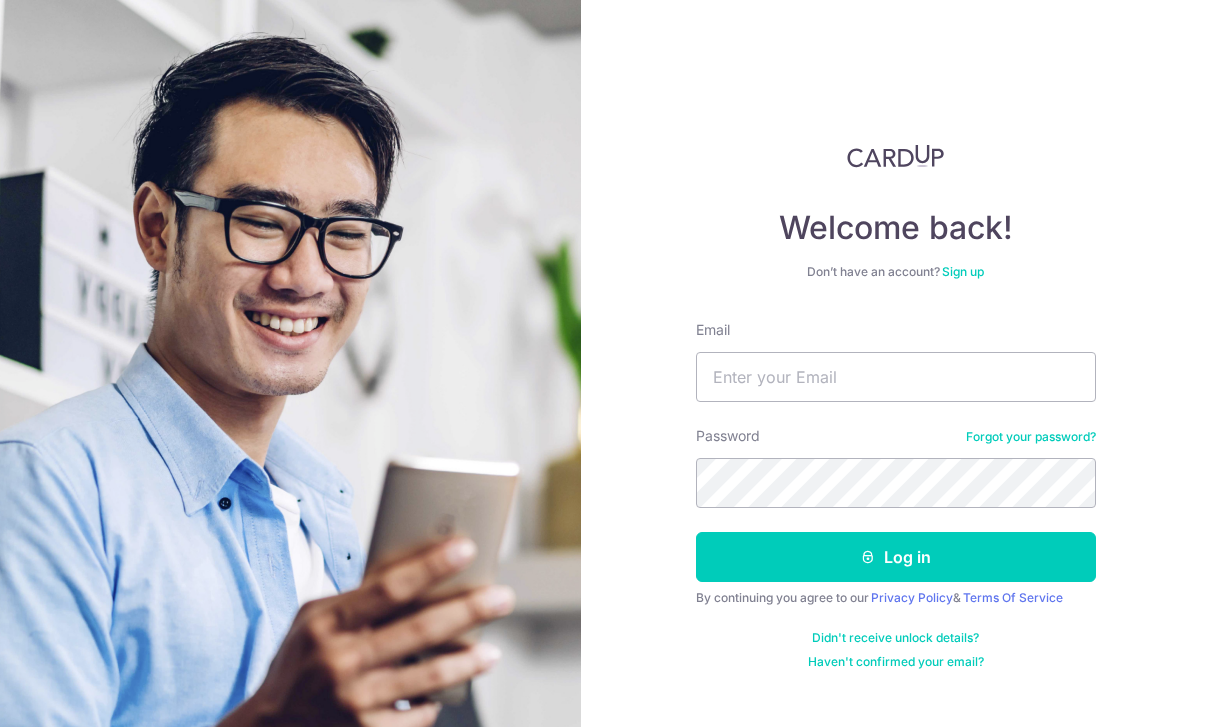 scroll, scrollTop: 192, scrollLeft: 0, axis: vertical 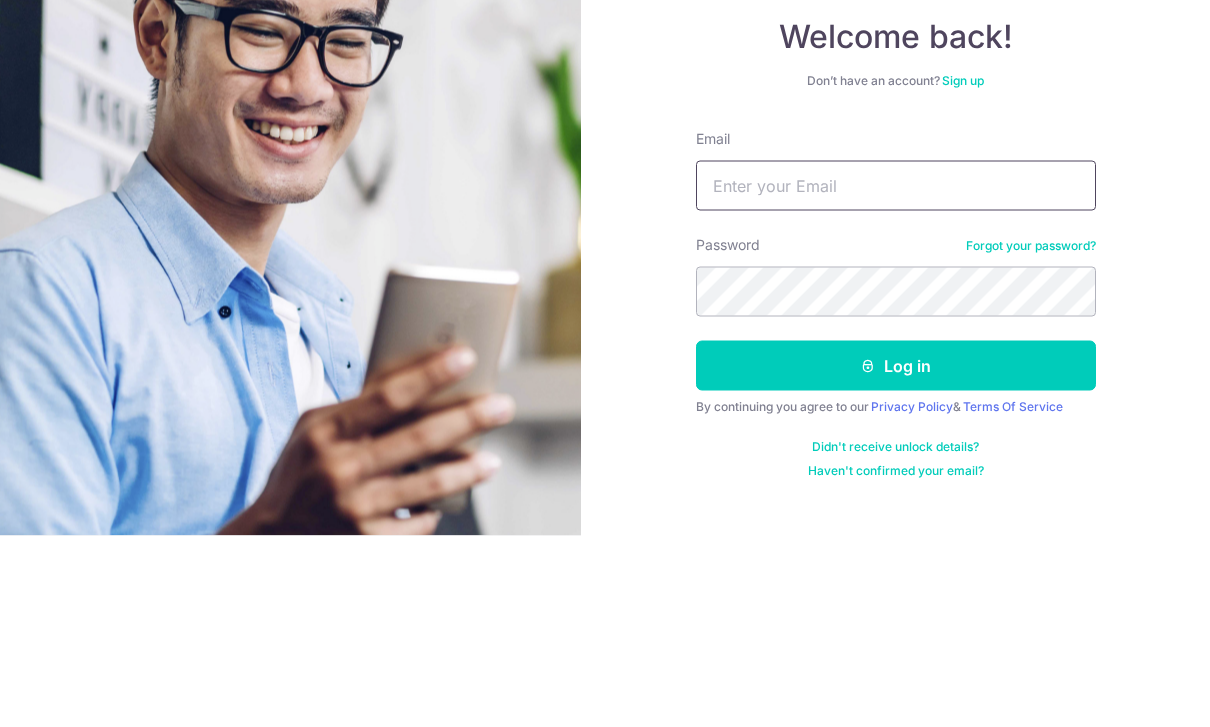 type on "leejiayen87@gmail.com" 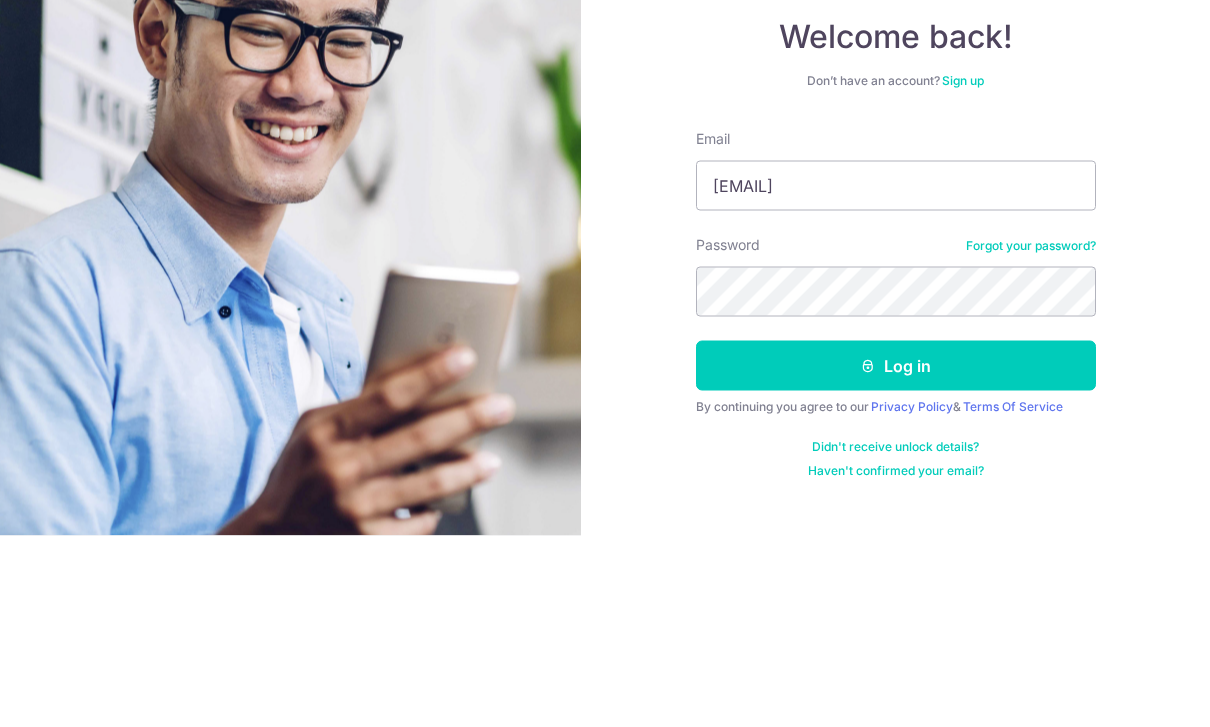 click on "Log in" at bounding box center [896, 557] 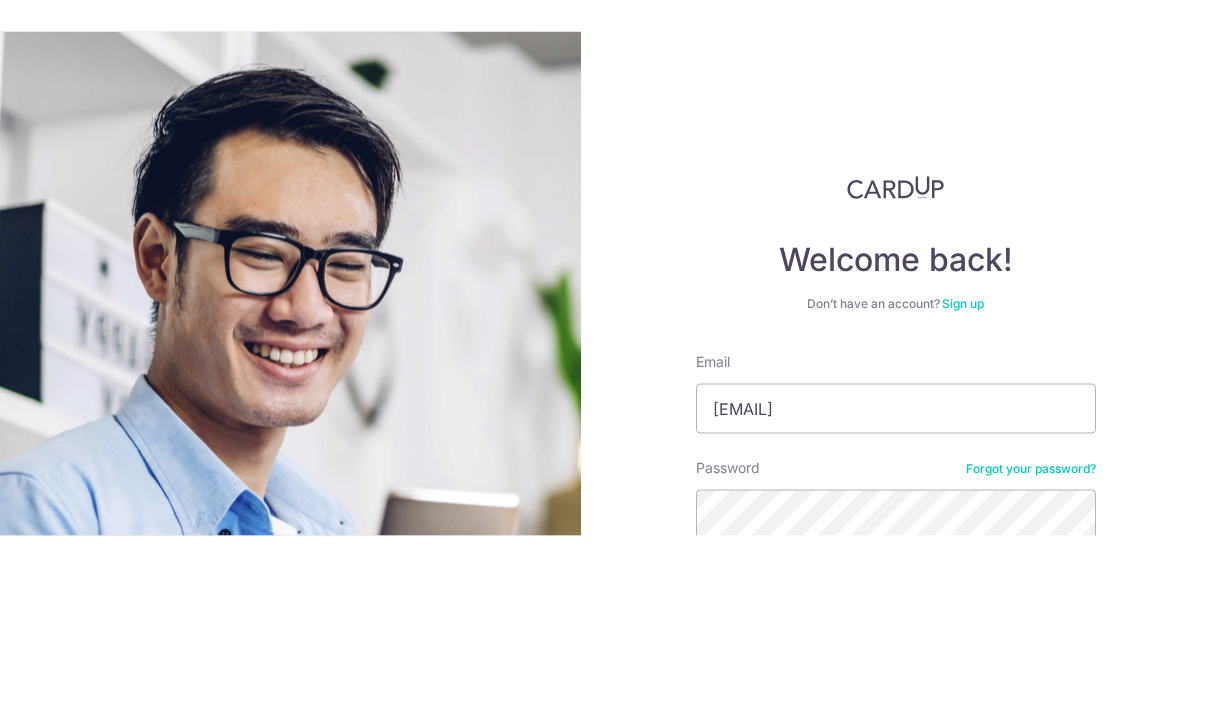 click on "Log in" at bounding box center (896, 780) 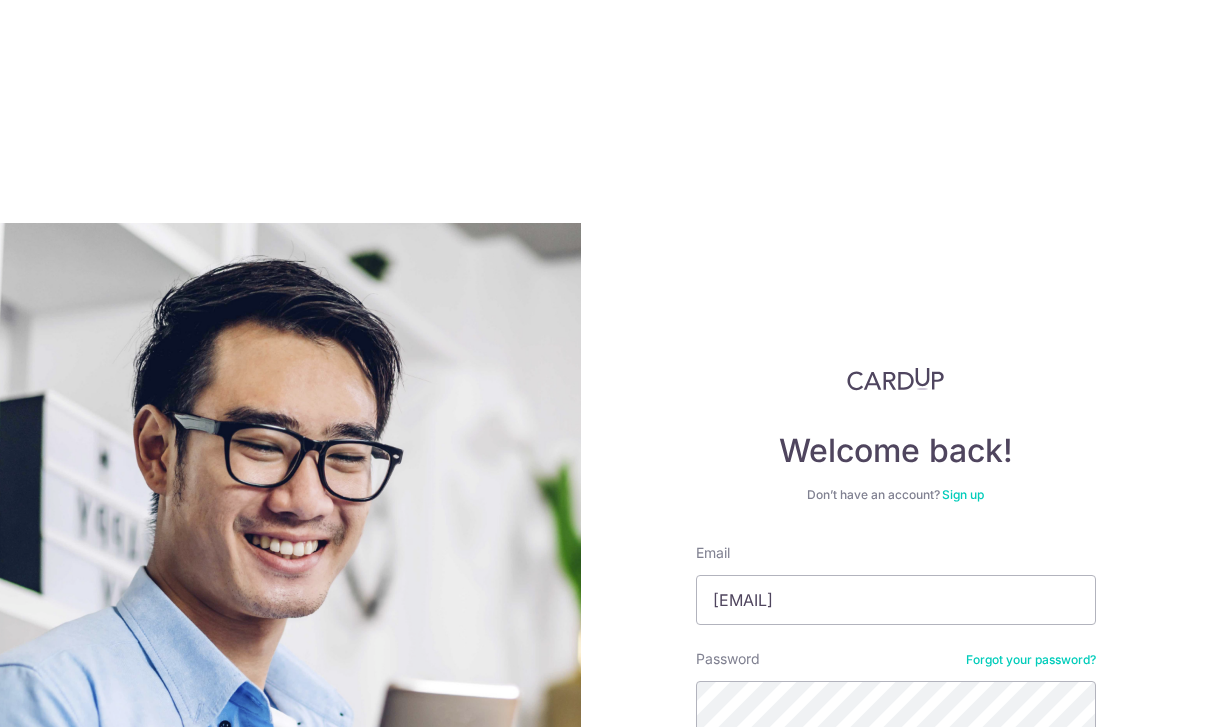 click on "Log in" at bounding box center [896, 780] 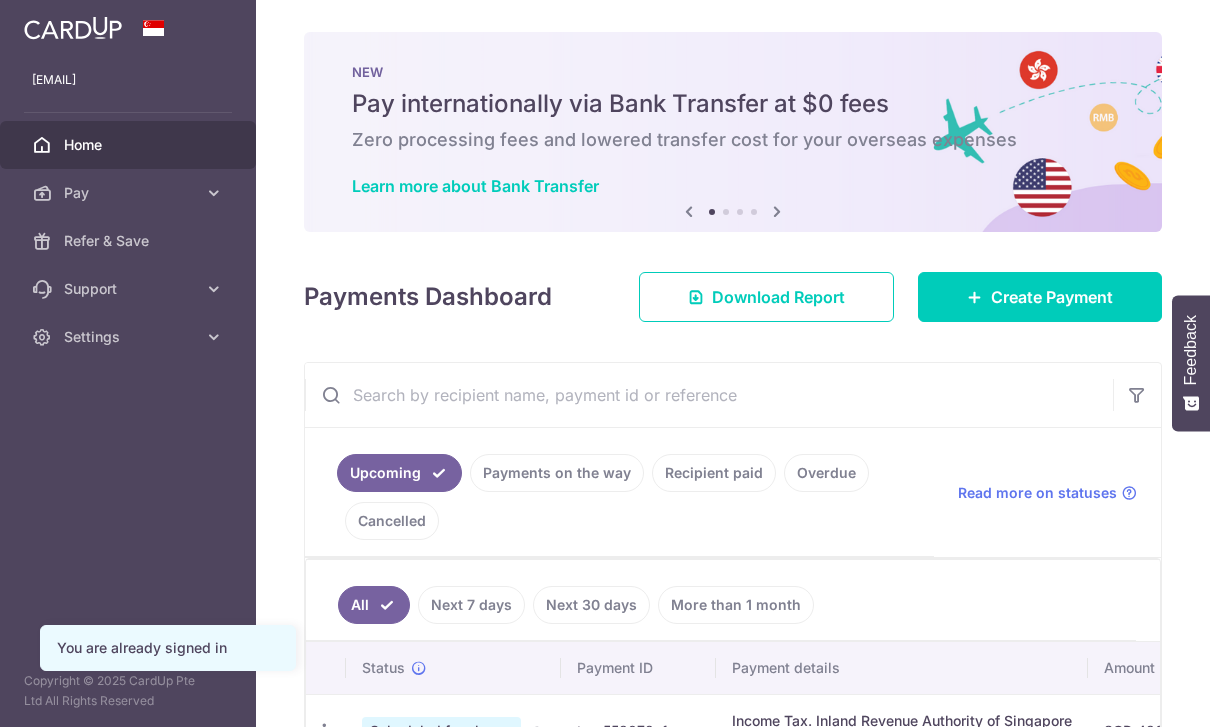 scroll, scrollTop: 0, scrollLeft: 0, axis: both 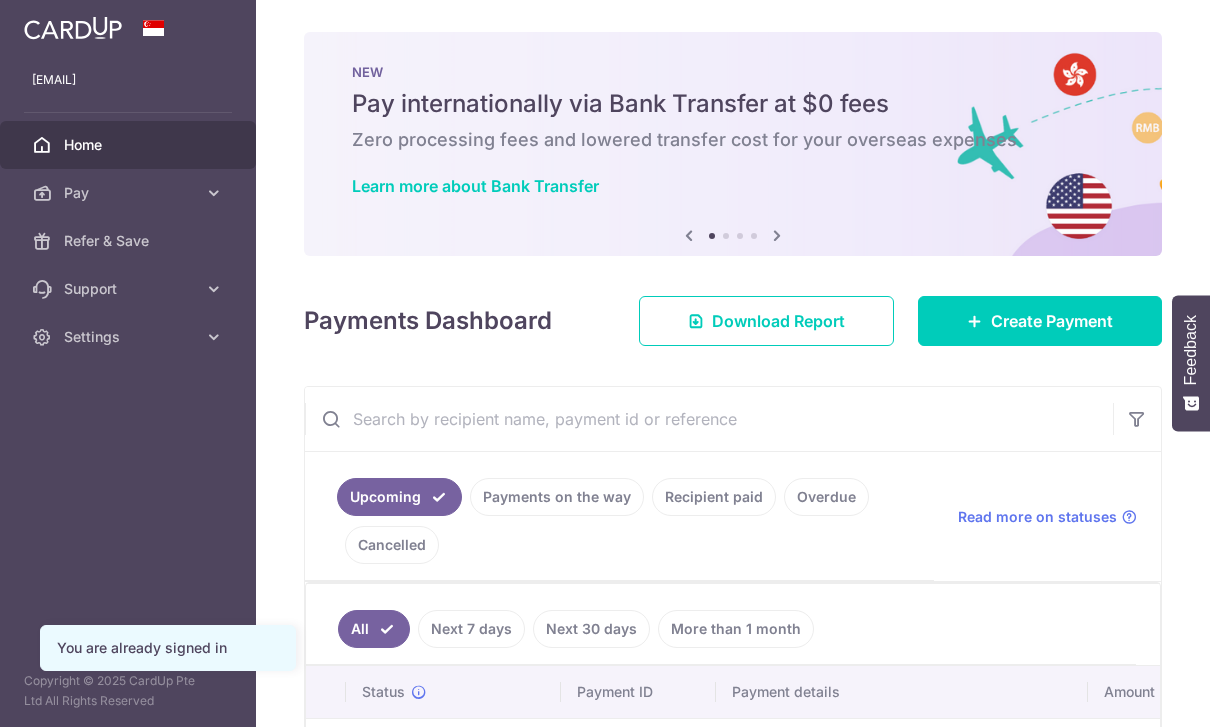 click at bounding box center [0, 0] 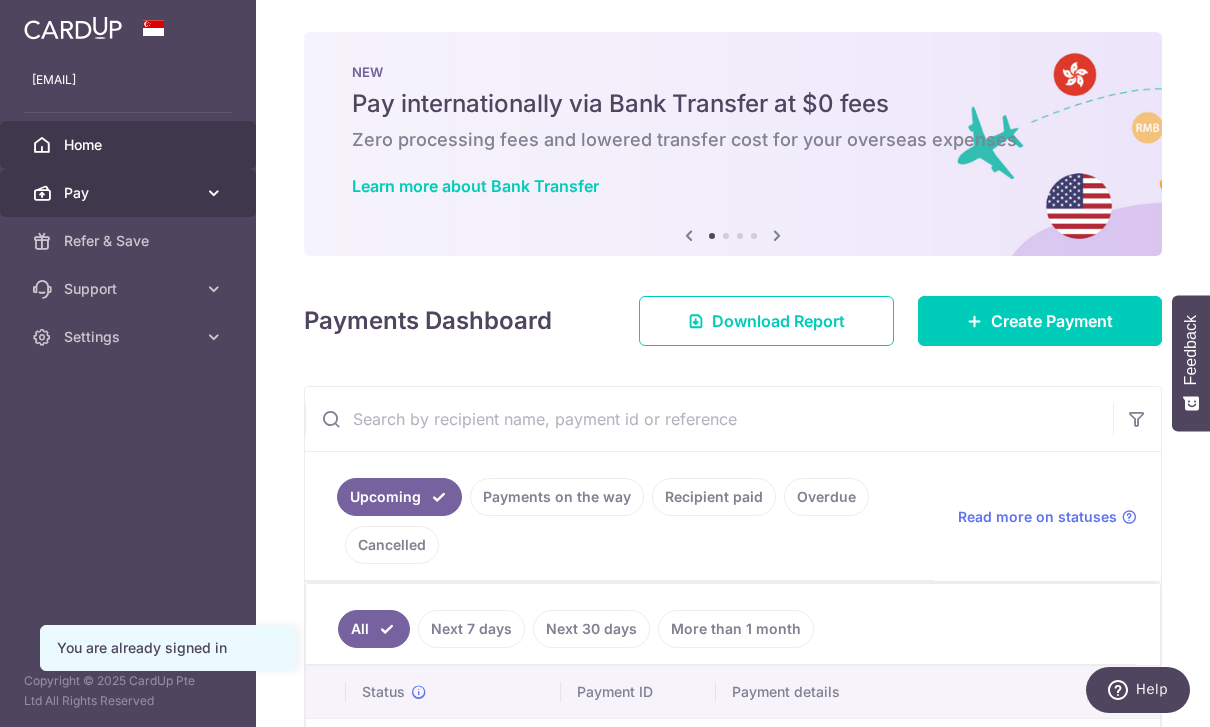 click on "Pay" at bounding box center (130, 193) 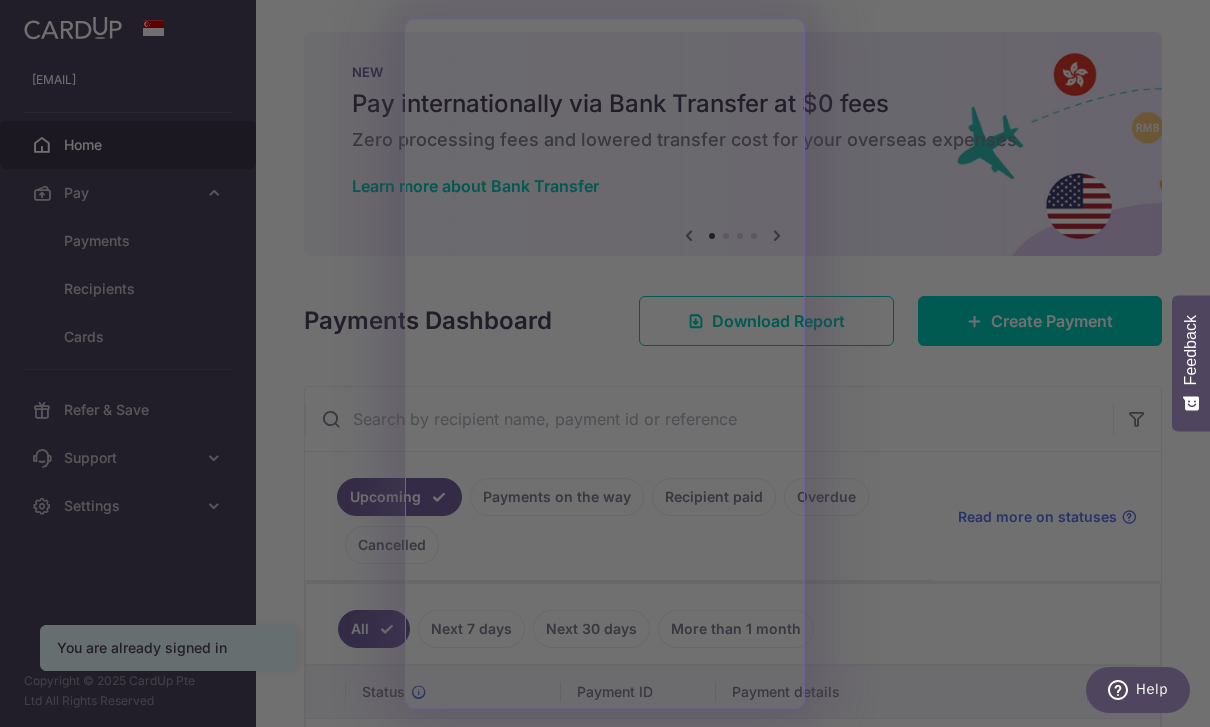 click at bounding box center [611, 367] 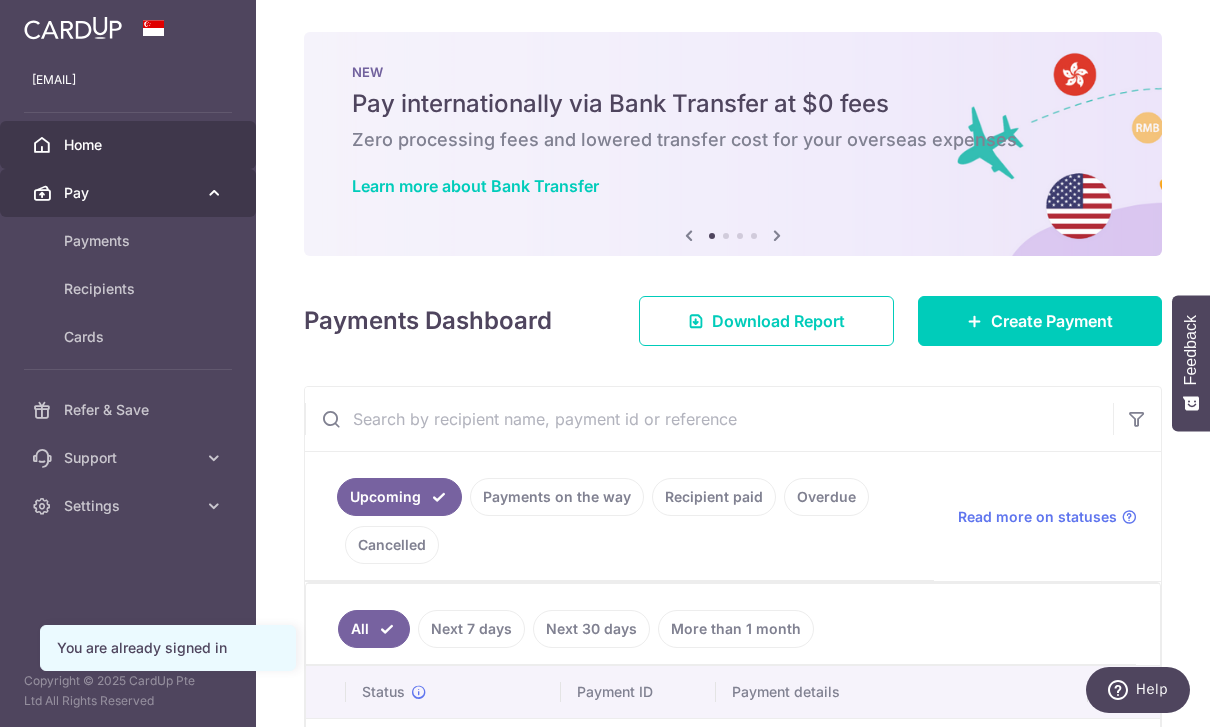 click on "Pay" at bounding box center [128, 193] 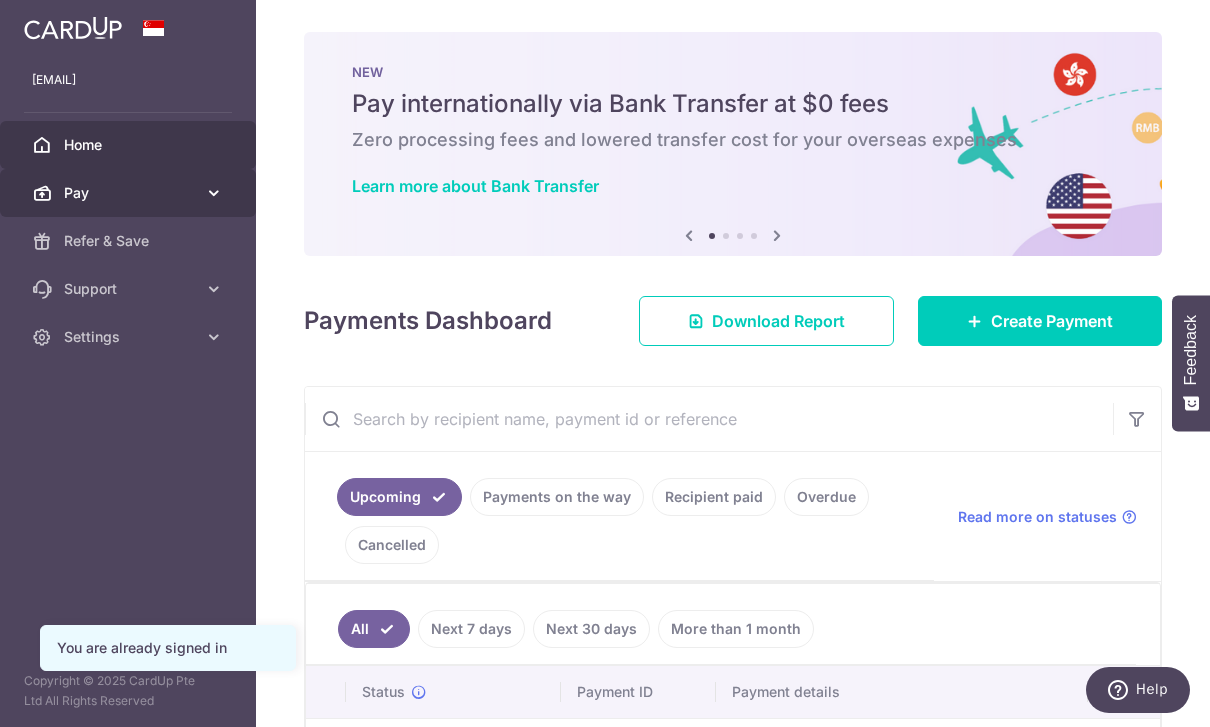 click on "Pay" at bounding box center (130, 193) 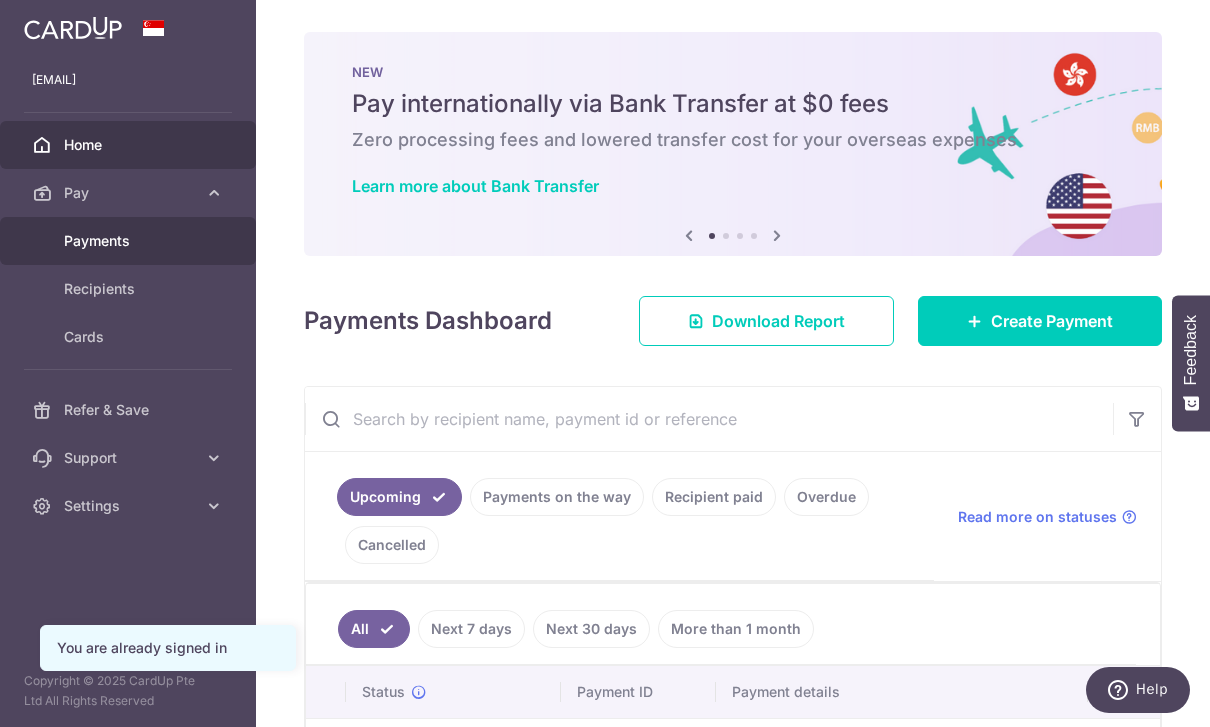 click on "Payments" at bounding box center [130, 241] 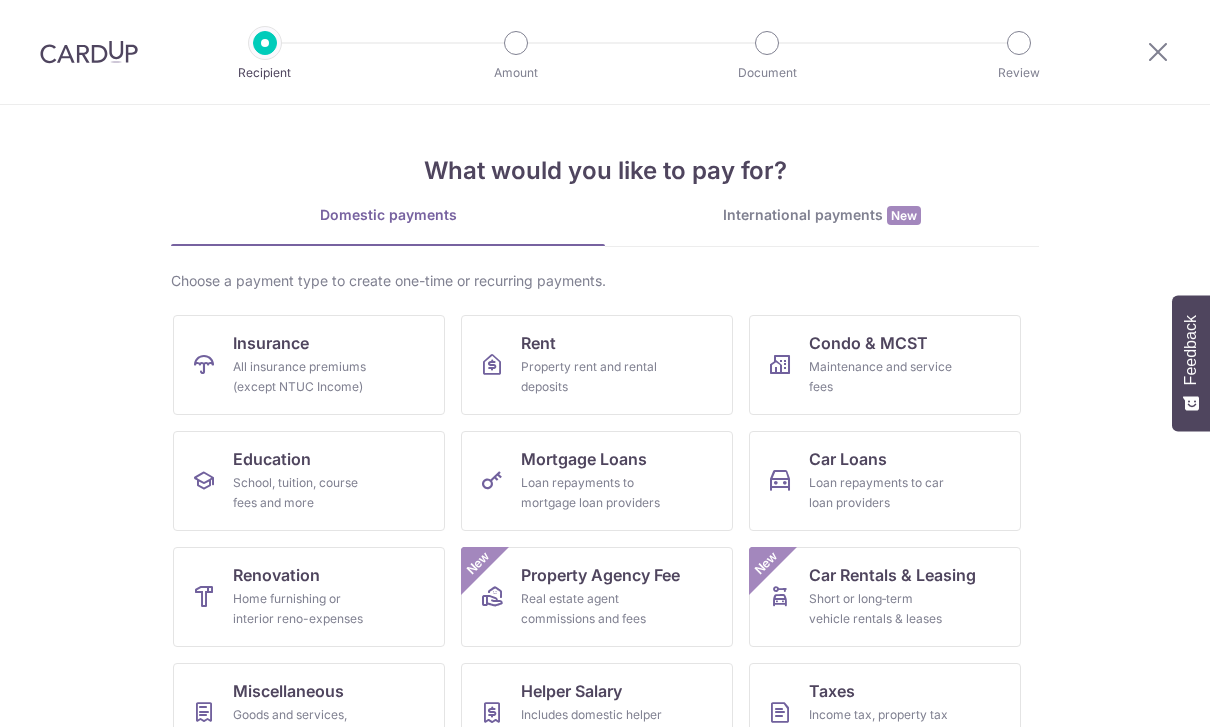 scroll, scrollTop: 0, scrollLeft: 0, axis: both 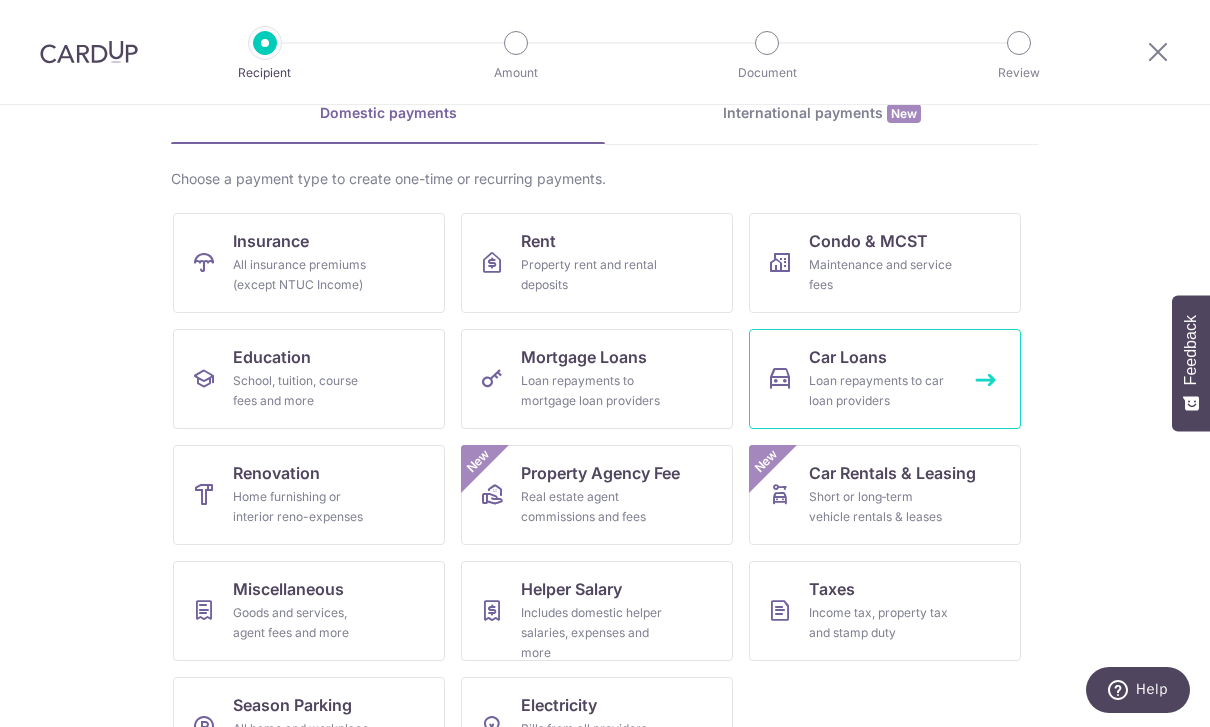 click on "Loan repayments to car loan providers" at bounding box center [881, 391] 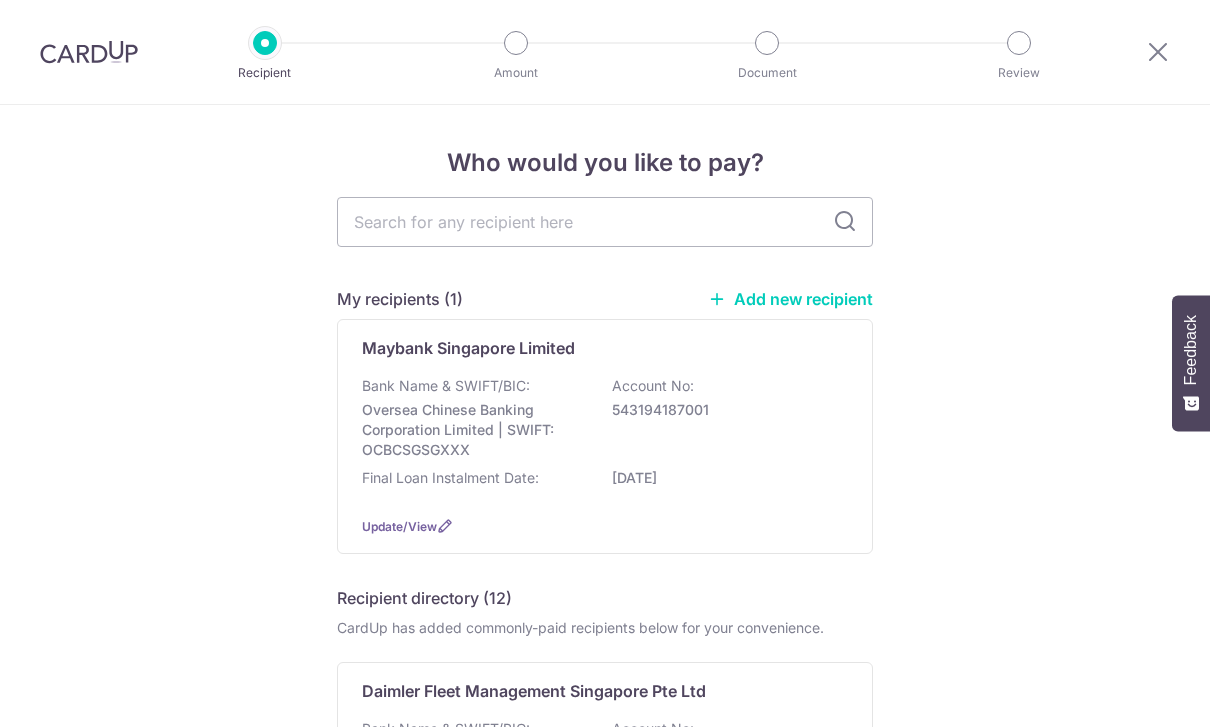 scroll, scrollTop: 0, scrollLeft: 0, axis: both 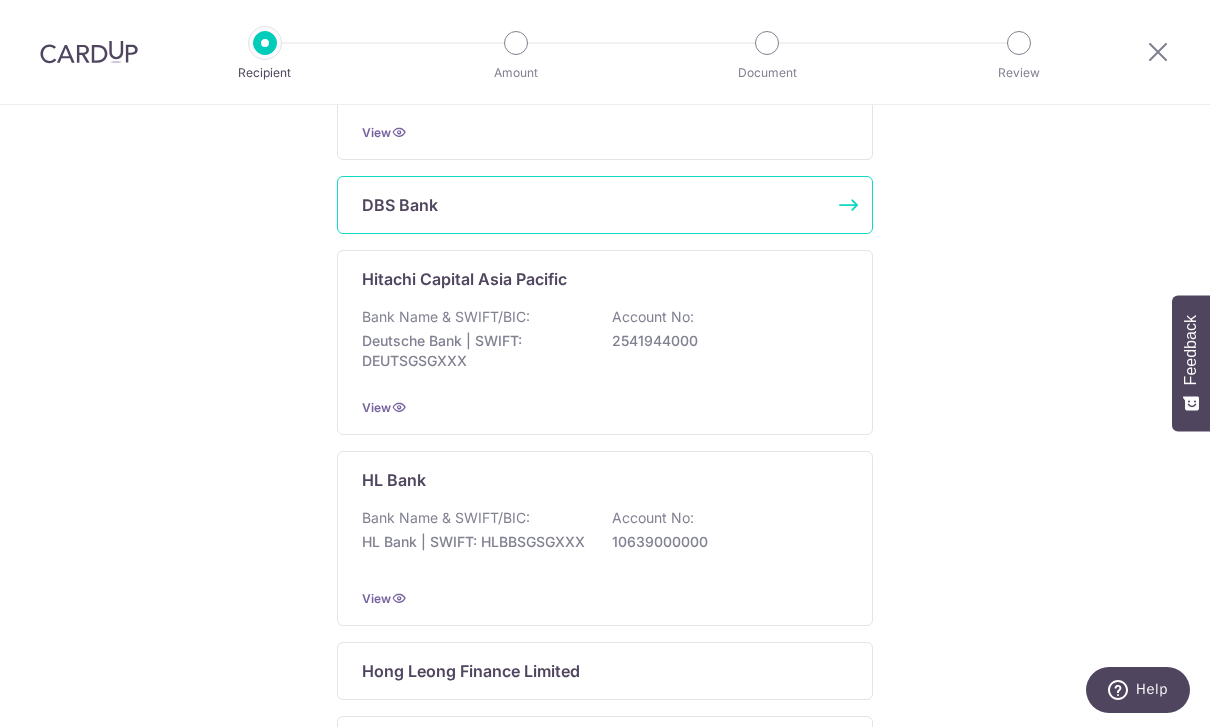 click on "DBS Bank" at bounding box center (400, 205) 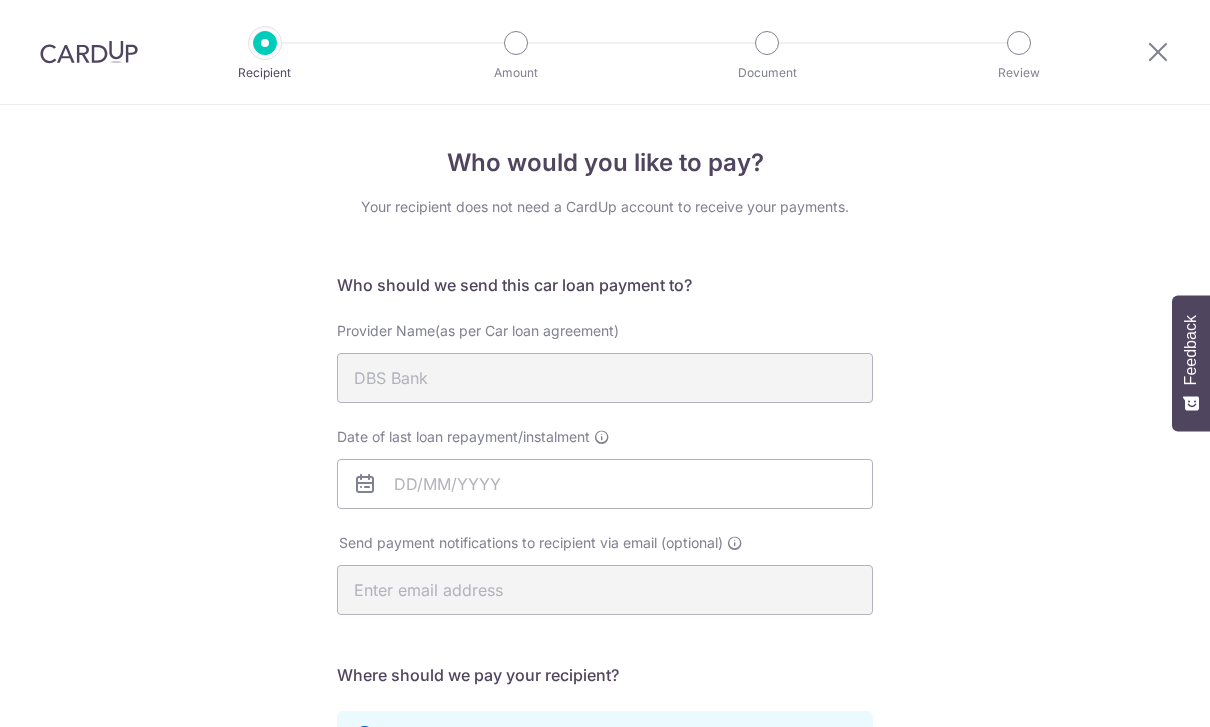 scroll, scrollTop: 0, scrollLeft: 0, axis: both 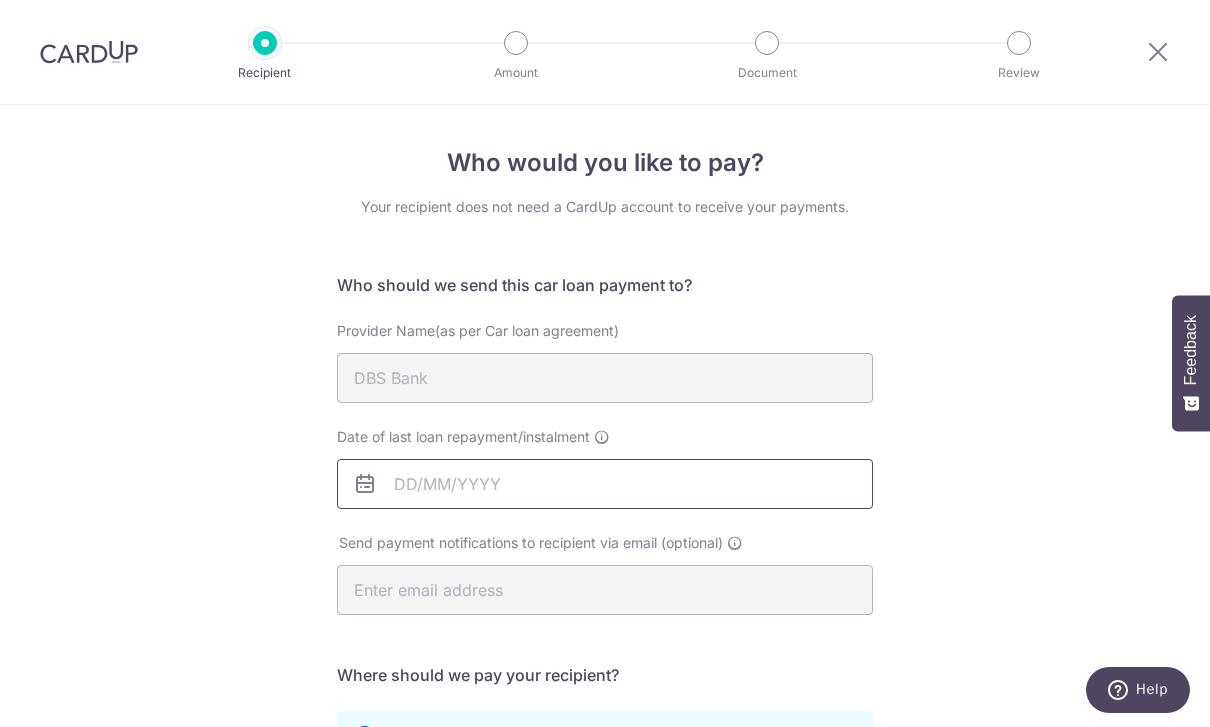 click on "Date of last loan repayment/instalment" at bounding box center (605, 484) 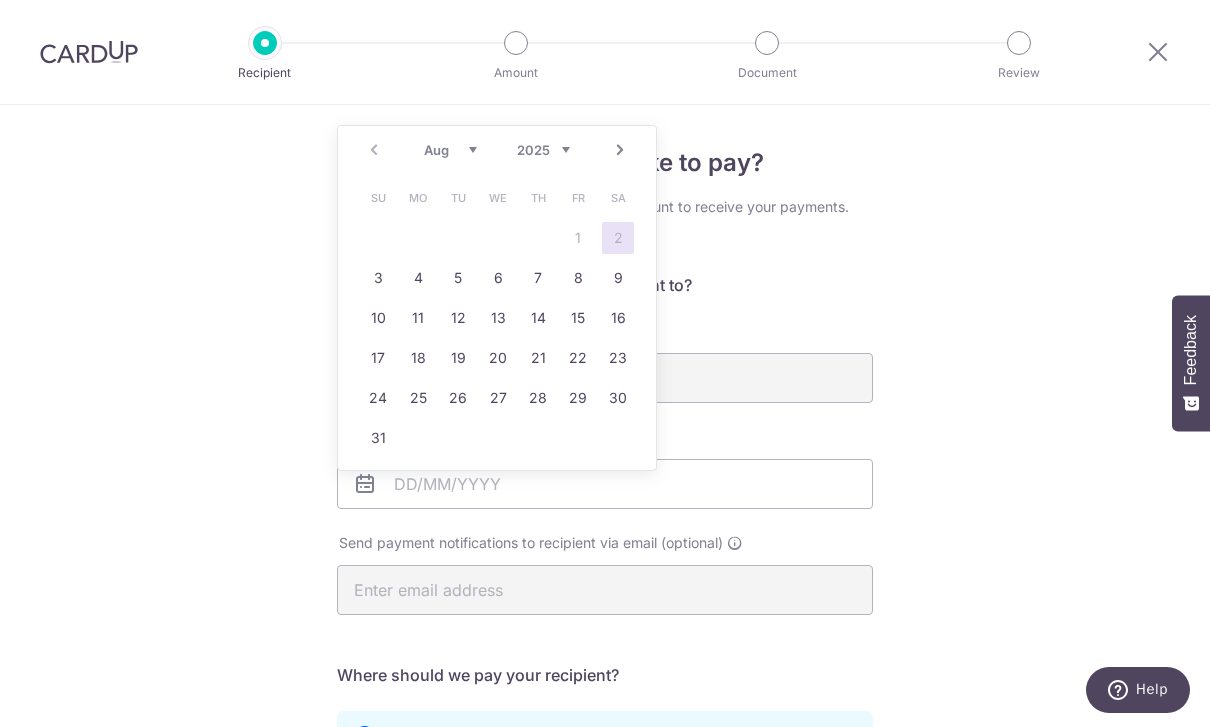 click on "2025 2026 2027 2028 2029 2030 2031 2032 2033 2034 2035" at bounding box center (543, 150) 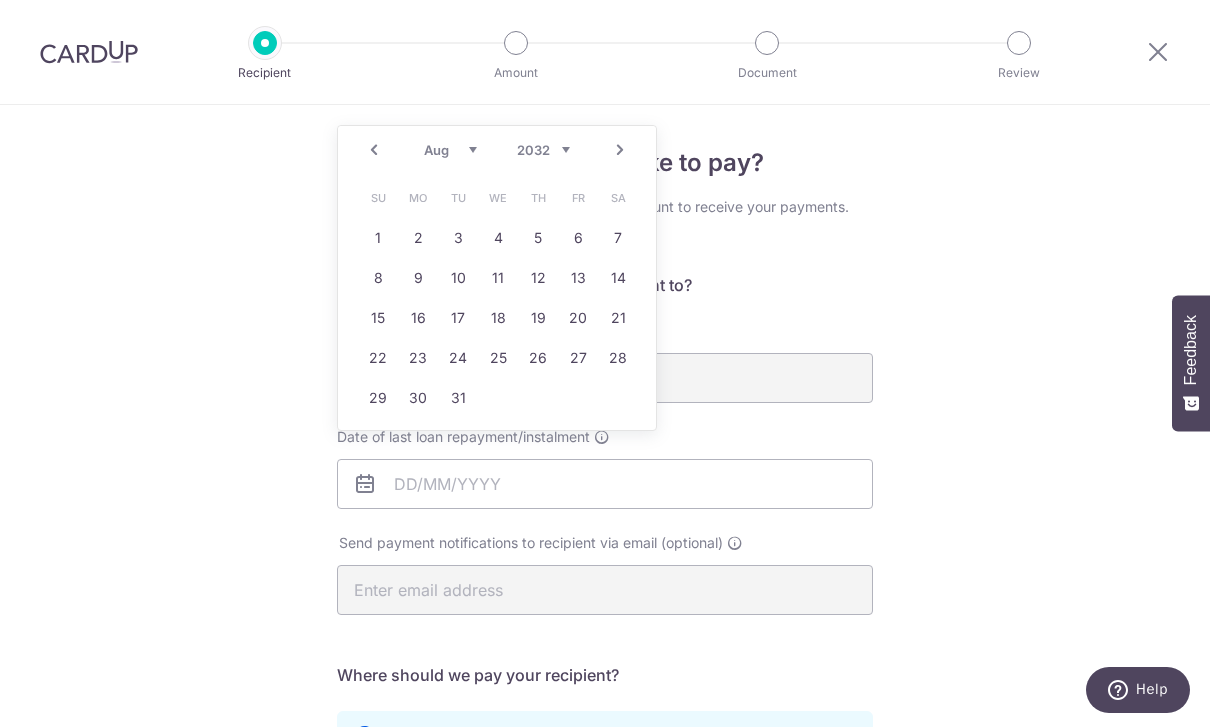click on "21" at bounding box center (618, 318) 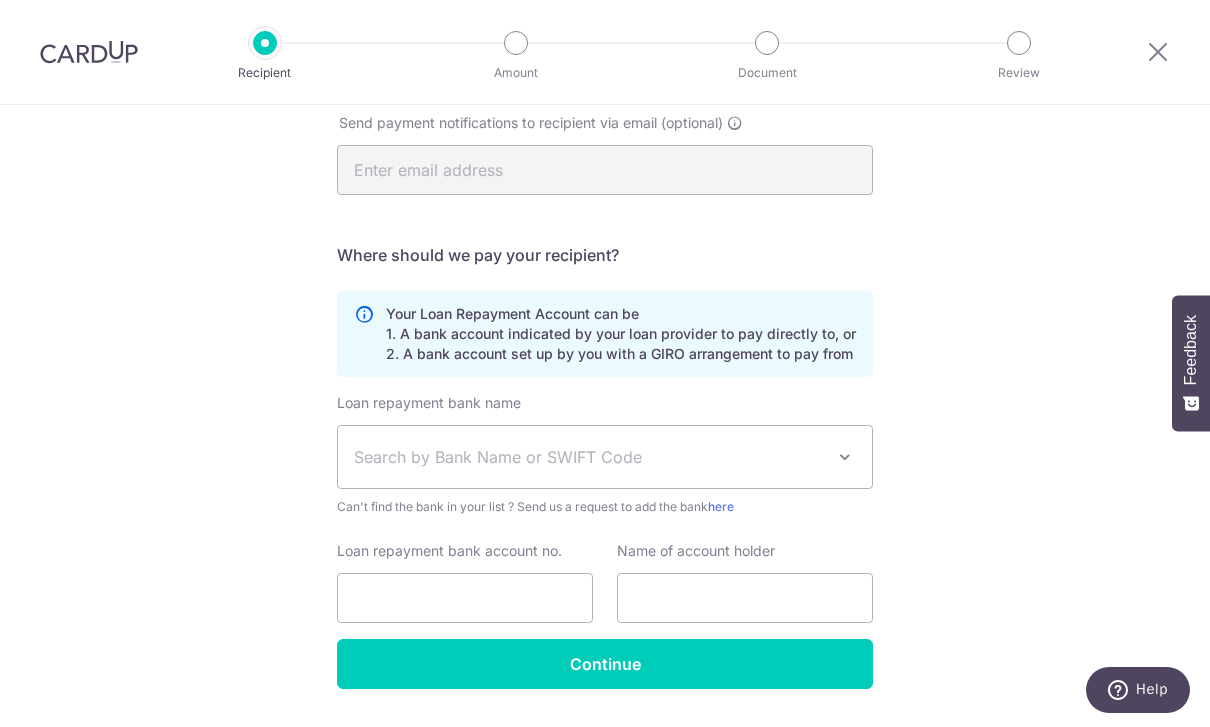 scroll, scrollTop: 418, scrollLeft: 0, axis: vertical 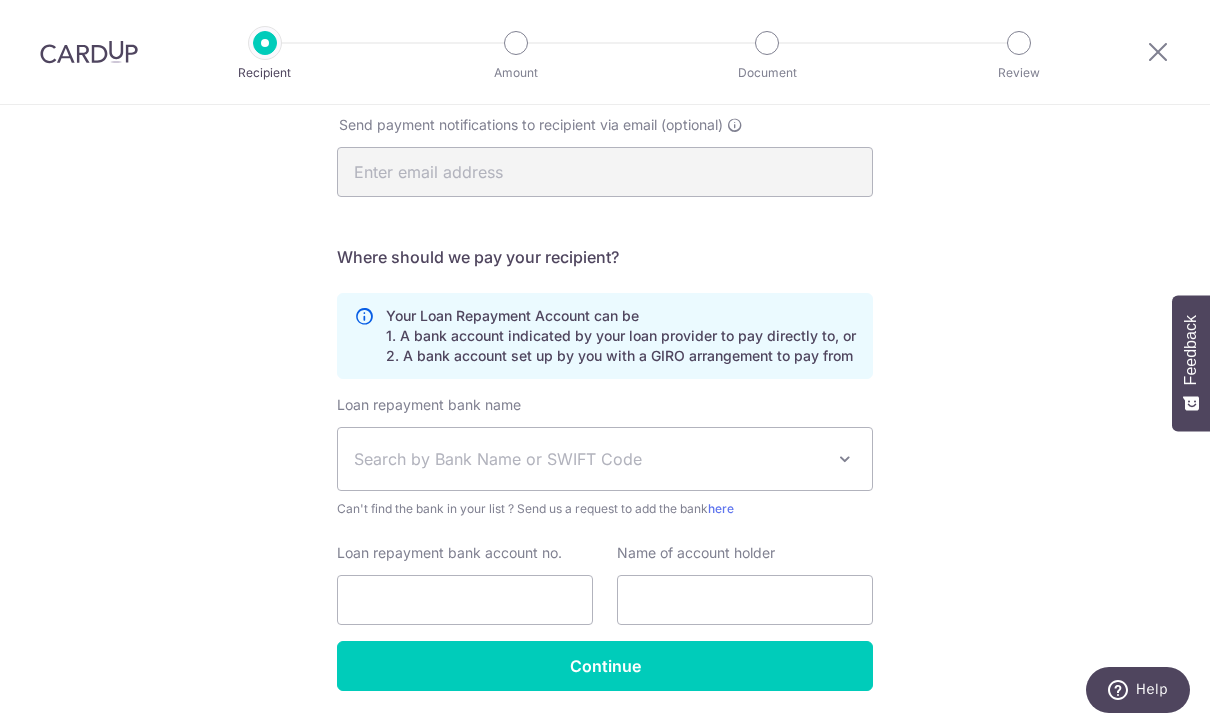 click on "Search by Bank Name or SWIFT Code" at bounding box center (605, 459) 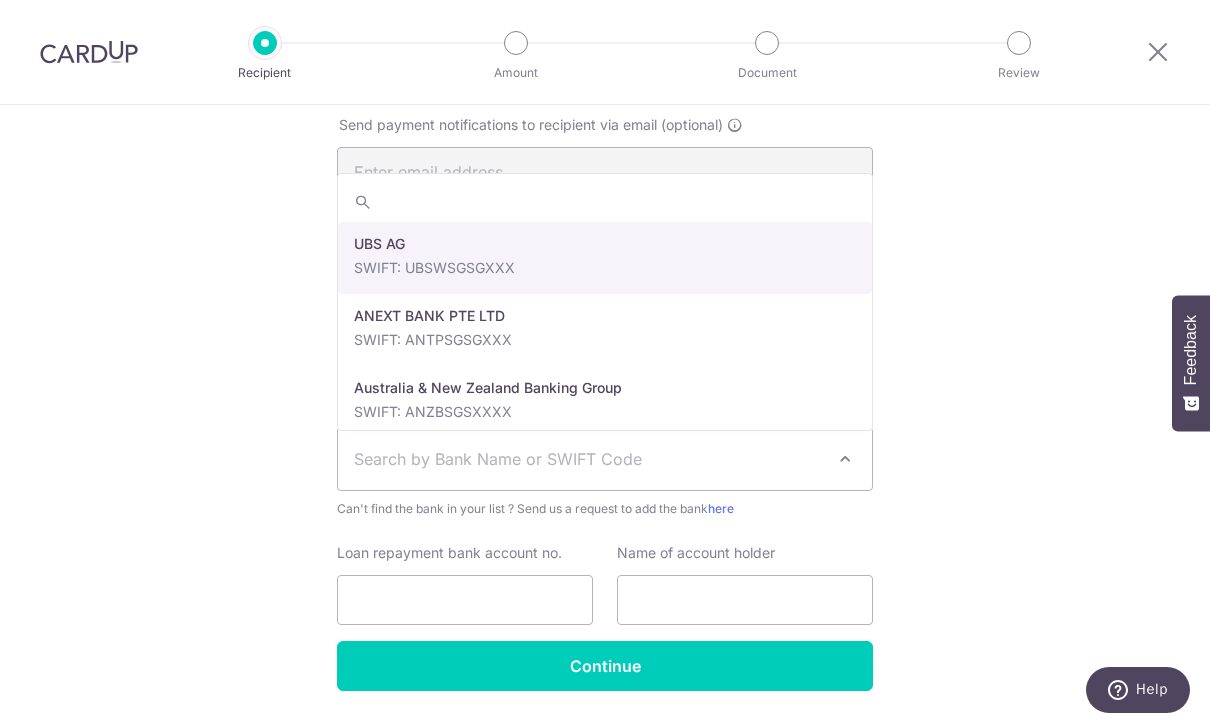 click on "Who would you like to pay?
Your recipient does not need a CardUp account to receive your payments.
Who should we send this car loan payment to?
Provider Name(as per Car loan agreement)
DBS Bank
Date of last loan repayment/instalment
21/08/2032
Send payment notifications to recipient via email (optional)
Translation missing: en.no key" at bounding box center [605, 236] 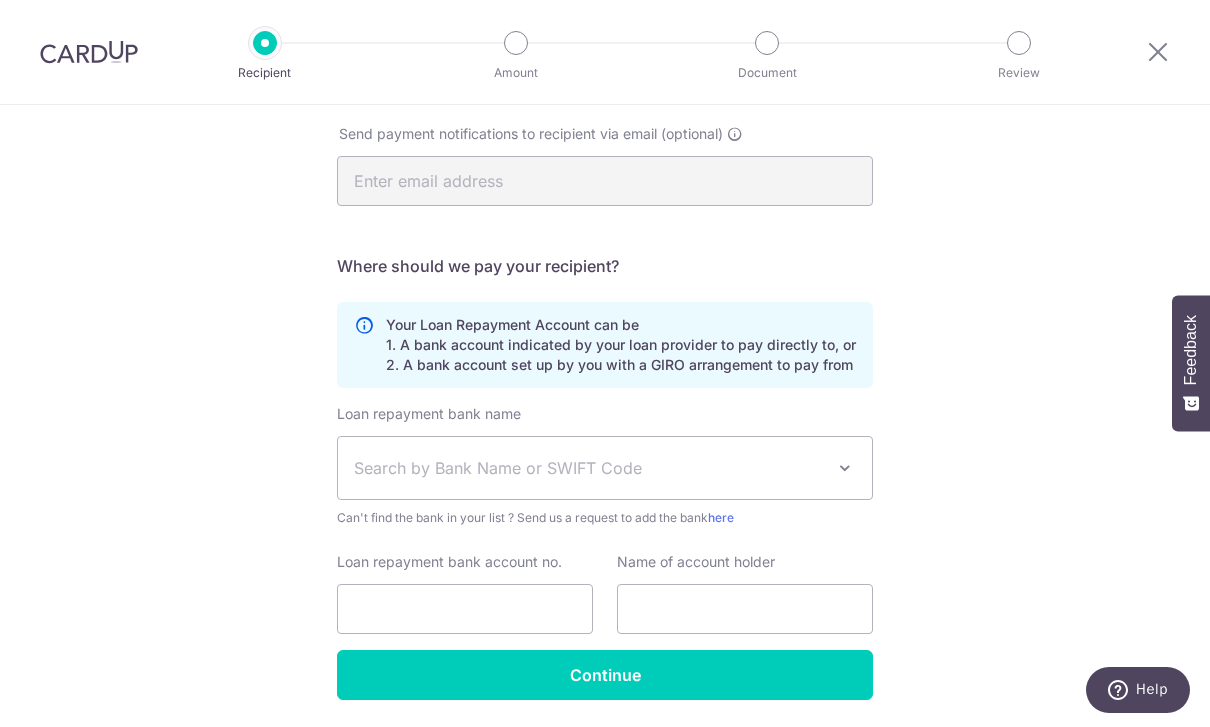 scroll, scrollTop: 415, scrollLeft: 0, axis: vertical 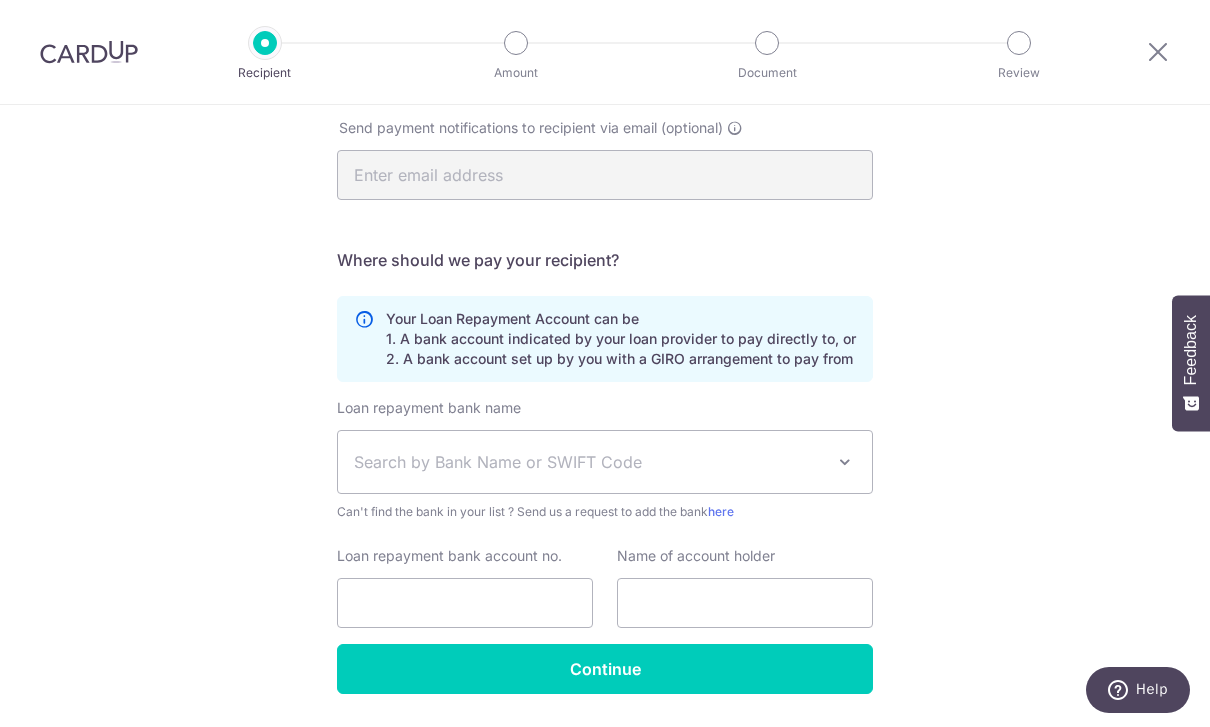 click at bounding box center (845, 462) 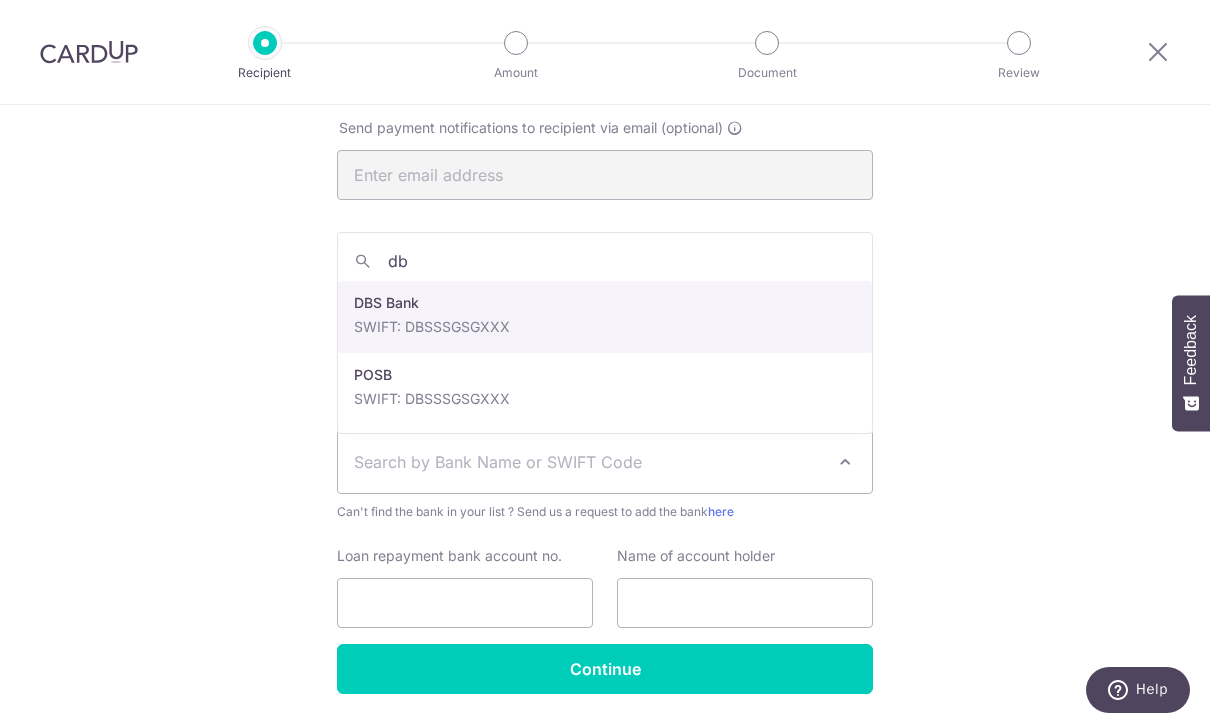 type on "dbs" 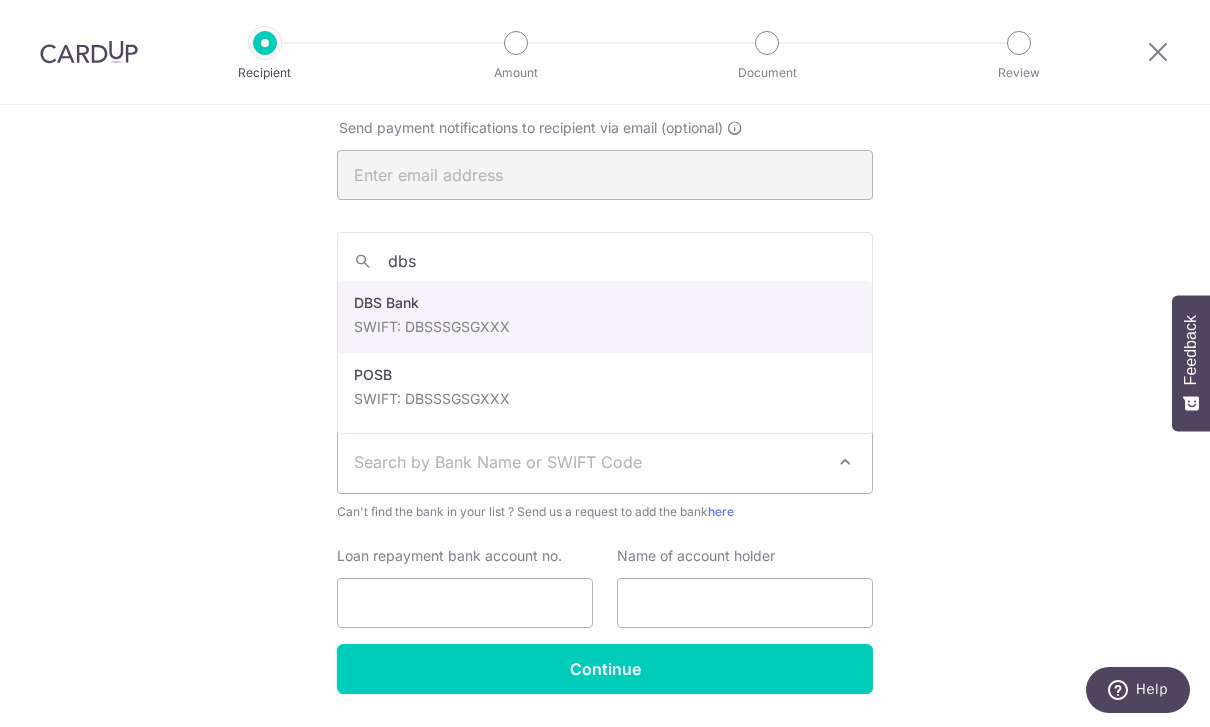 select on "6" 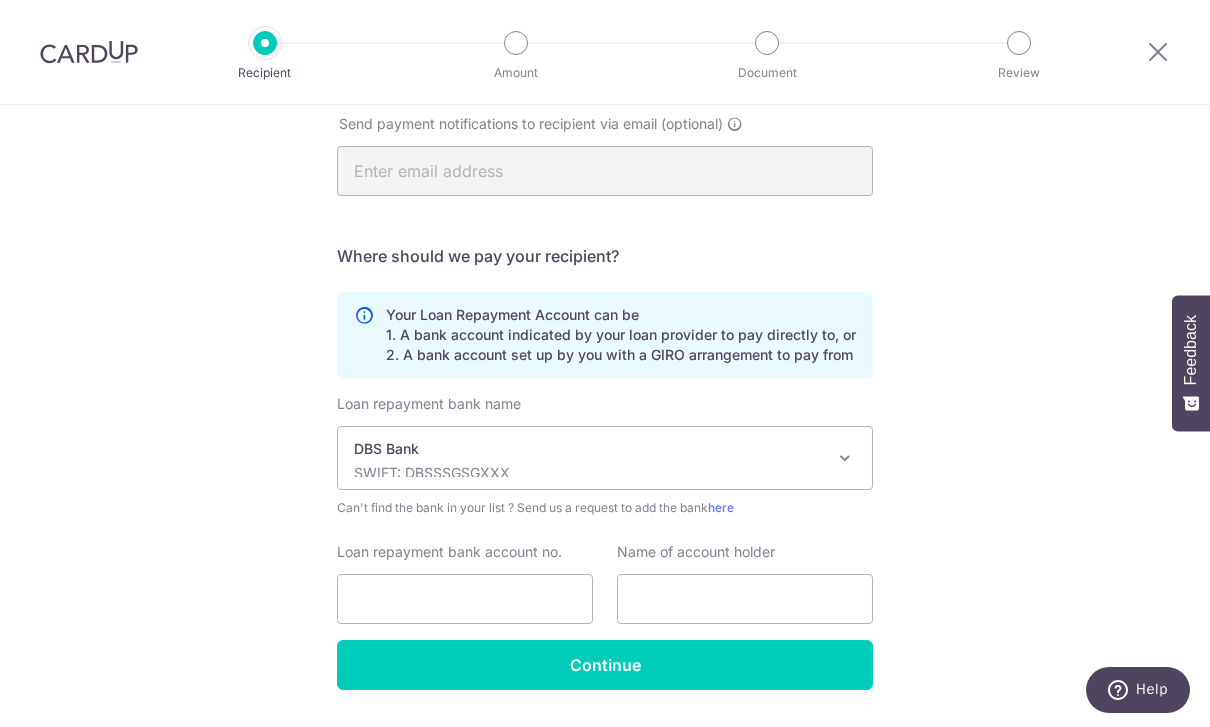 scroll, scrollTop: 418, scrollLeft: 0, axis: vertical 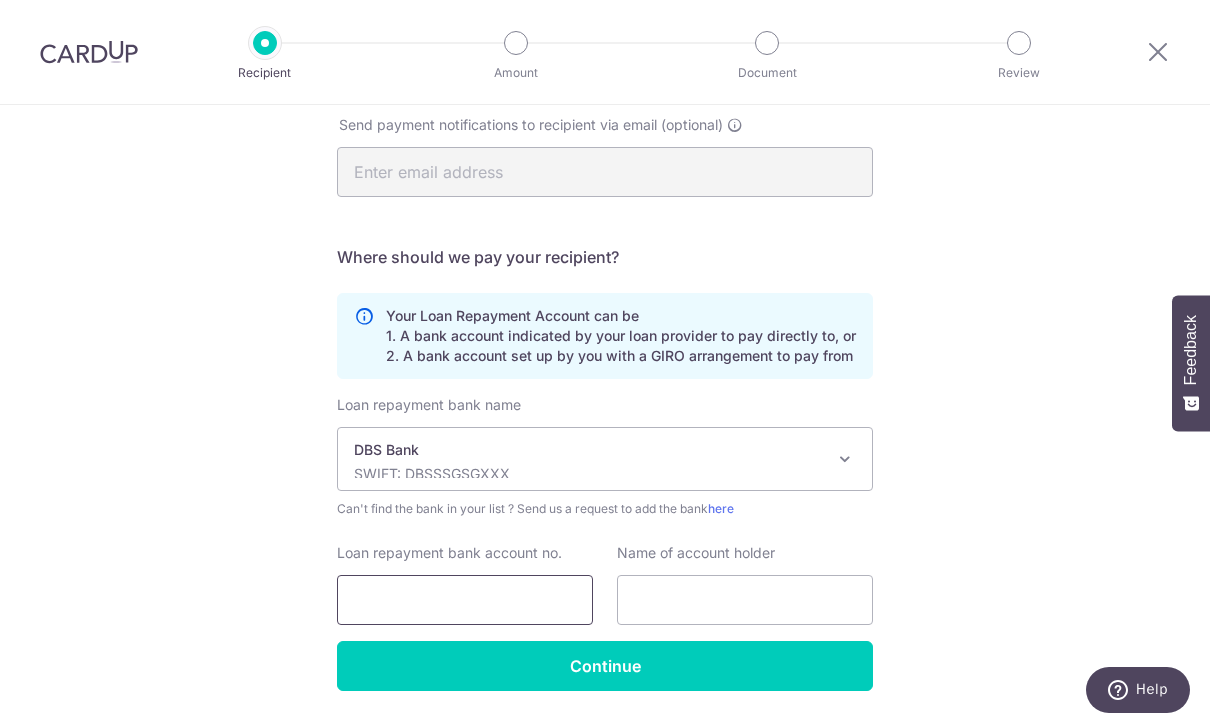 click on "Loan repayment bank account no." at bounding box center [465, 600] 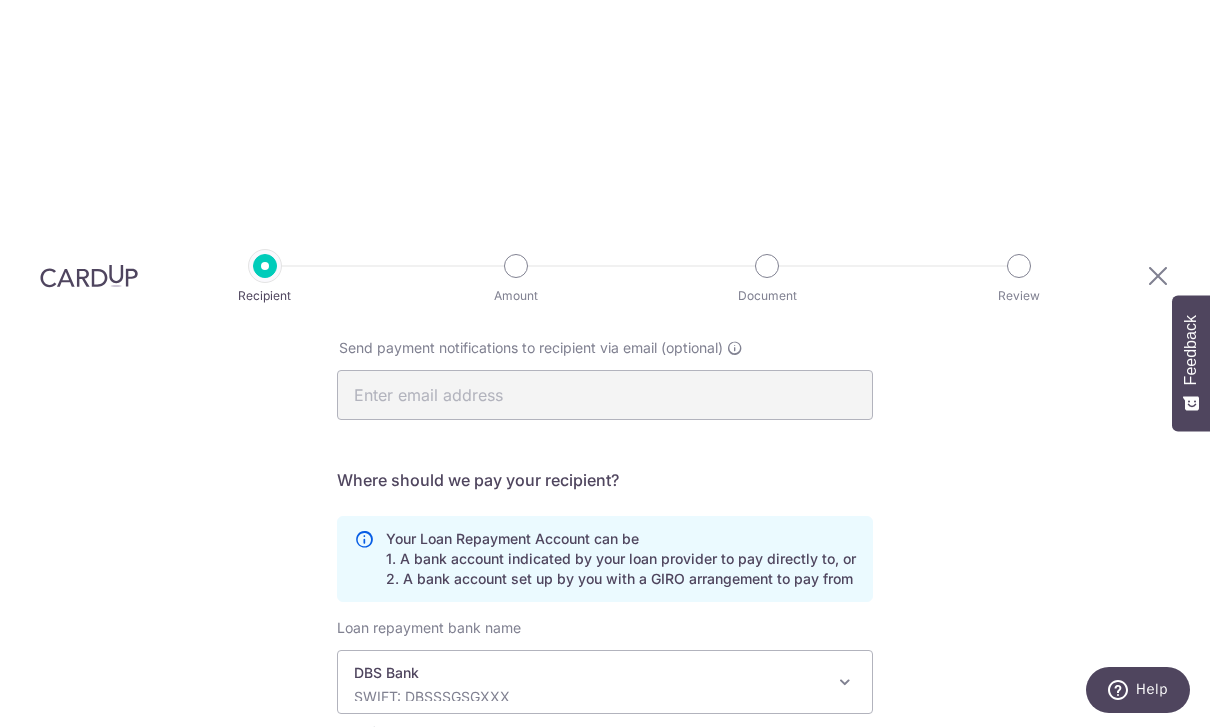 scroll, scrollTop: 66, scrollLeft: 0, axis: vertical 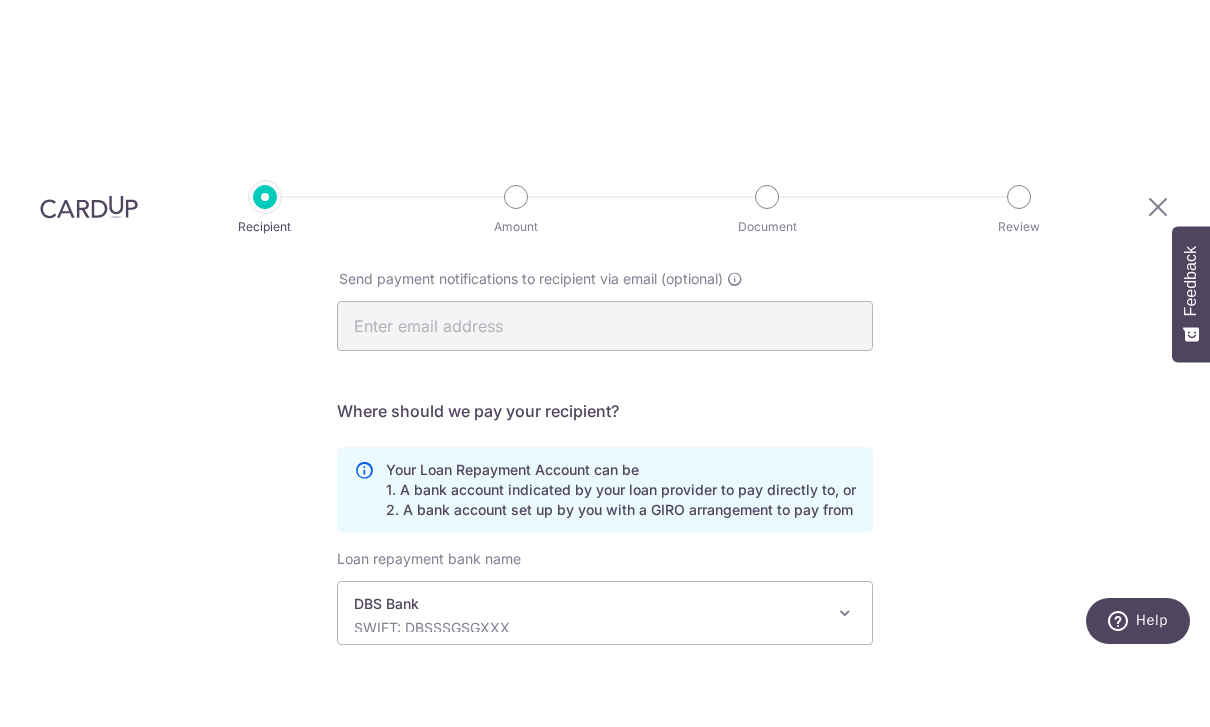 click on "Who would you like to pay?
Your recipient does not need a CardUp account to receive your payments.
Who should we send this car loan payment to?
Provider Name(as per Car loan agreement)
DBS Bank
Date of last loan repayment/instalment
21/08/2032
Send payment notifications to recipient via email (optional)
Translation missing: en.no key" at bounding box center (605, 459) 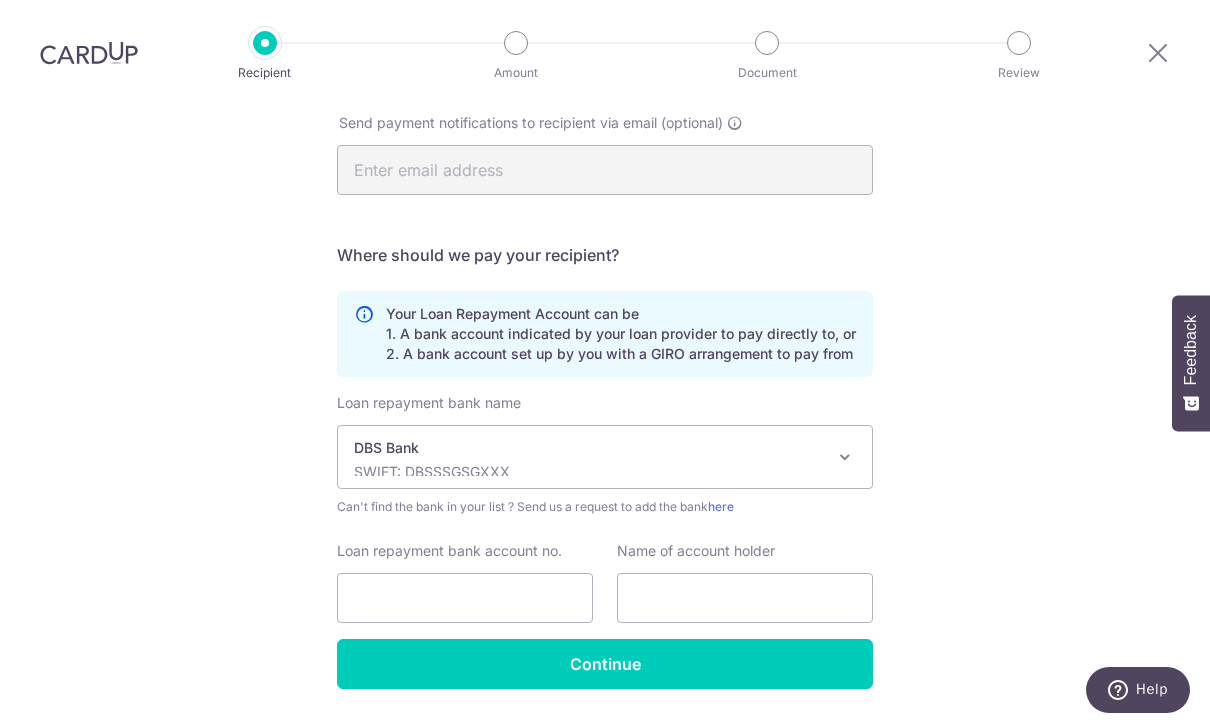 scroll, scrollTop: 418, scrollLeft: 0, axis: vertical 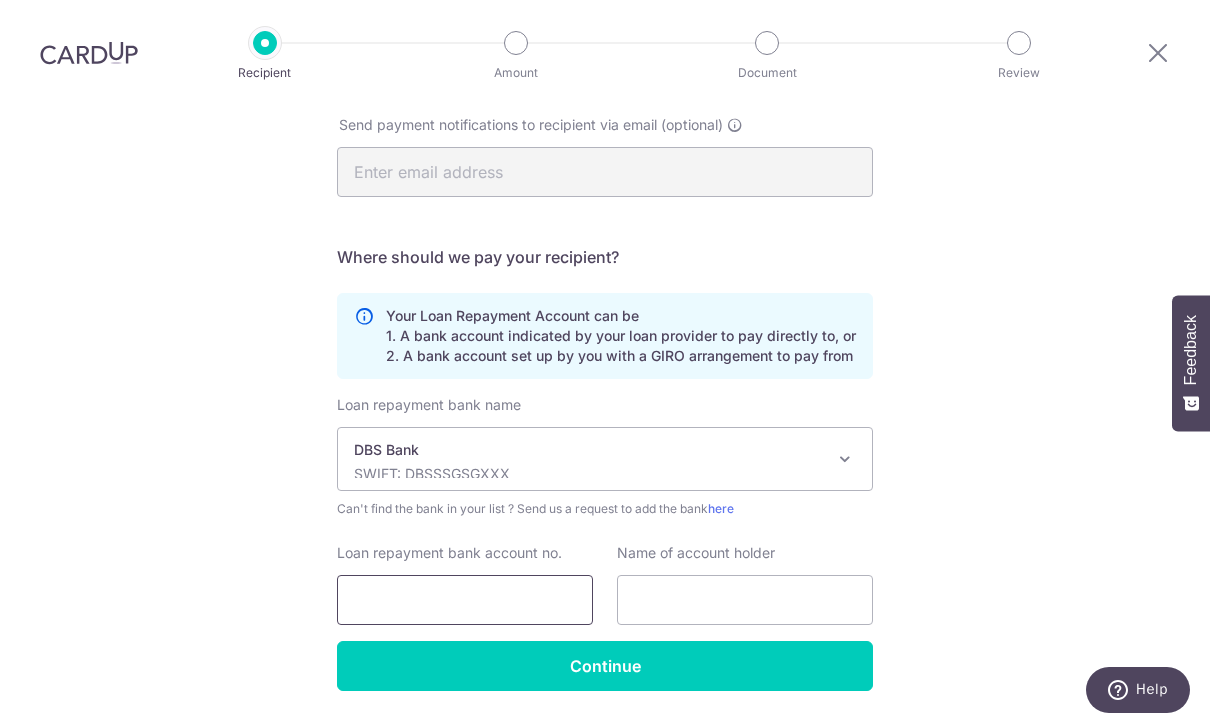 click on "Loan repayment bank account no." at bounding box center (465, 600) 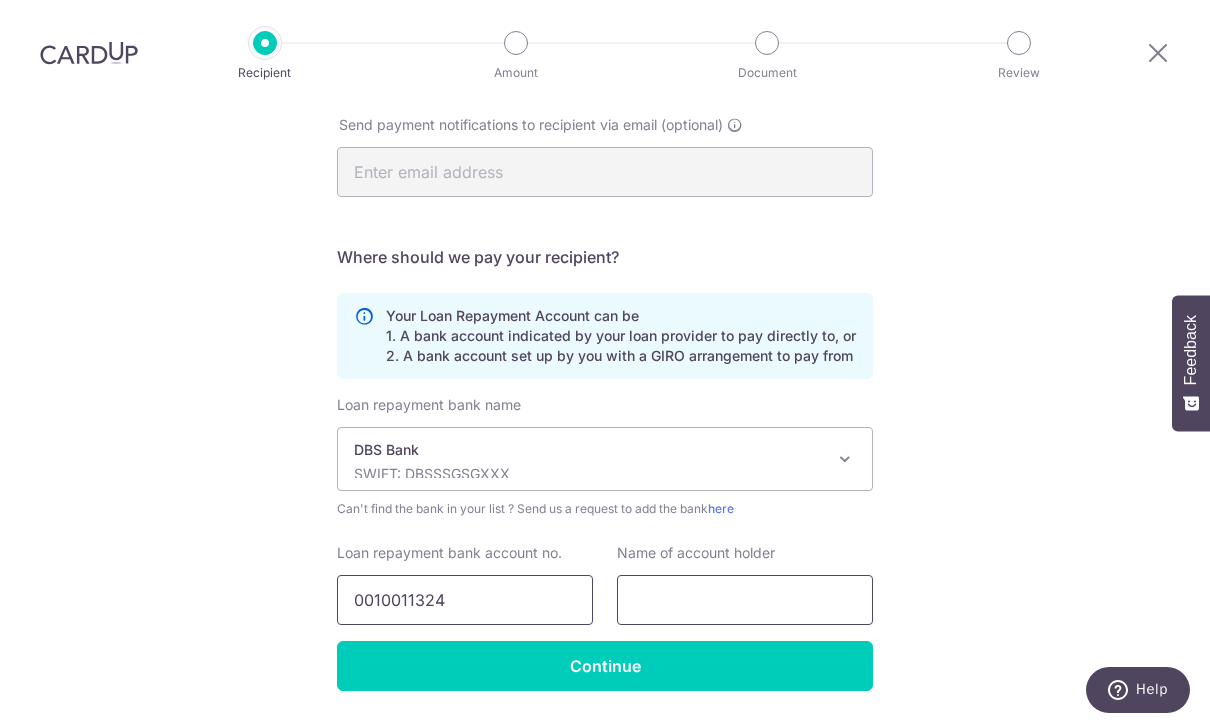 type on "0010011324" 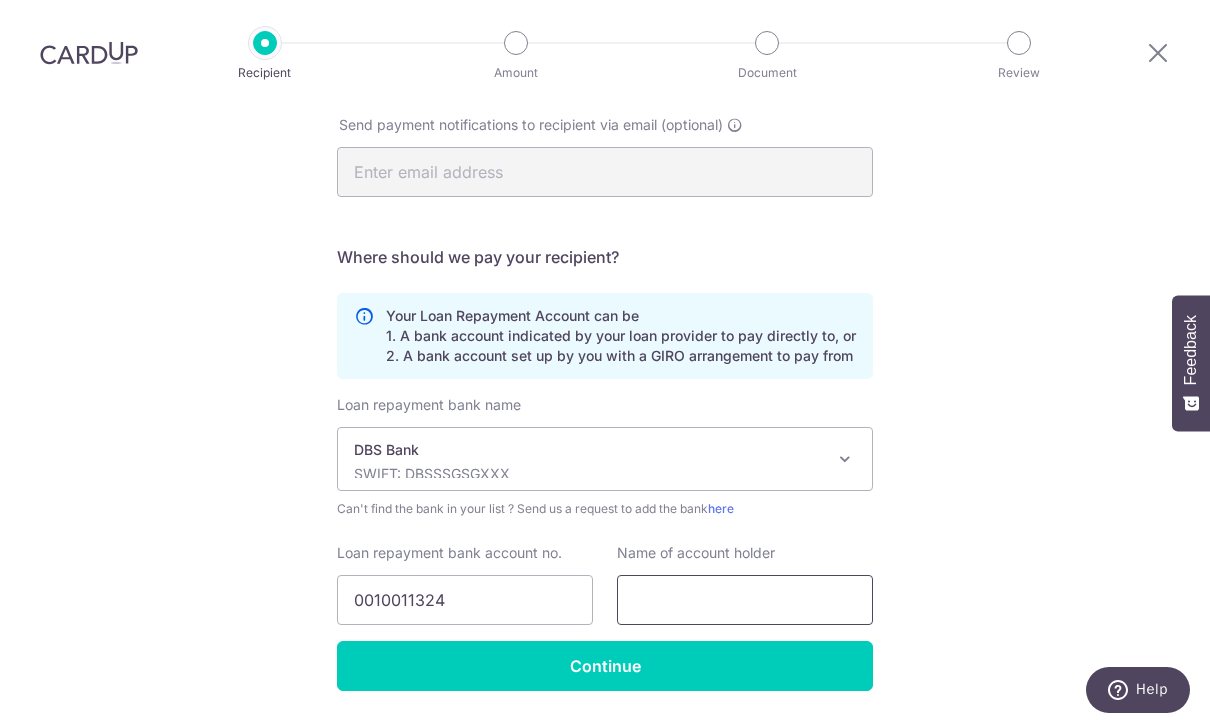 click at bounding box center [745, 600] 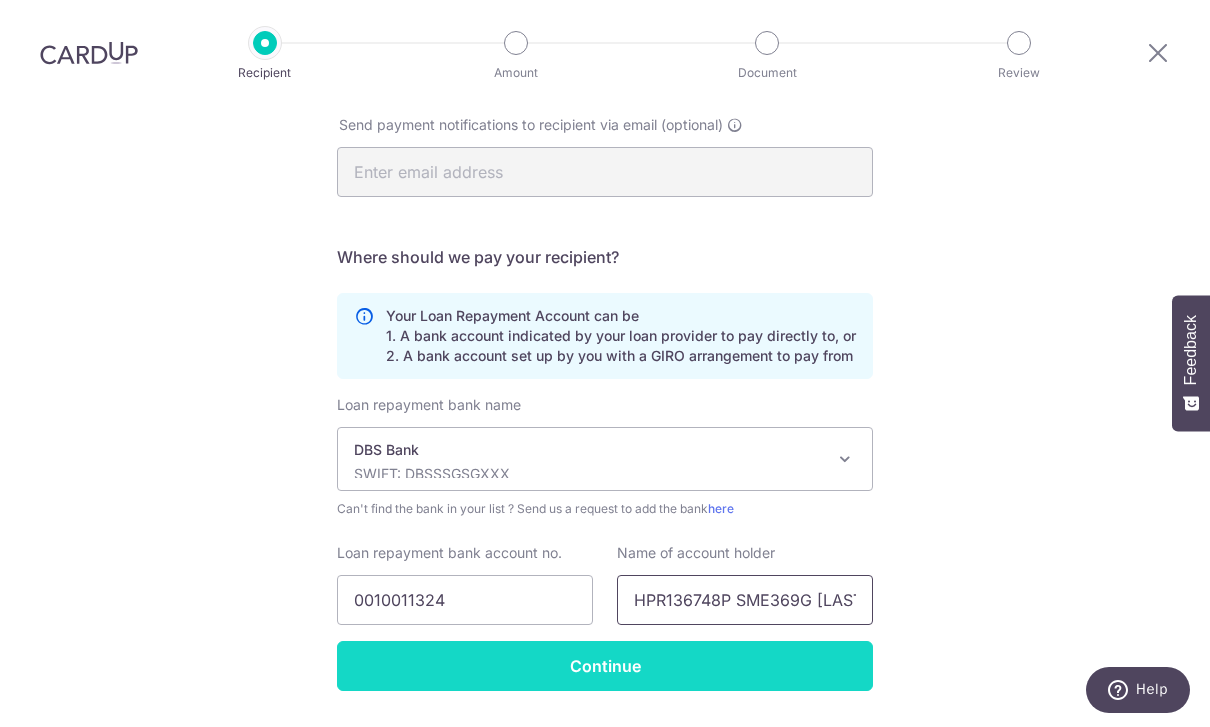 type on "HPR136748P SME369G Lee Jia Yen" 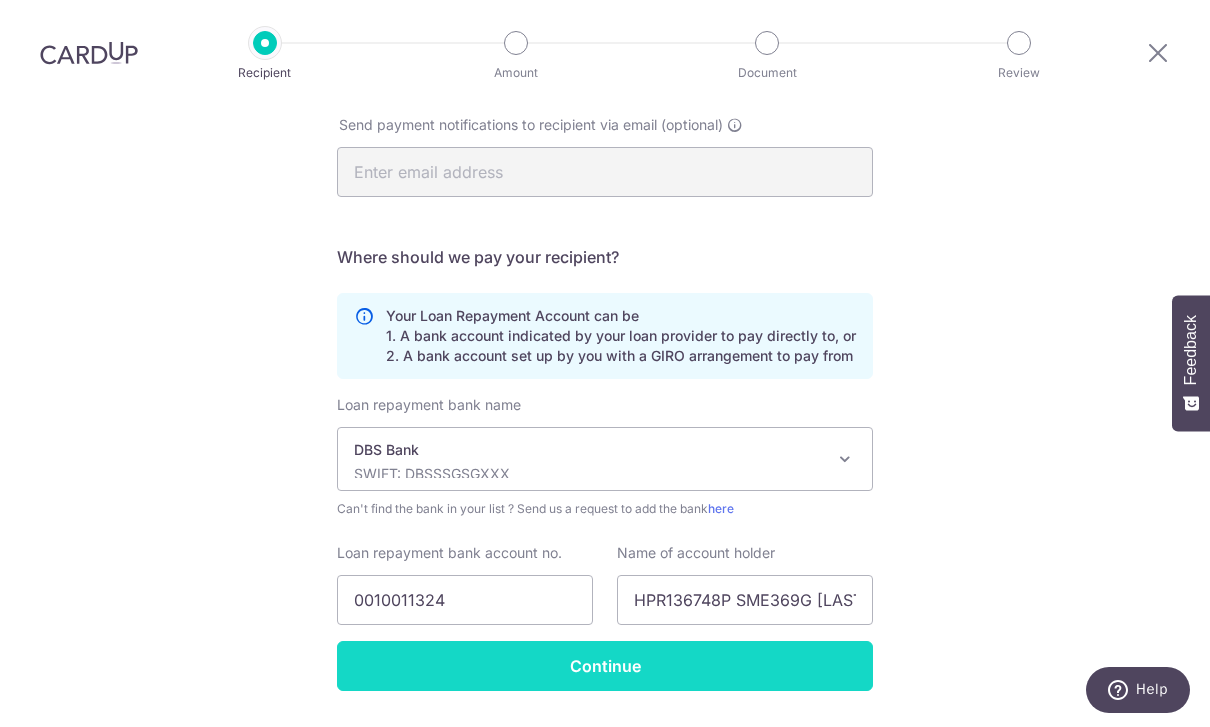 click on "Continue" at bounding box center (605, 666) 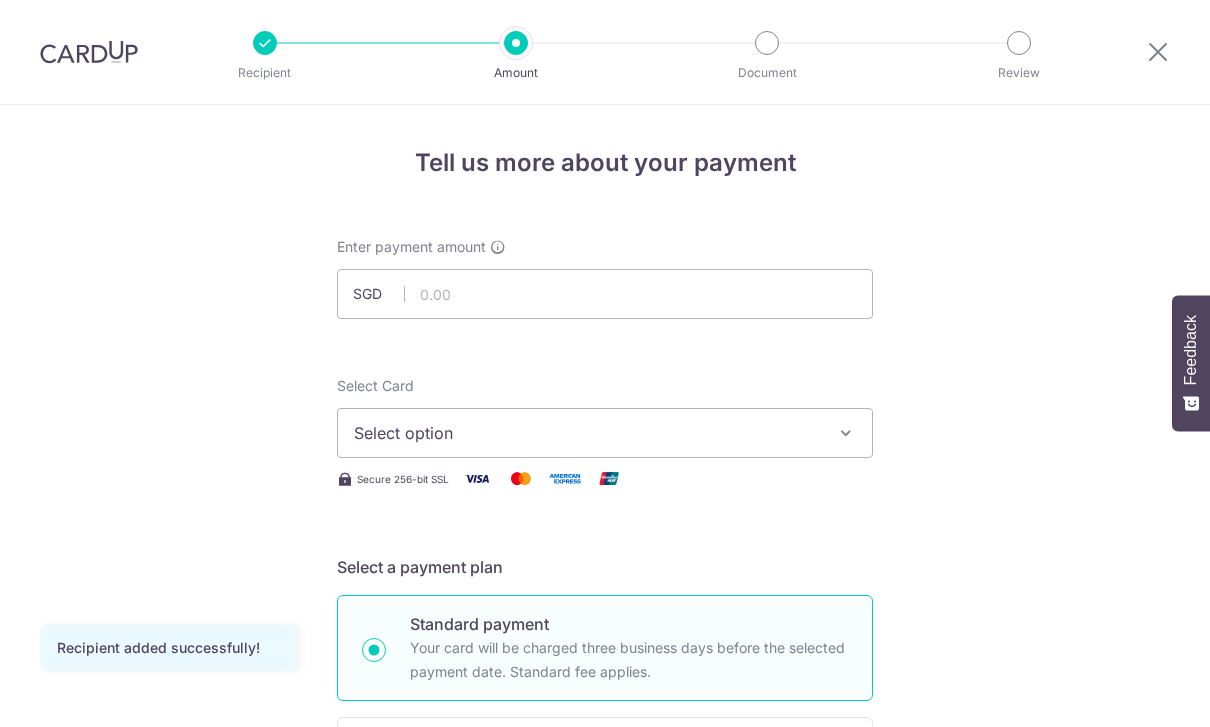 scroll, scrollTop: 0, scrollLeft: 0, axis: both 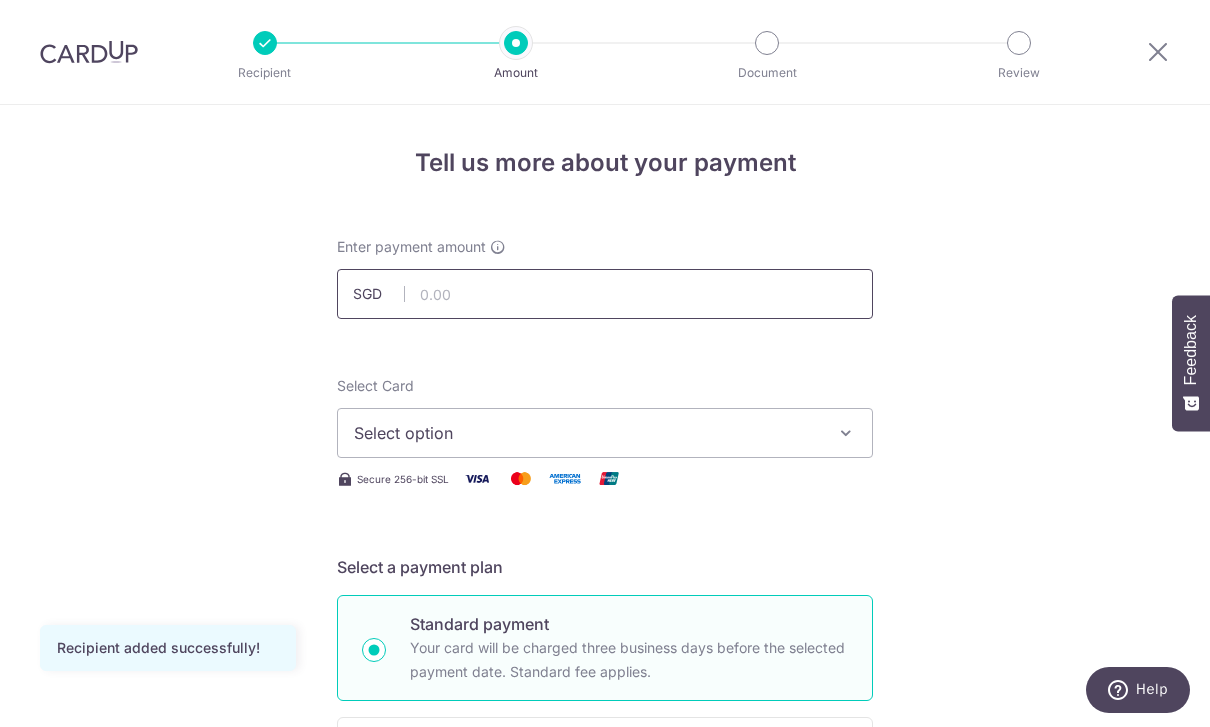 click at bounding box center (605, 294) 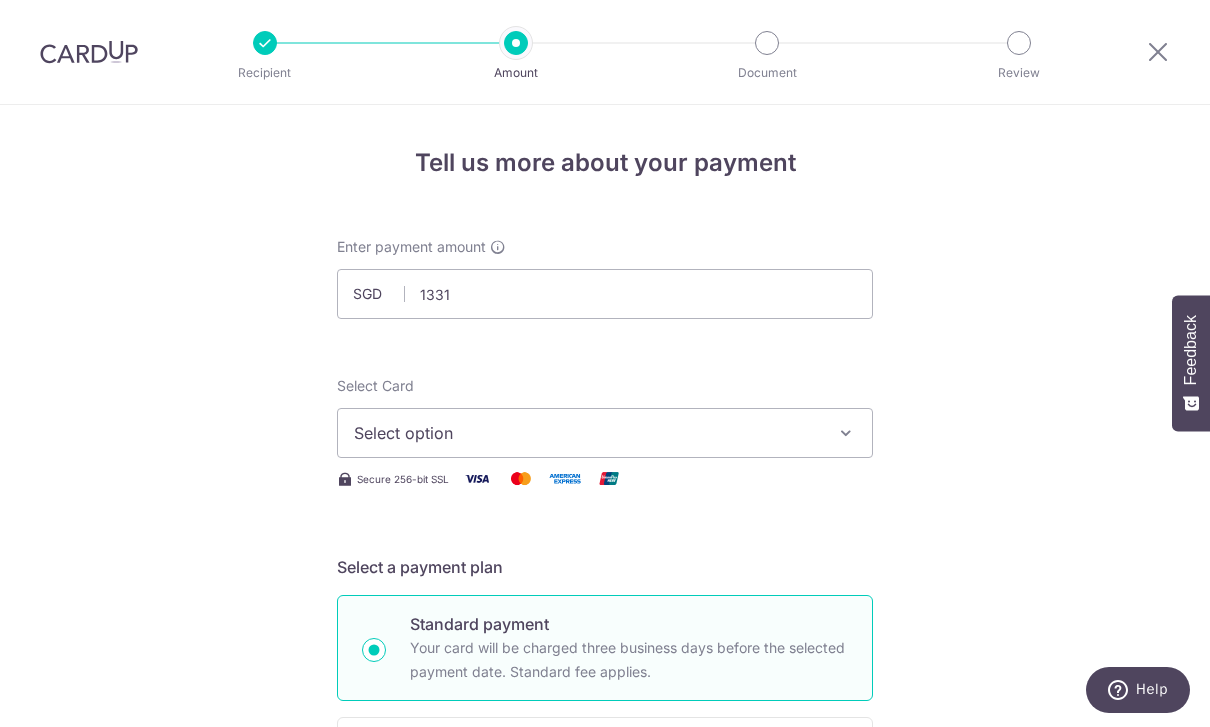 click at bounding box center (846, 433) 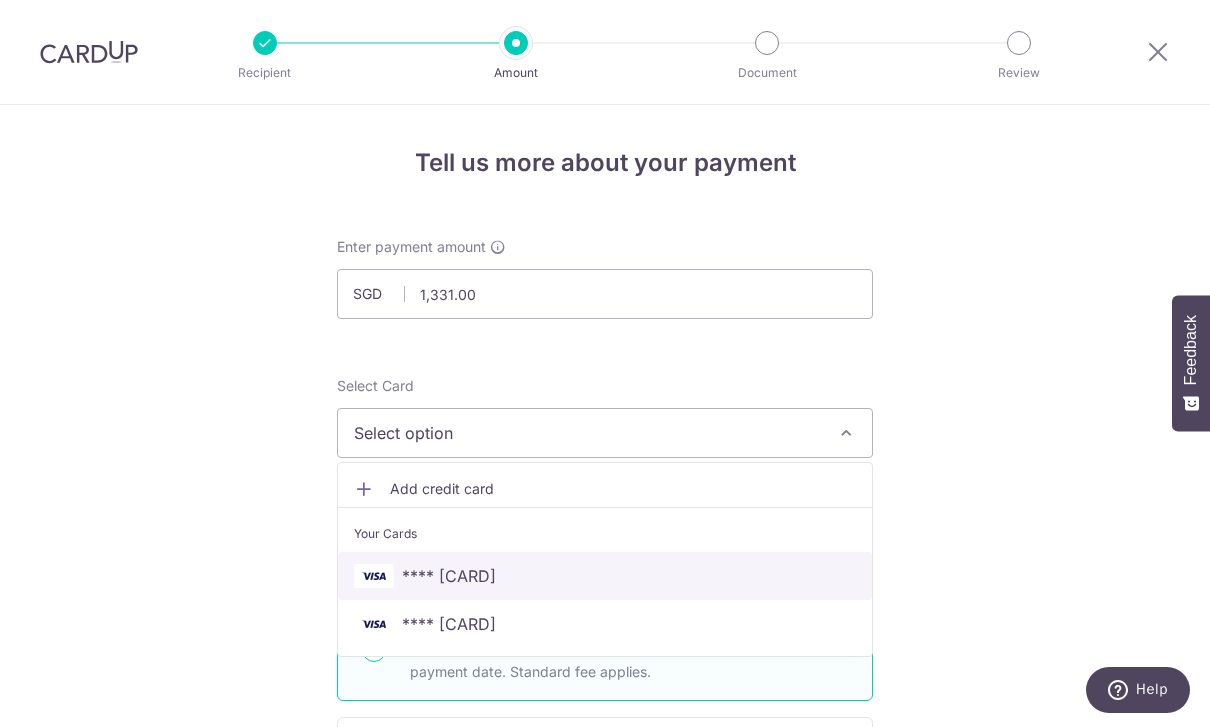 click on "**** 4001" at bounding box center [605, 576] 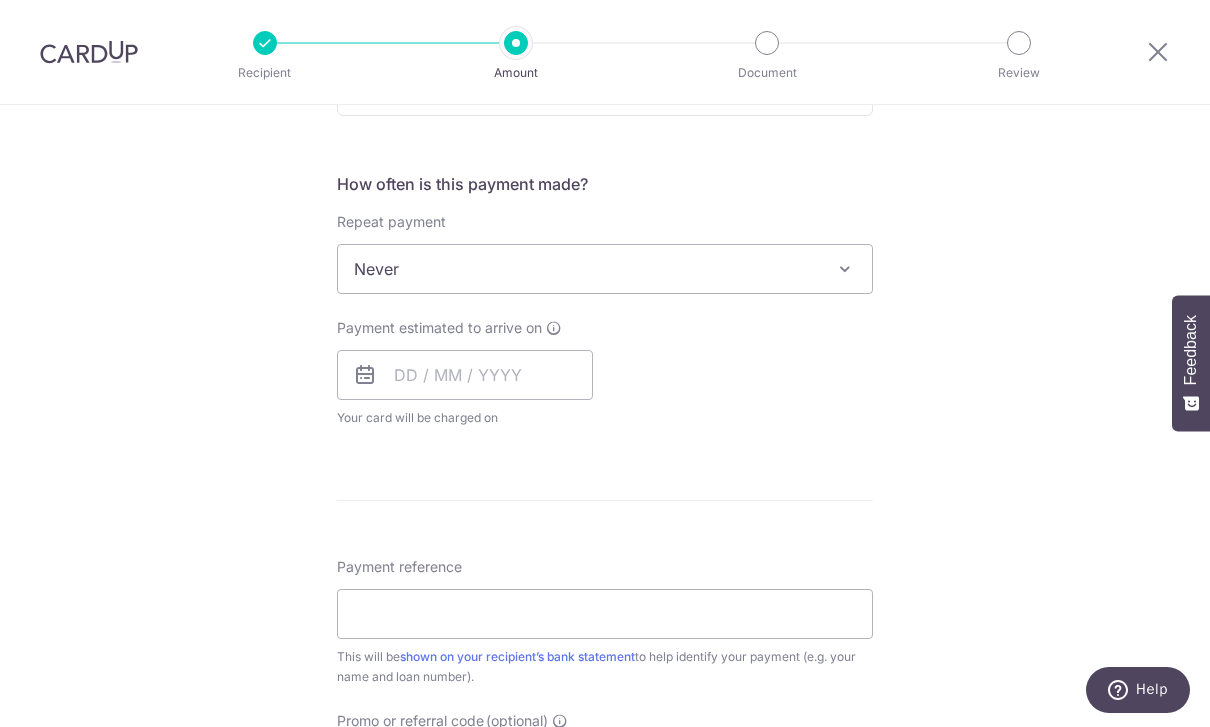 scroll, scrollTop: 708, scrollLeft: 0, axis: vertical 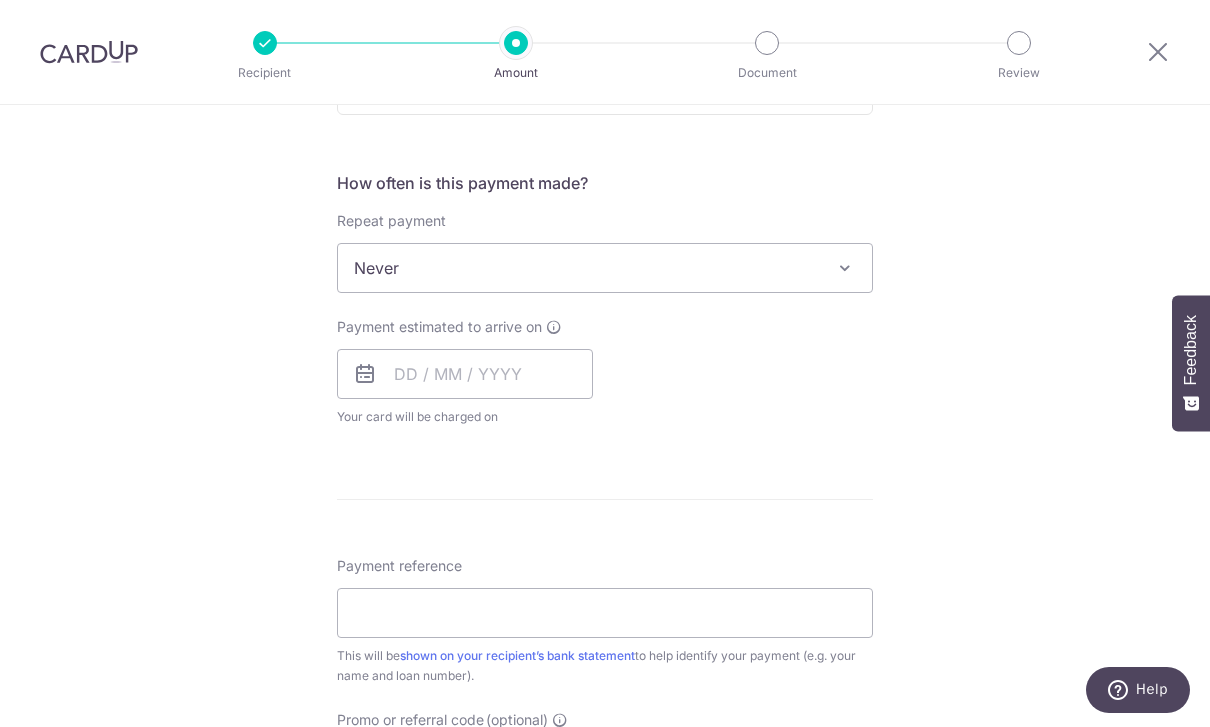 click at bounding box center (845, 268) 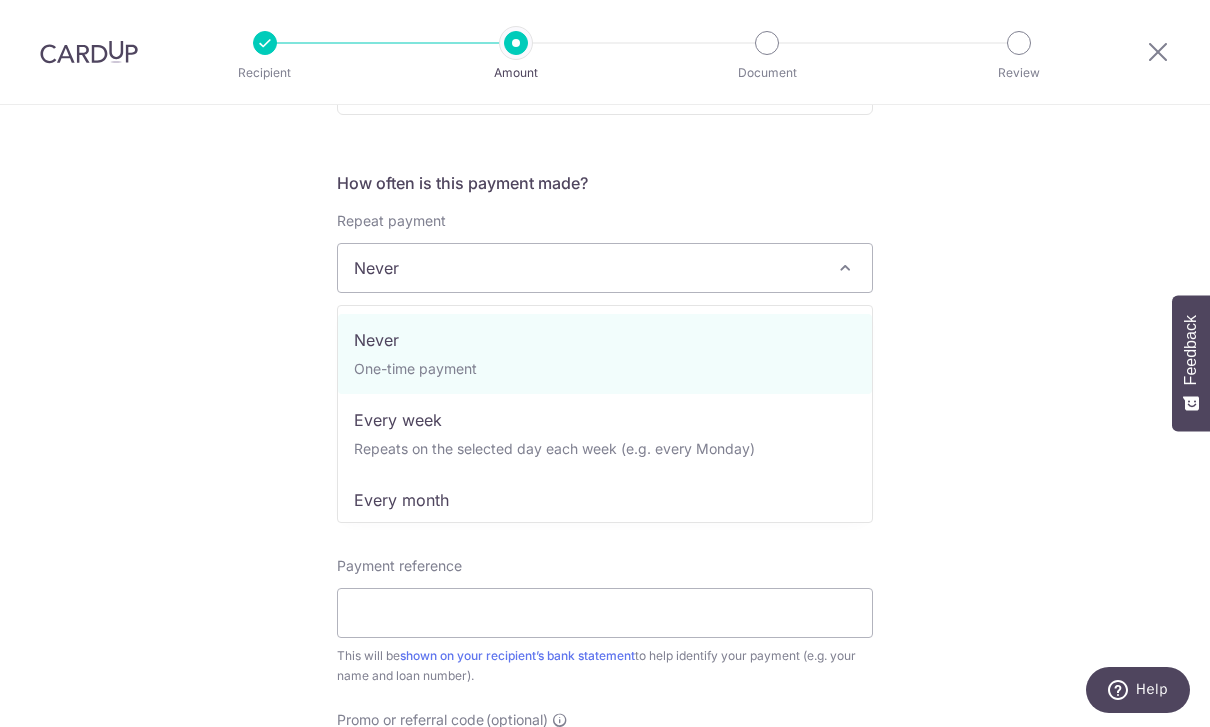 select on "3" 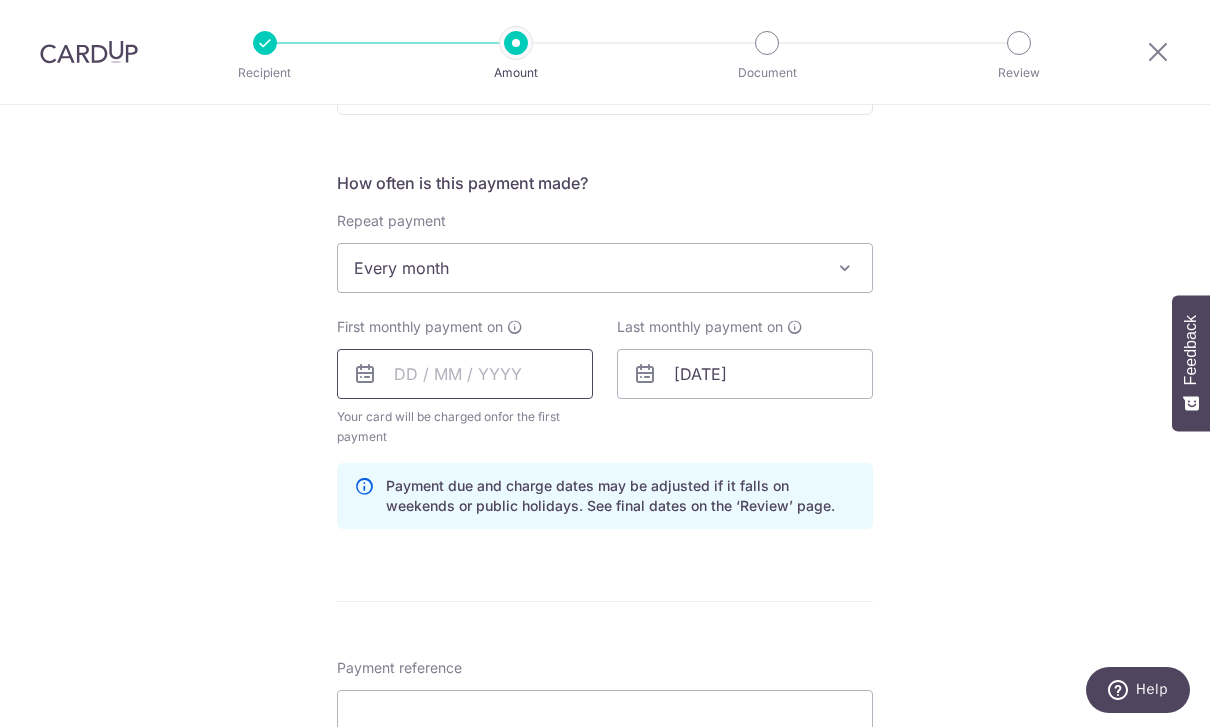 click at bounding box center (465, 374) 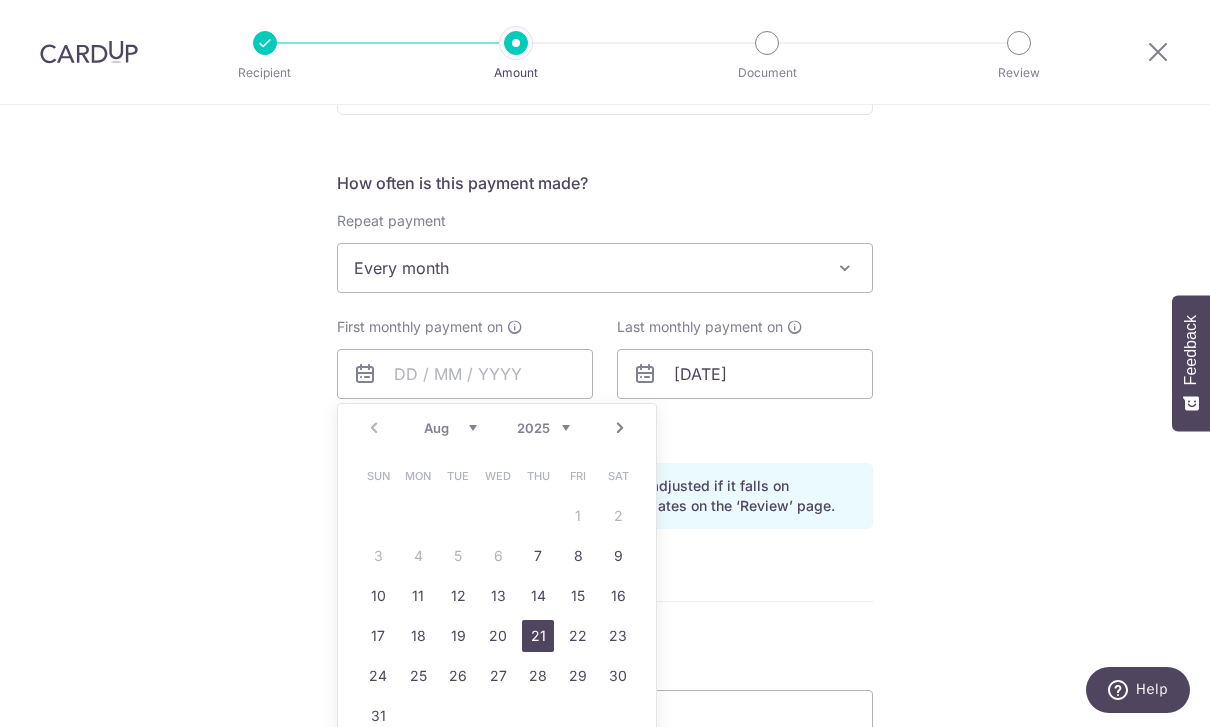 click on "21" at bounding box center (538, 636) 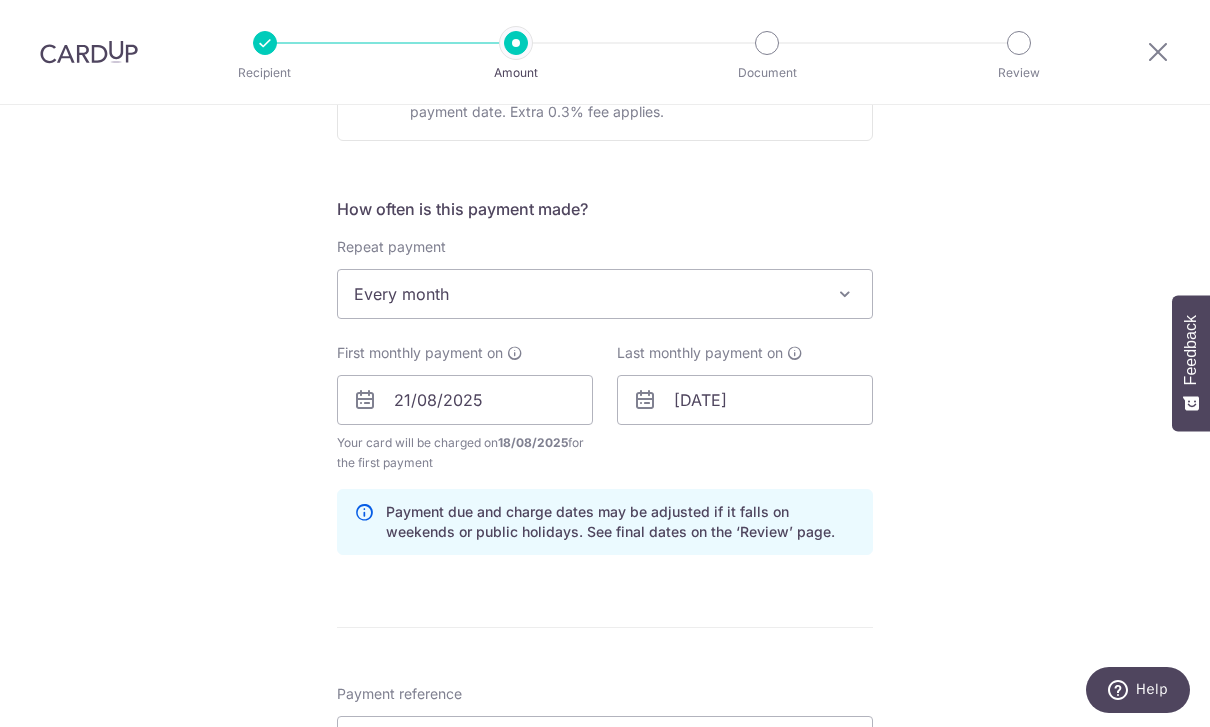 scroll, scrollTop: 667, scrollLeft: 0, axis: vertical 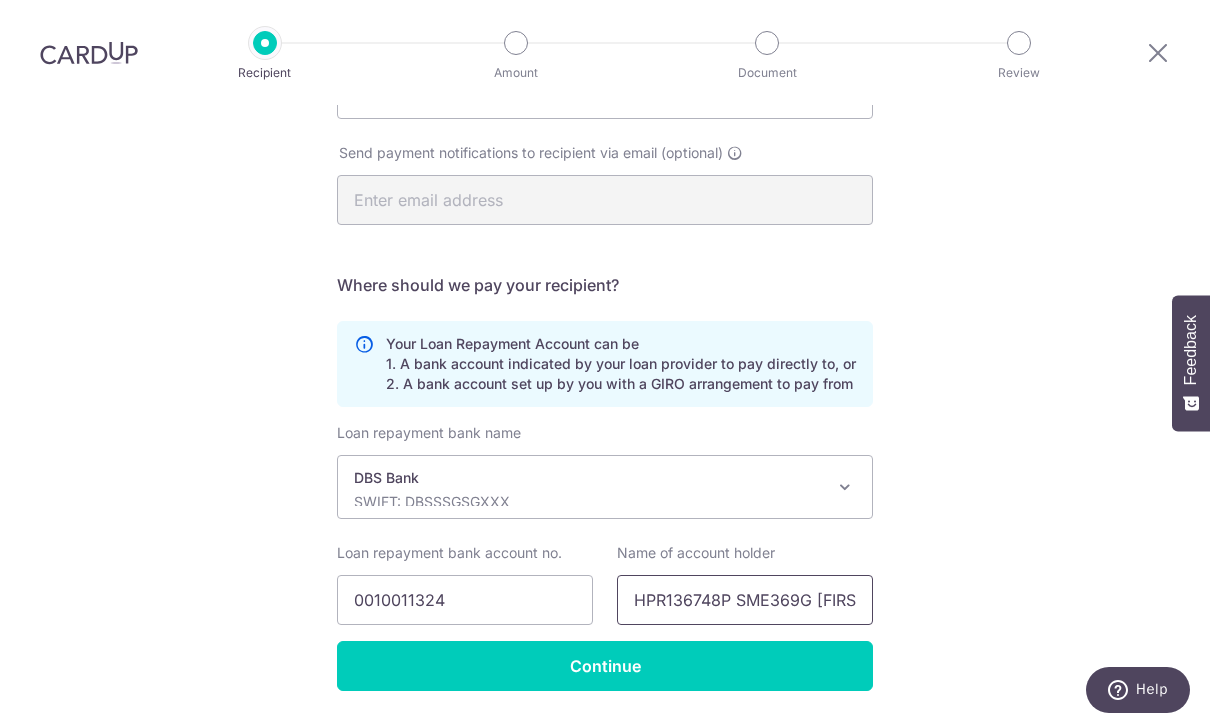 click on "HPR136748P SME369G Lee Jia Yen" at bounding box center (745, 600) 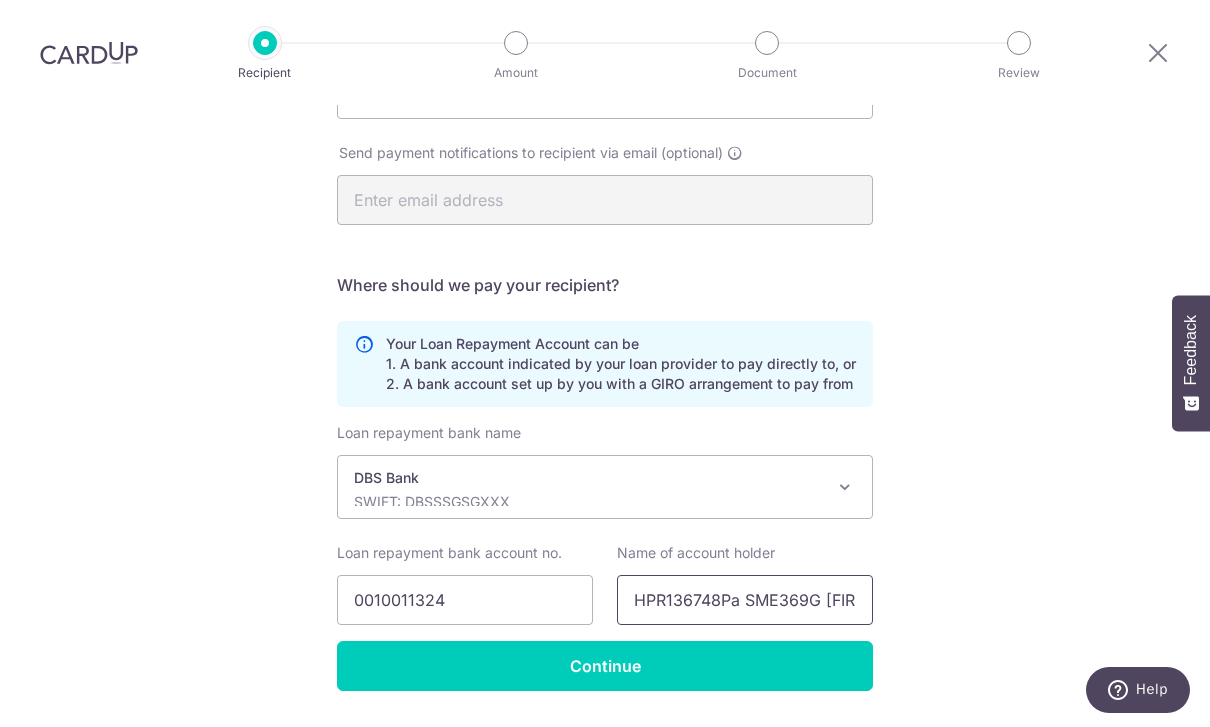 type on "HPR136748P SME369G Lee Jia Yen" 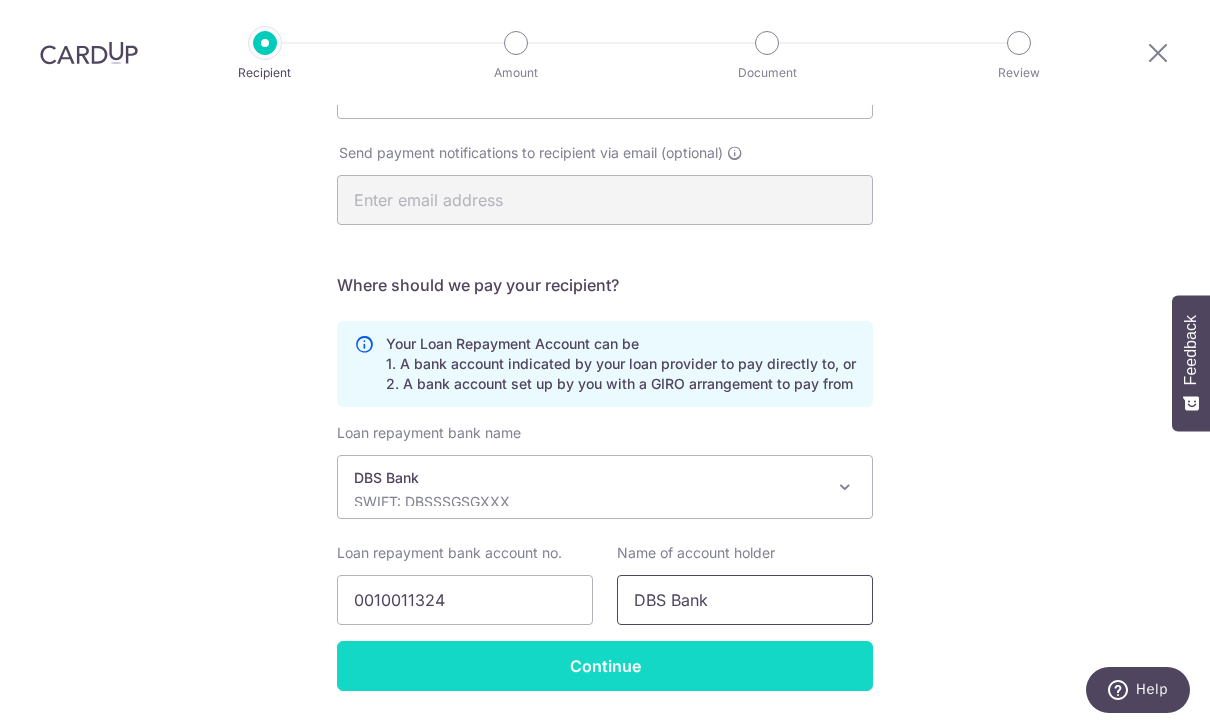 type on "DBS Bank" 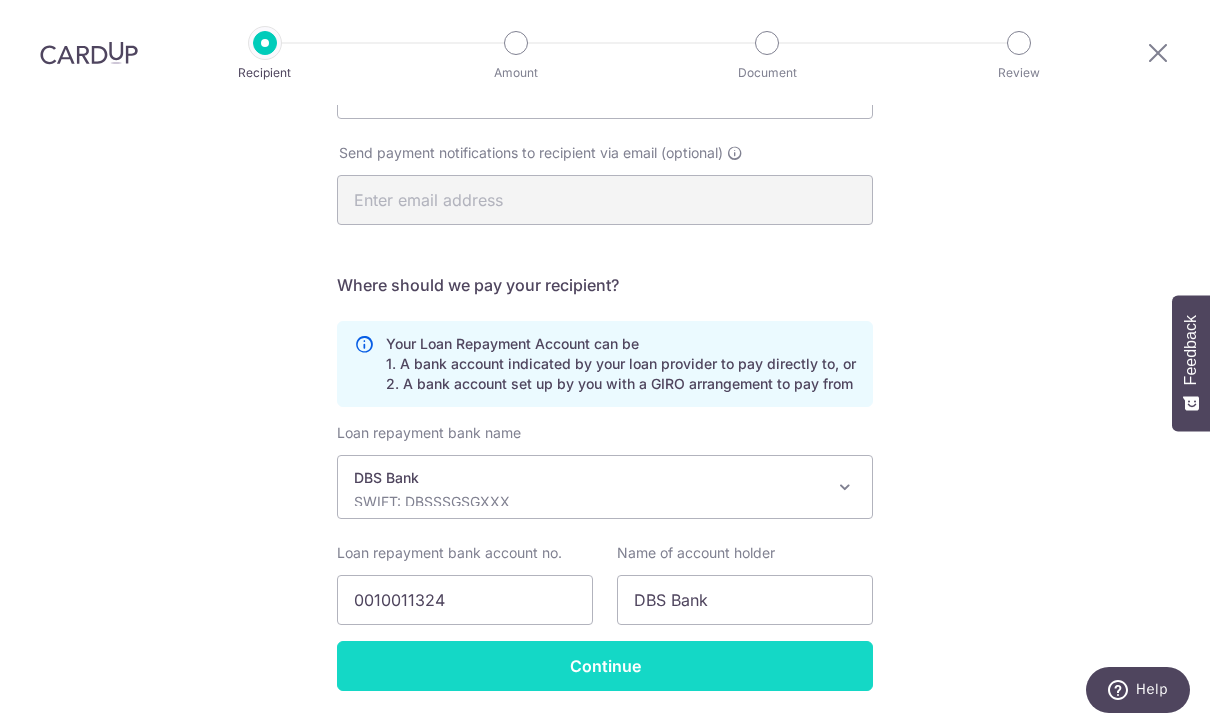 click on "Who should we send this car loan payment to?
Provider Name(as per Car loan agreement)
DBS Bank
Date of last loan repayment/instalment
21/08/2032
Send payment notifications to recipient via email (optional)
Translation missing: en.no key
URL" at bounding box center (605, 287) 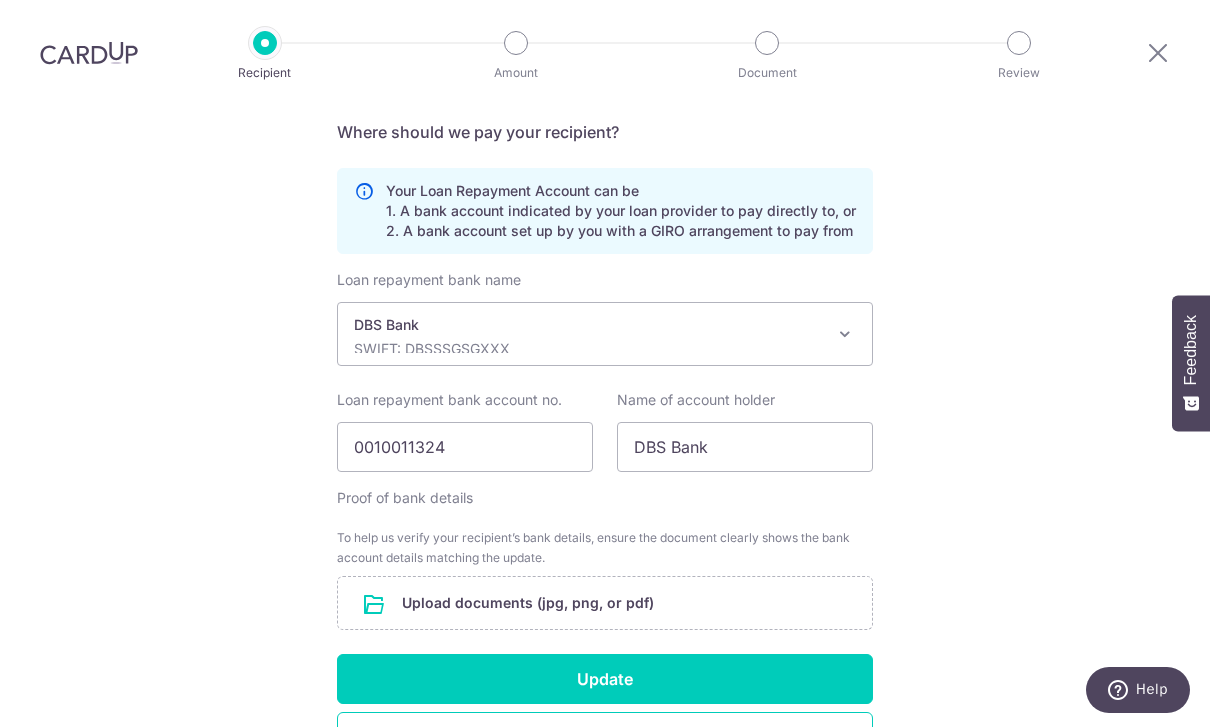scroll, scrollTop: 612, scrollLeft: 0, axis: vertical 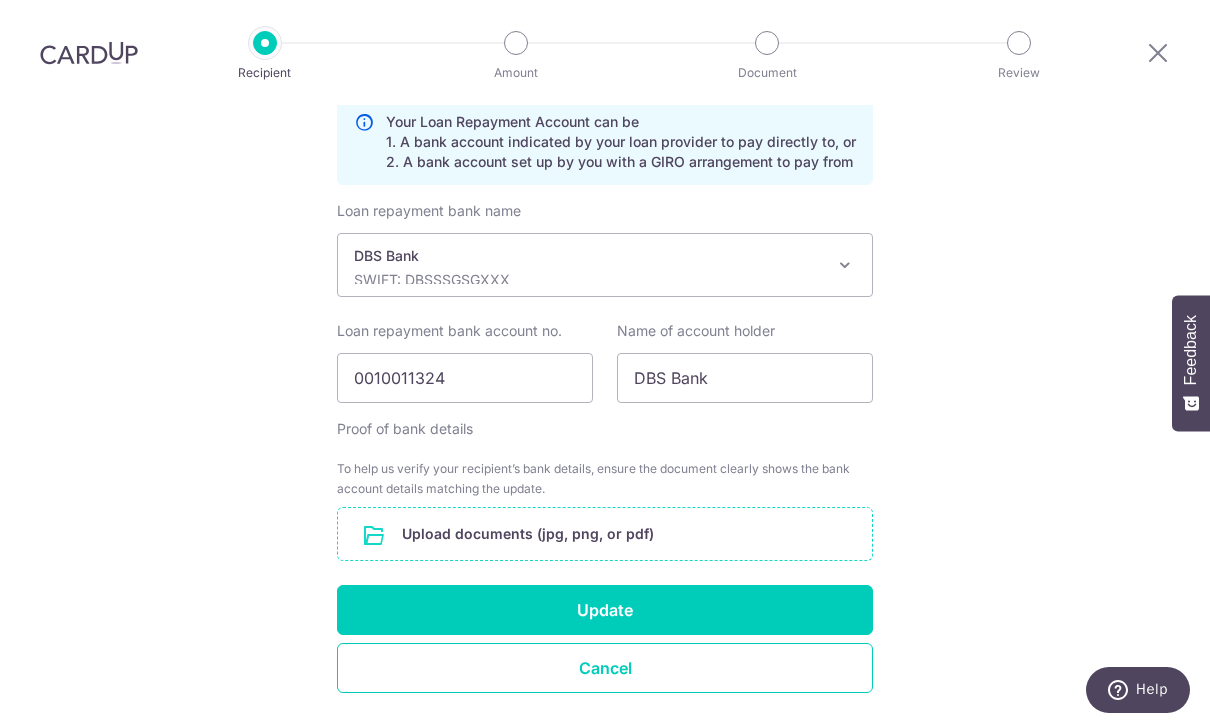 click at bounding box center [605, 534] 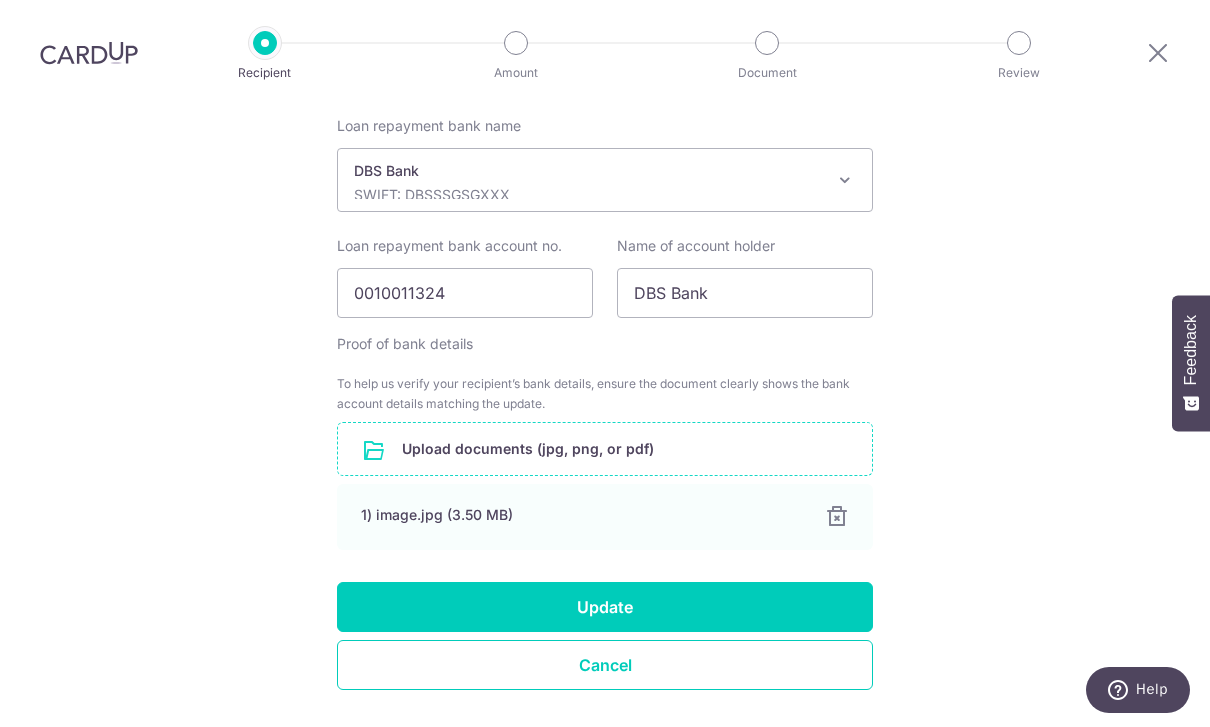 scroll, scrollTop: 696, scrollLeft: 0, axis: vertical 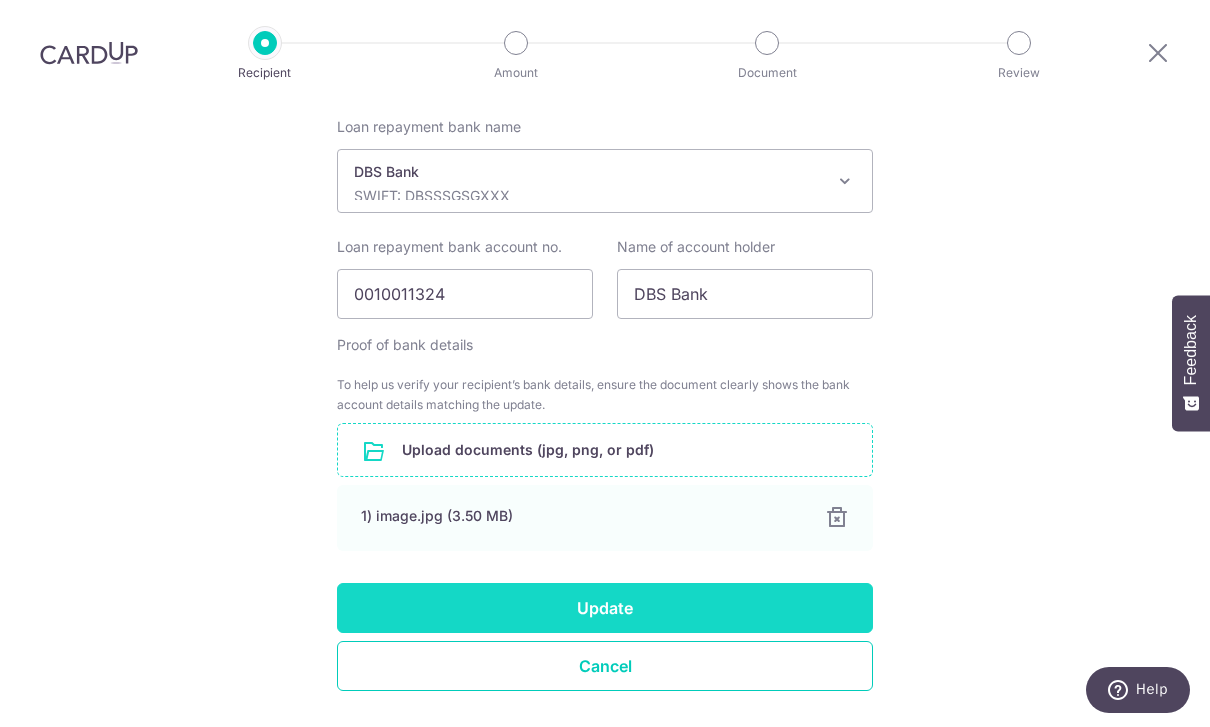 click on "Update" at bounding box center [605, 608] 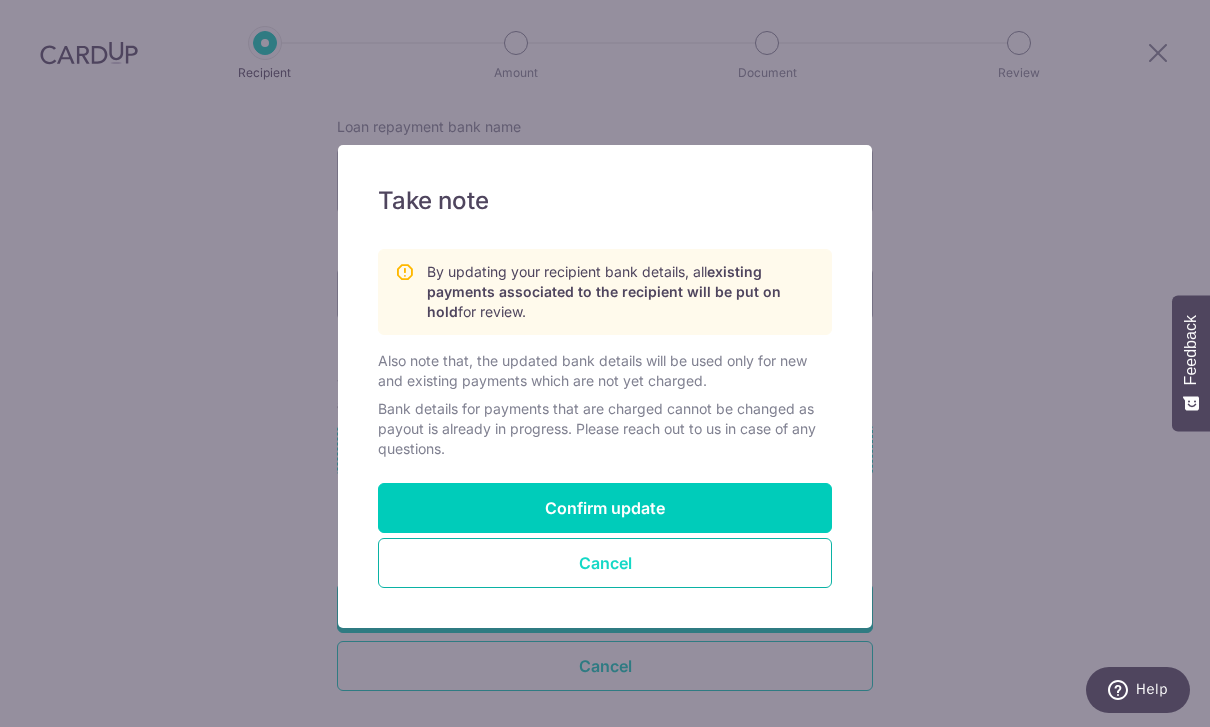 click on "Cancel" at bounding box center [605, 563] 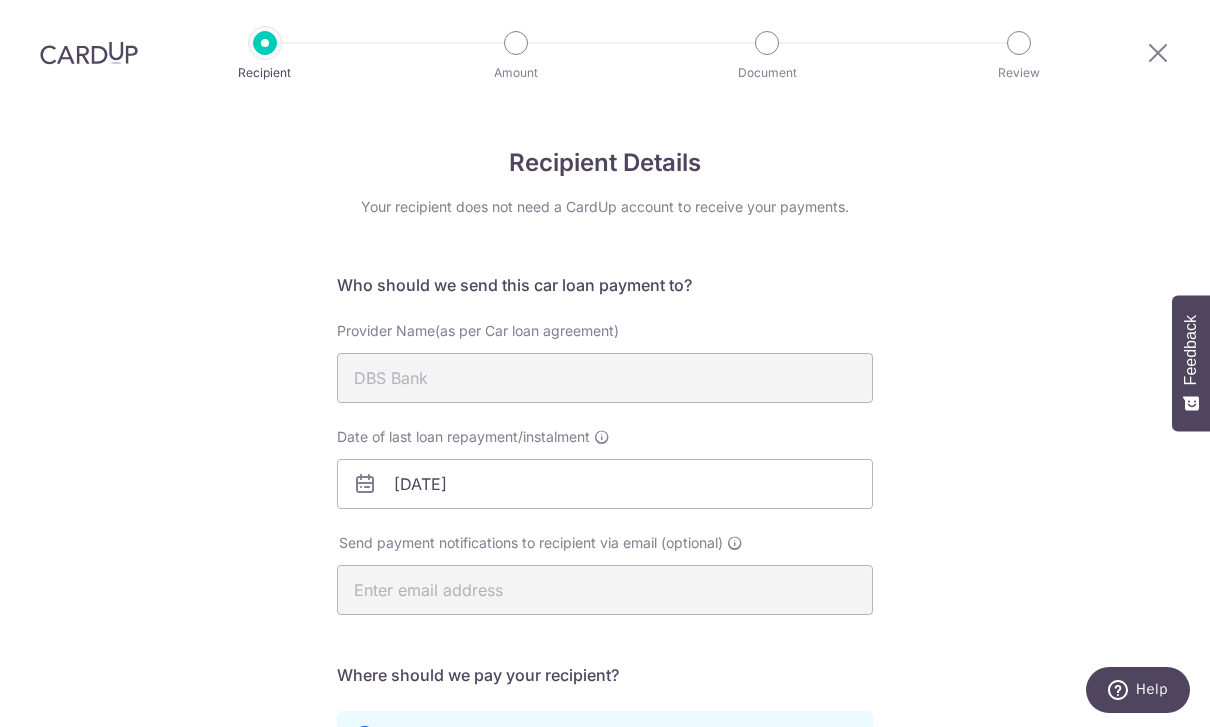 scroll, scrollTop: 0, scrollLeft: 0, axis: both 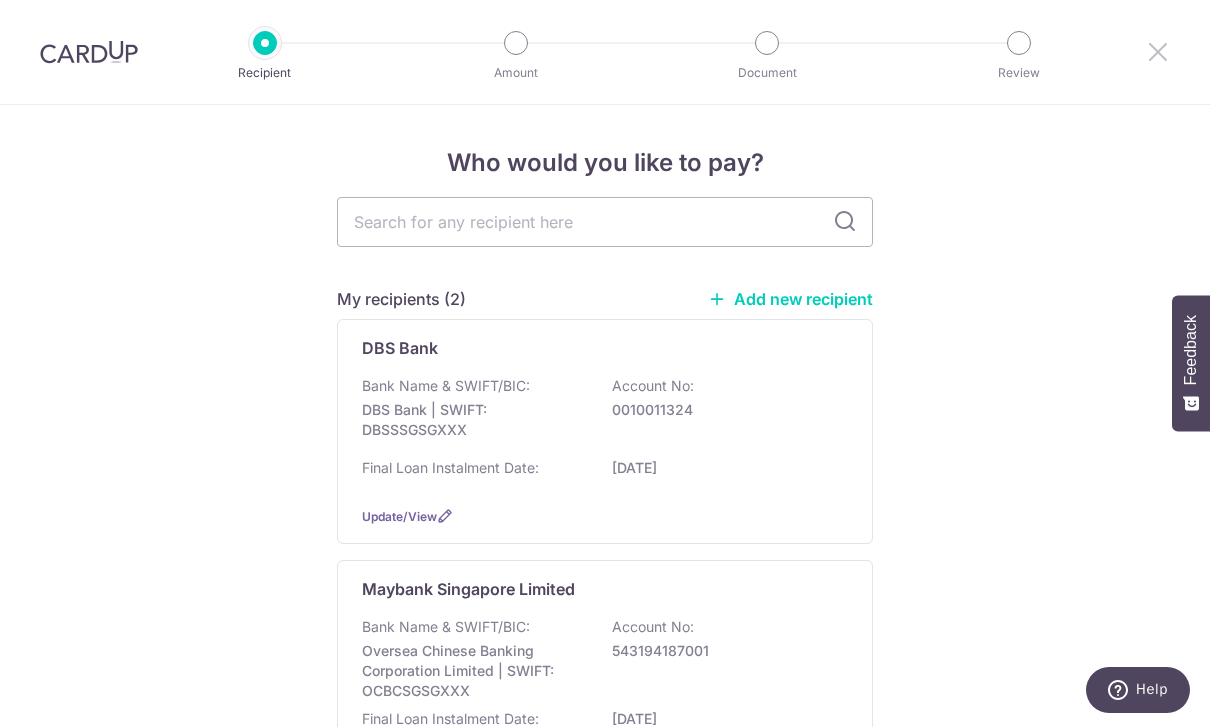 click at bounding box center [1158, 51] 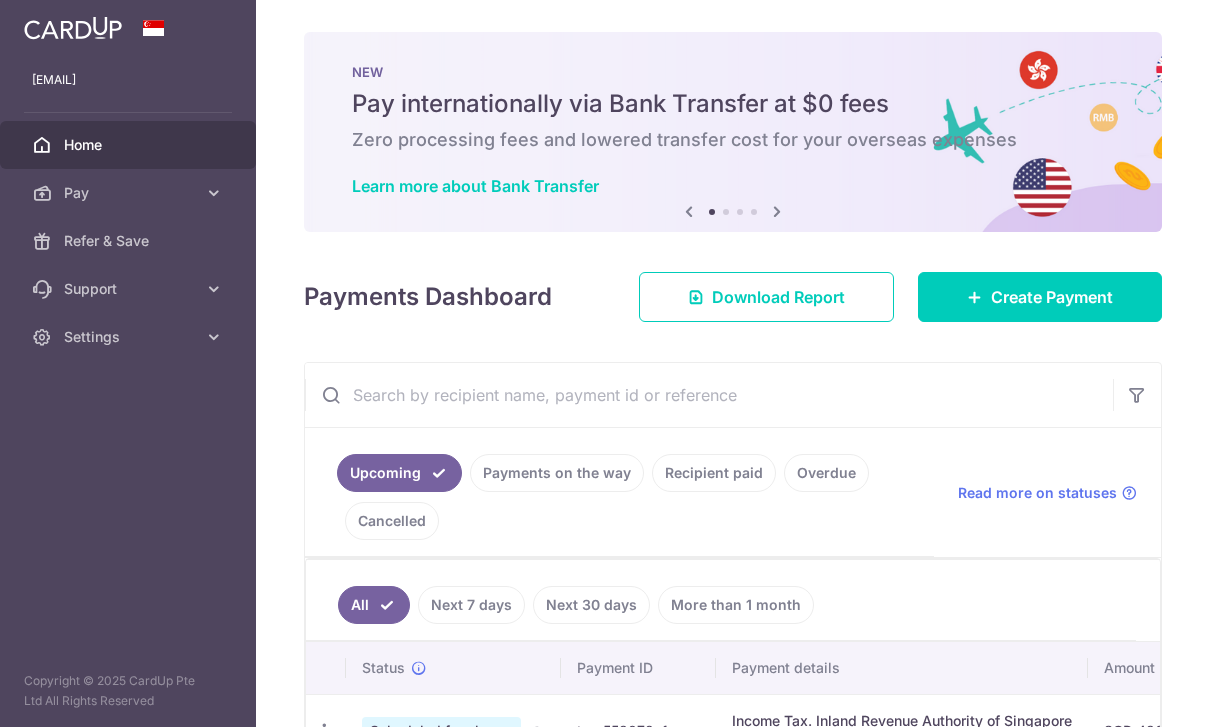 scroll, scrollTop: 0, scrollLeft: 0, axis: both 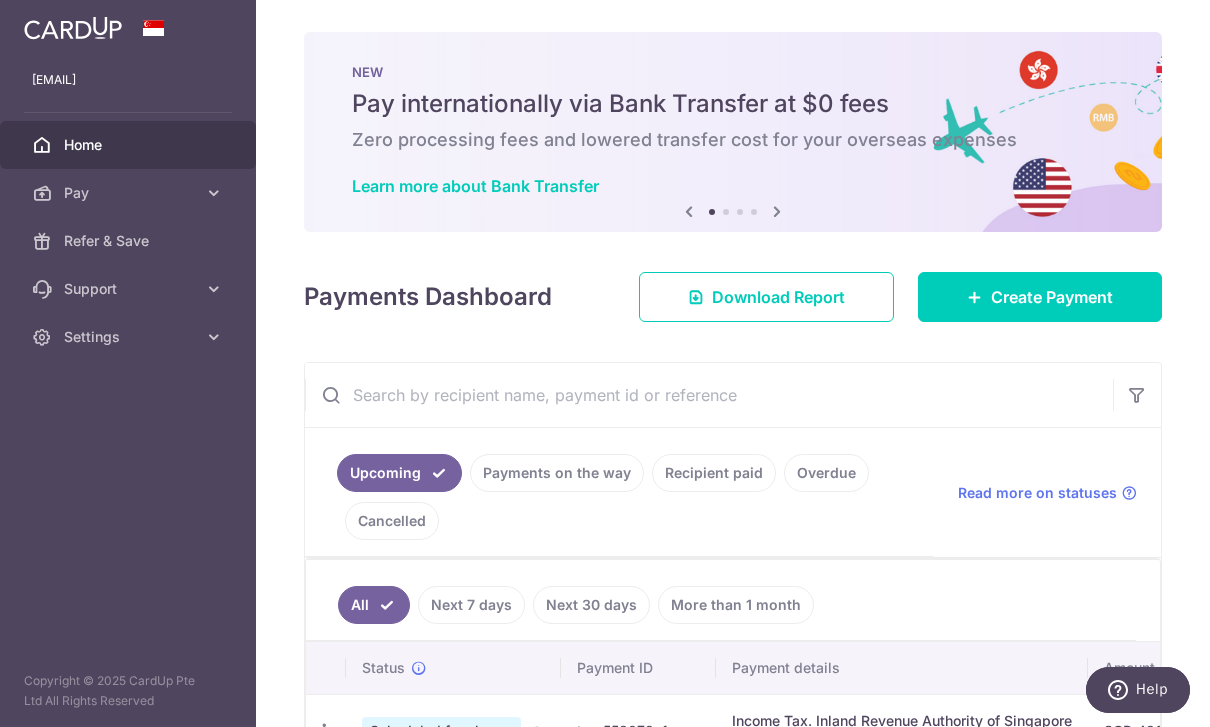 click at bounding box center (0, 0) 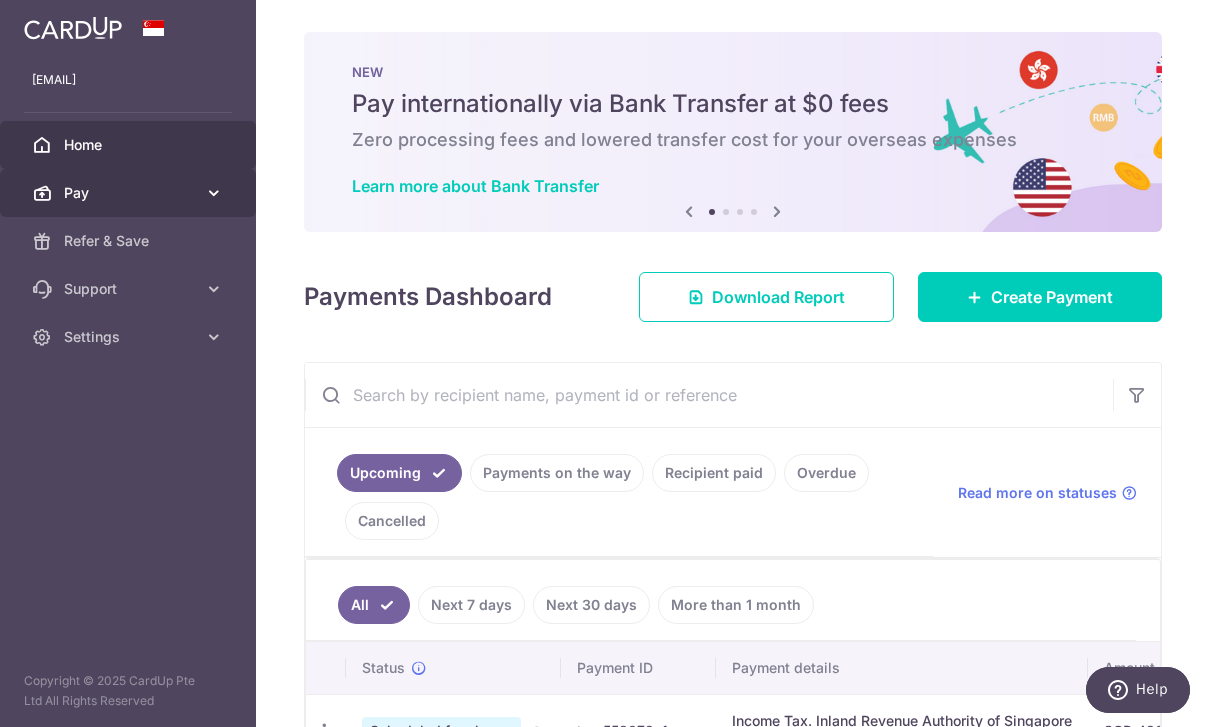 click on "Pay" at bounding box center [130, 193] 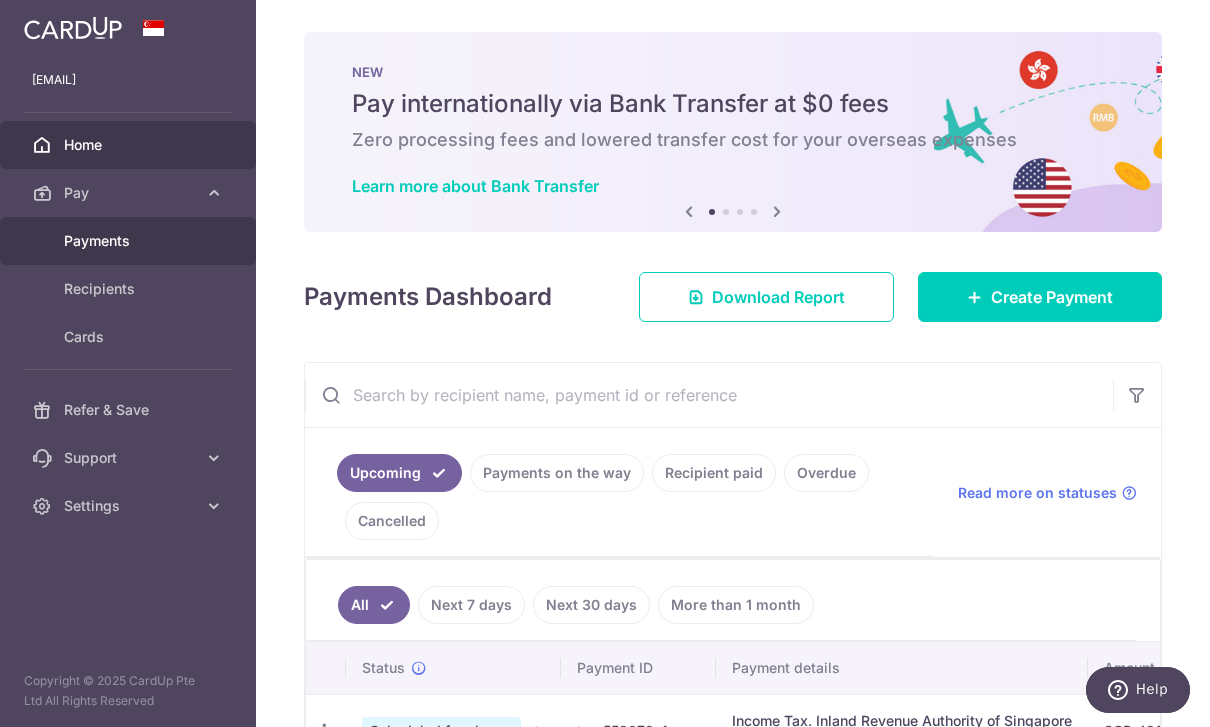 click on "Payments" at bounding box center (130, 241) 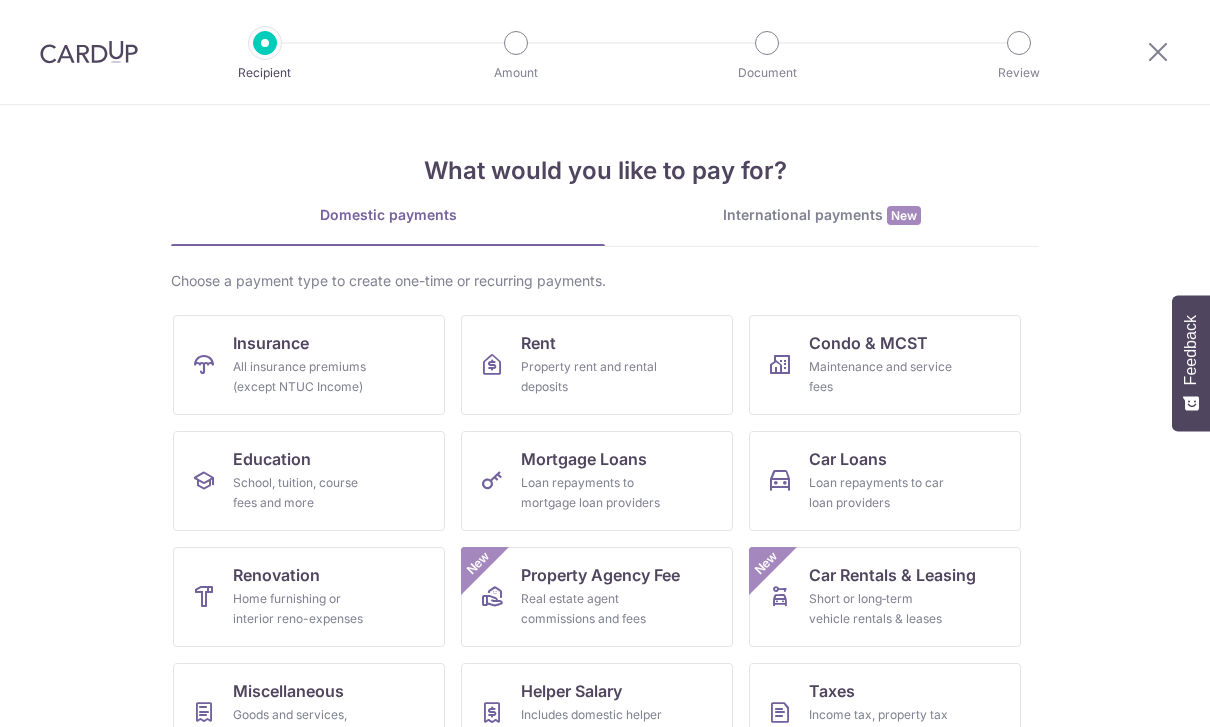 scroll, scrollTop: 0, scrollLeft: 0, axis: both 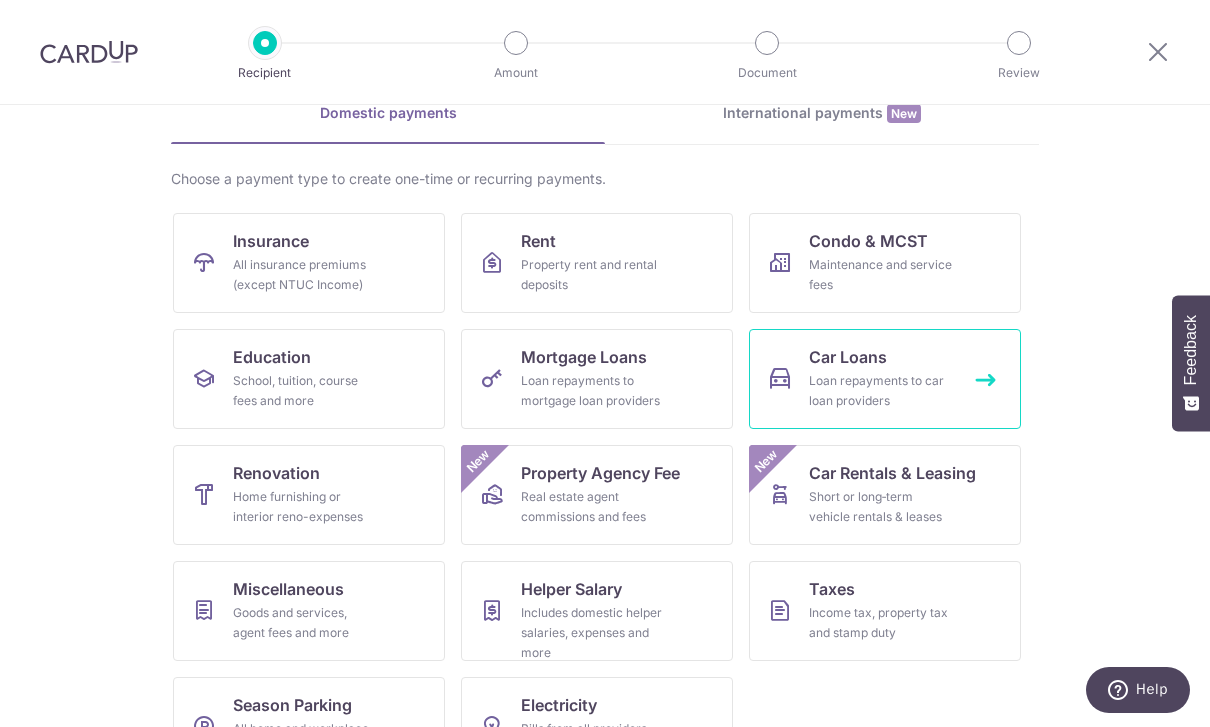 click on "Car Loans Loan repayments to car loan providers" at bounding box center [885, 379] 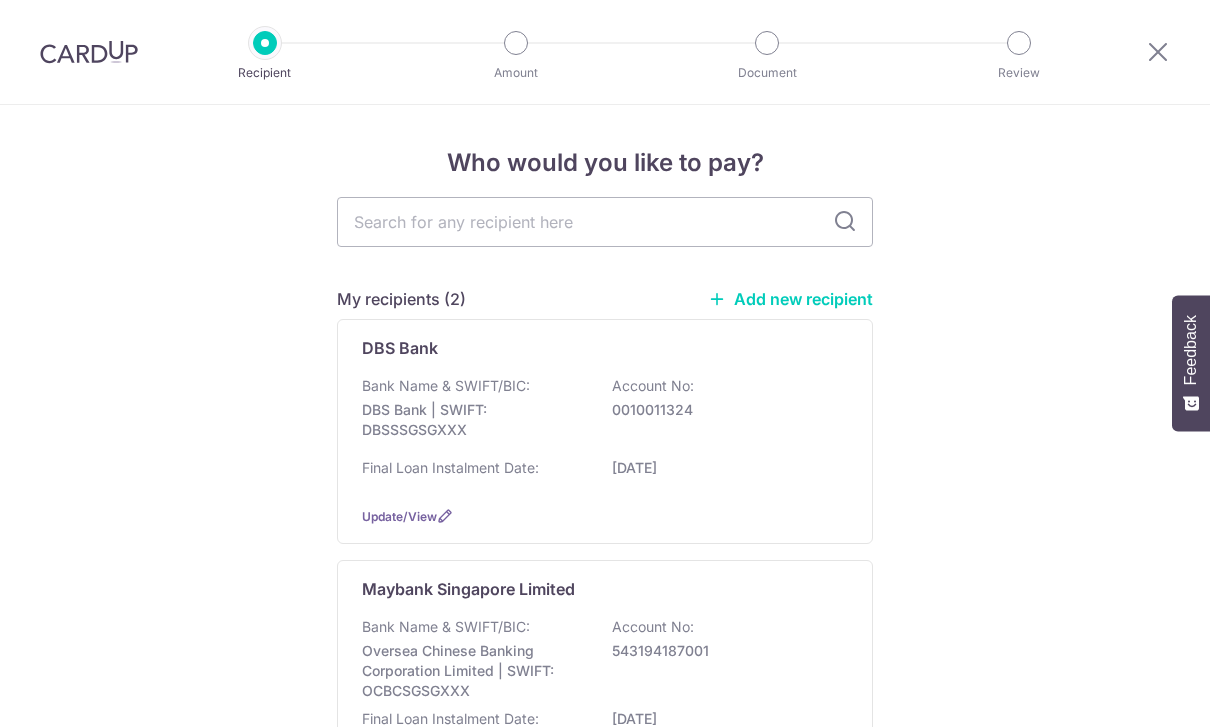 scroll, scrollTop: 0, scrollLeft: 0, axis: both 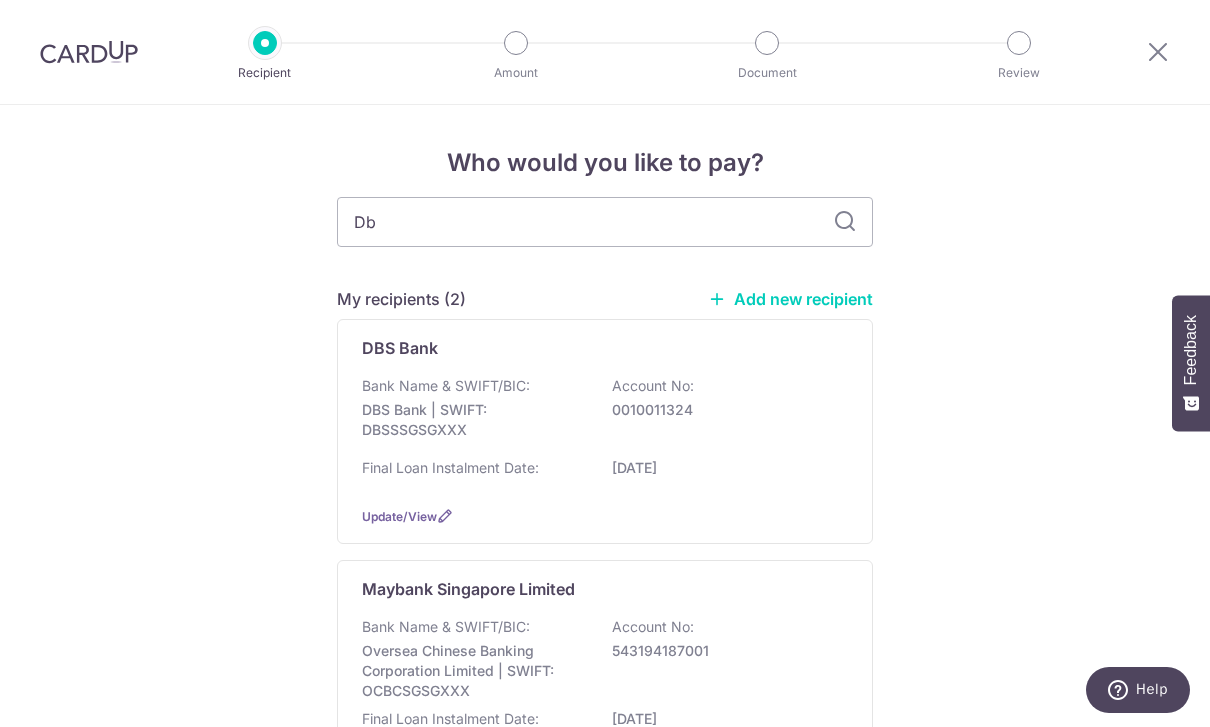 type on "Dbs" 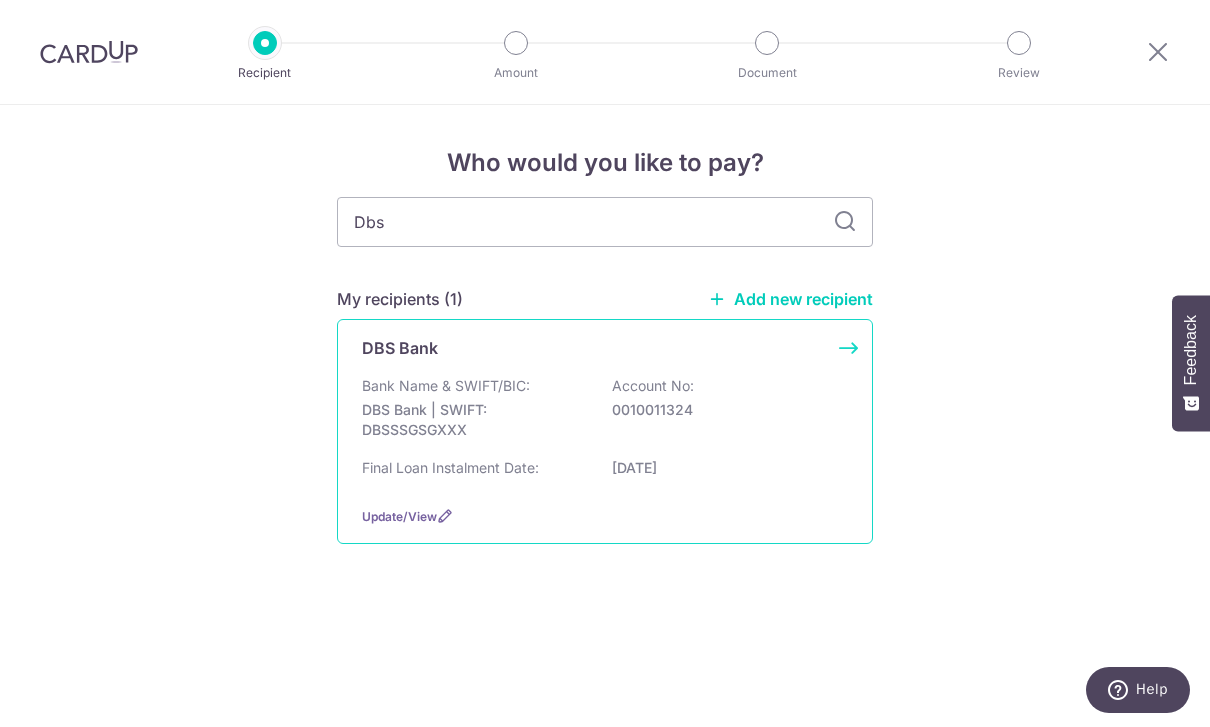 click on "Bank Name & SWIFT/BIC:
DBS Bank | SWIFT: DBSSSGSGXXX
Account No:
0010011324" at bounding box center (605, 413) 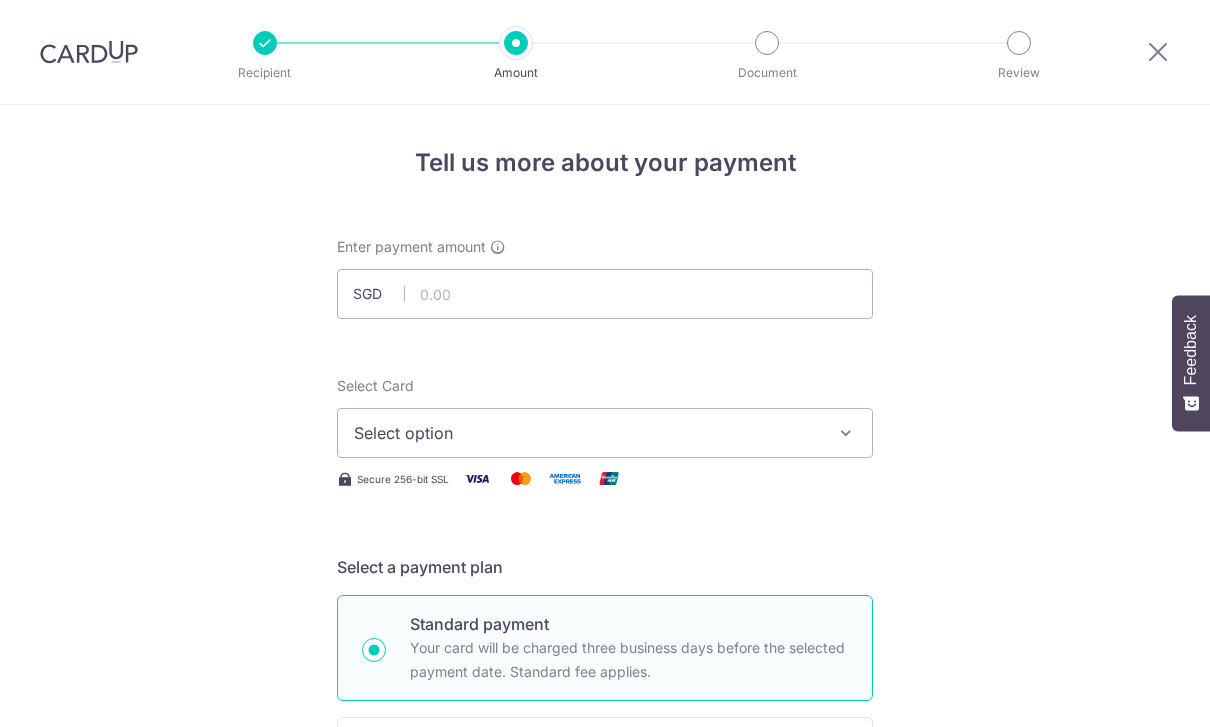 scroll, scrollTop: 0, scrollLeft: 0, axis: both 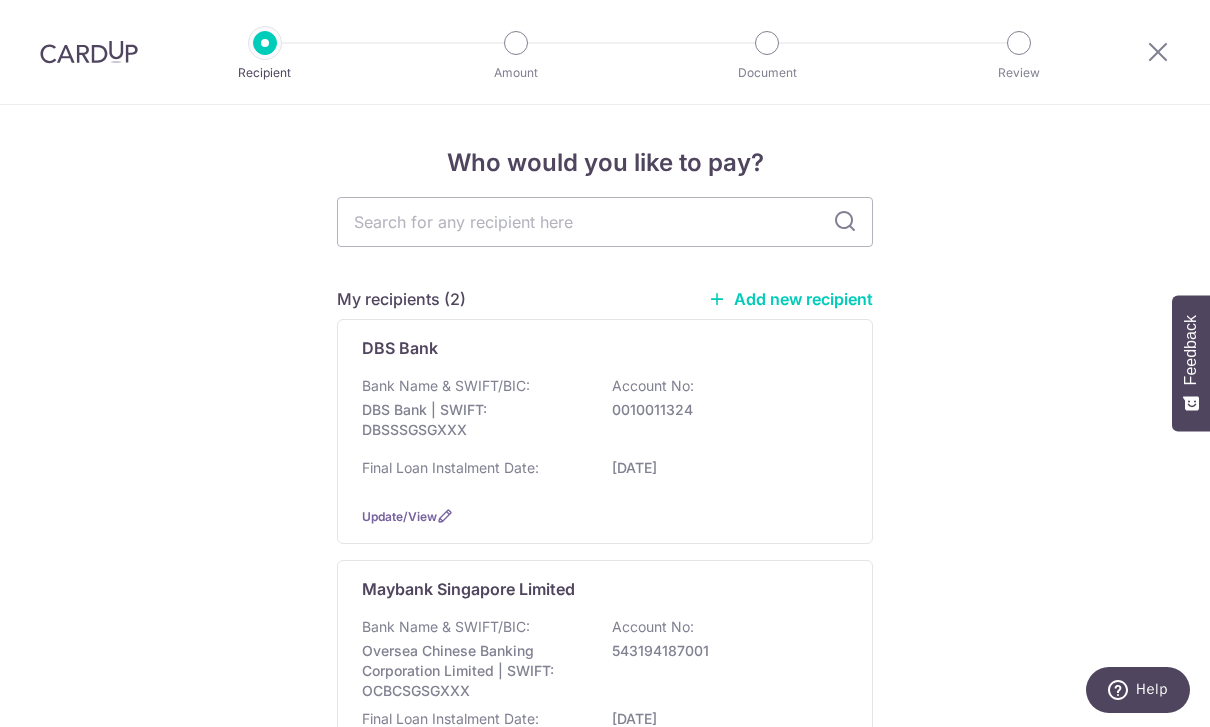 click on "Add new recipient" at bounding box center [790, 299] 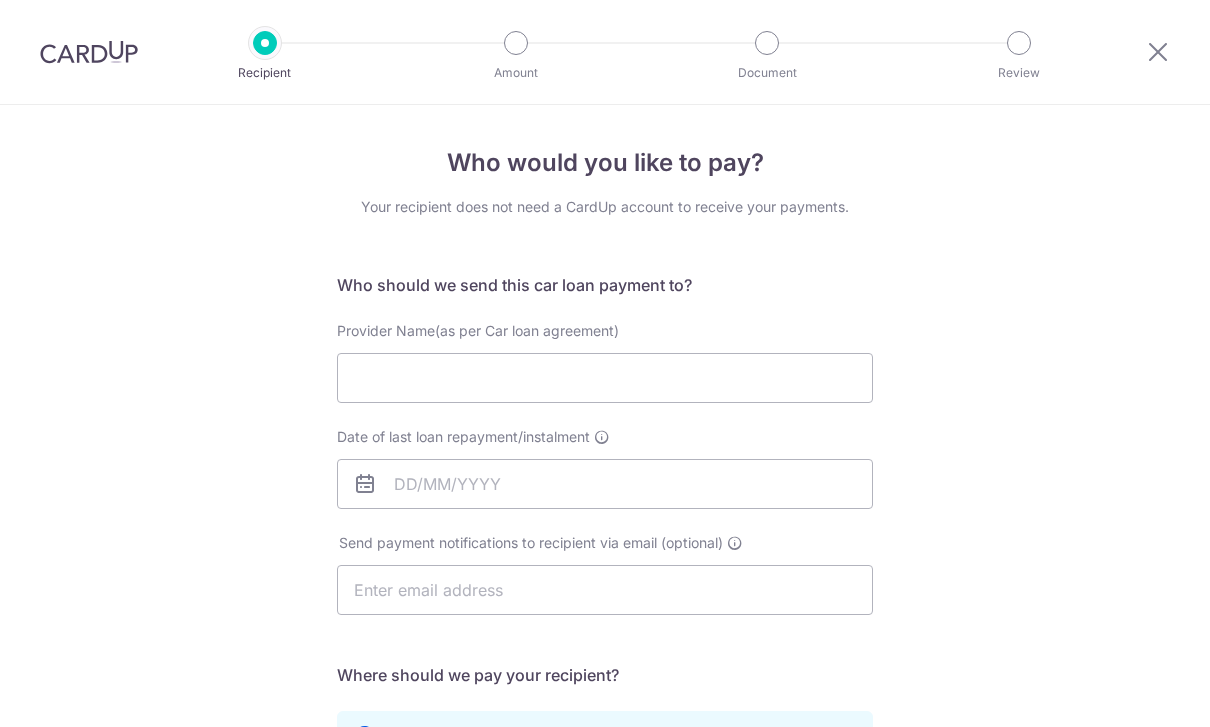 scroll, scrollTop: 0, scrollLeft: 0, axis: both 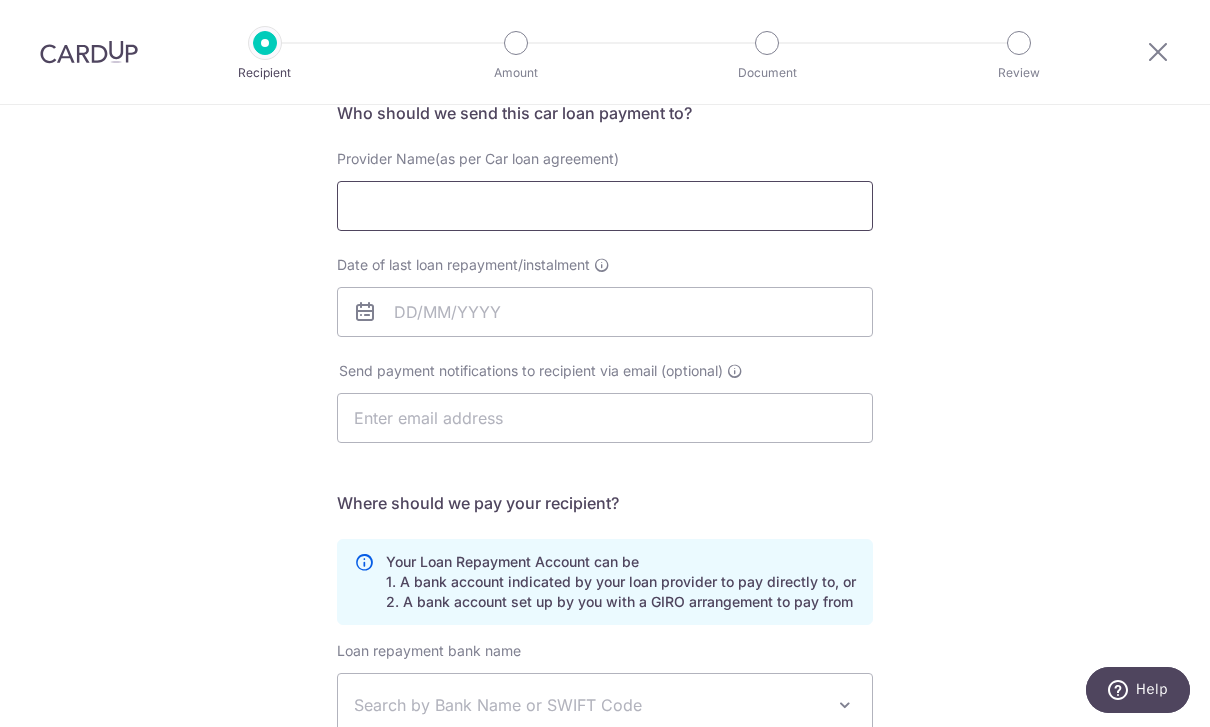 click on "Provider Name(as per Car loan agreement)" at bounding box center [605, 206] 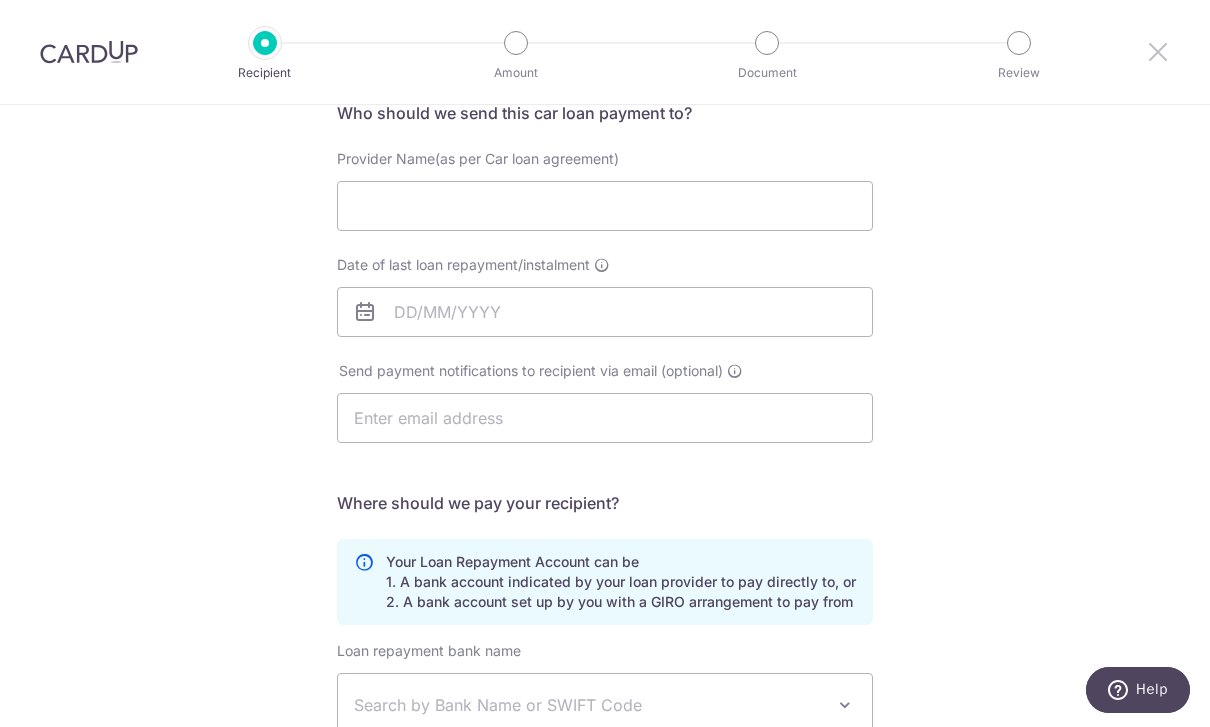 click at bounding box center (1158, 51) 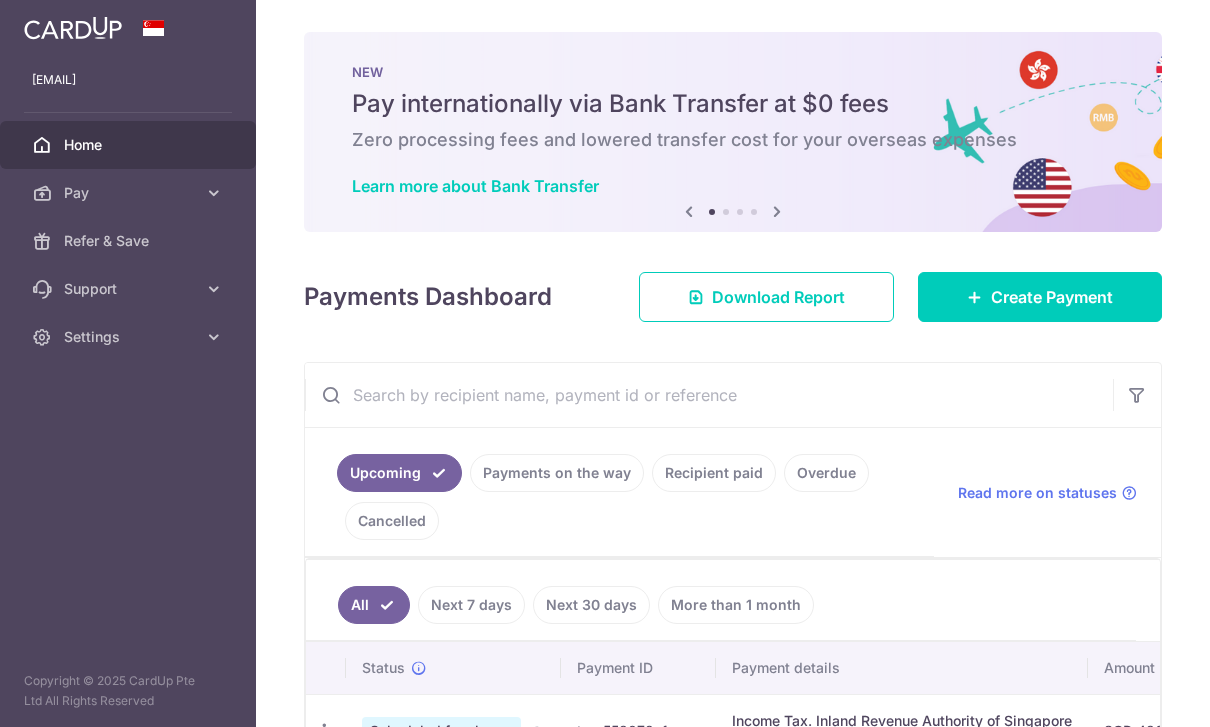 scroll, scrollTop: 0, scrollLeft: 0, axis: both 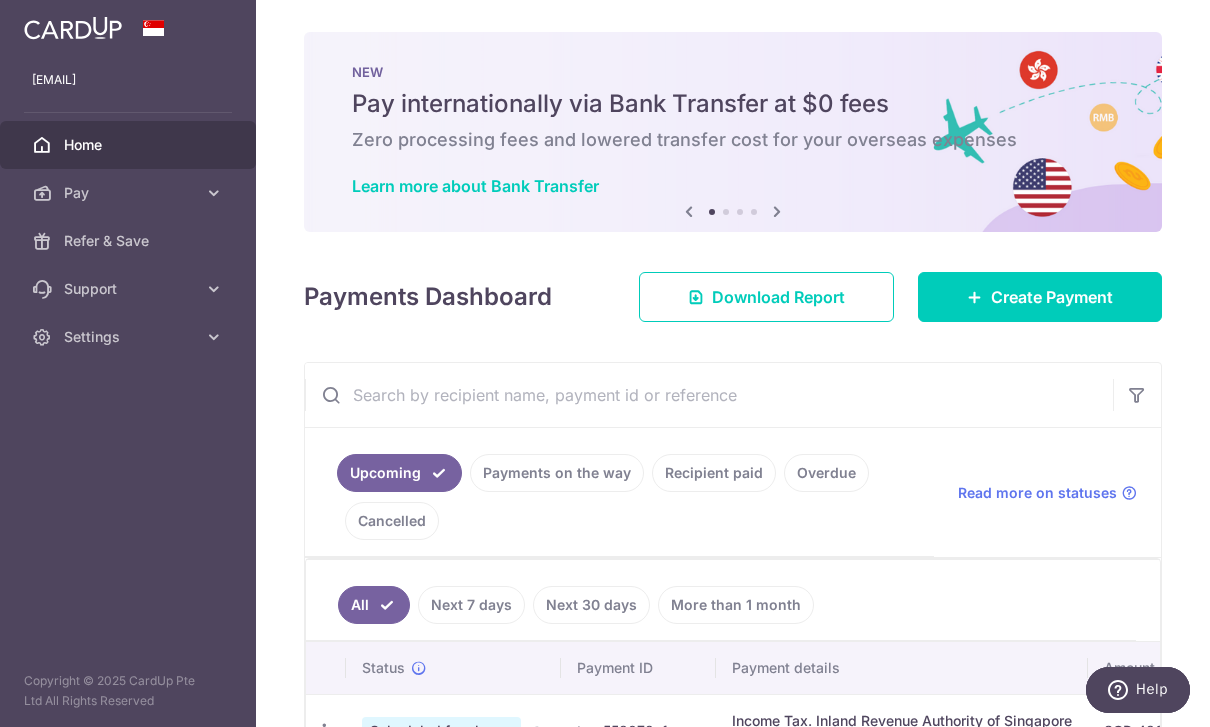 click at bounding box center (0, 0) 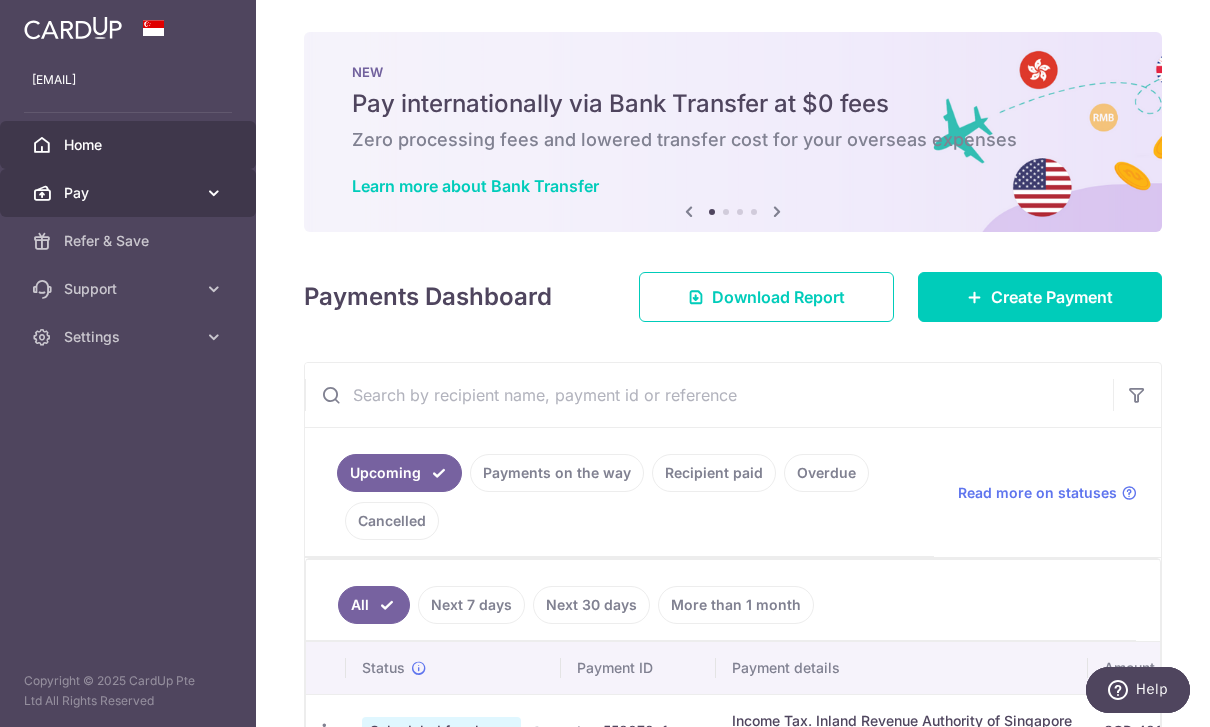 click on "Pay" at bounding box center (130, 193) 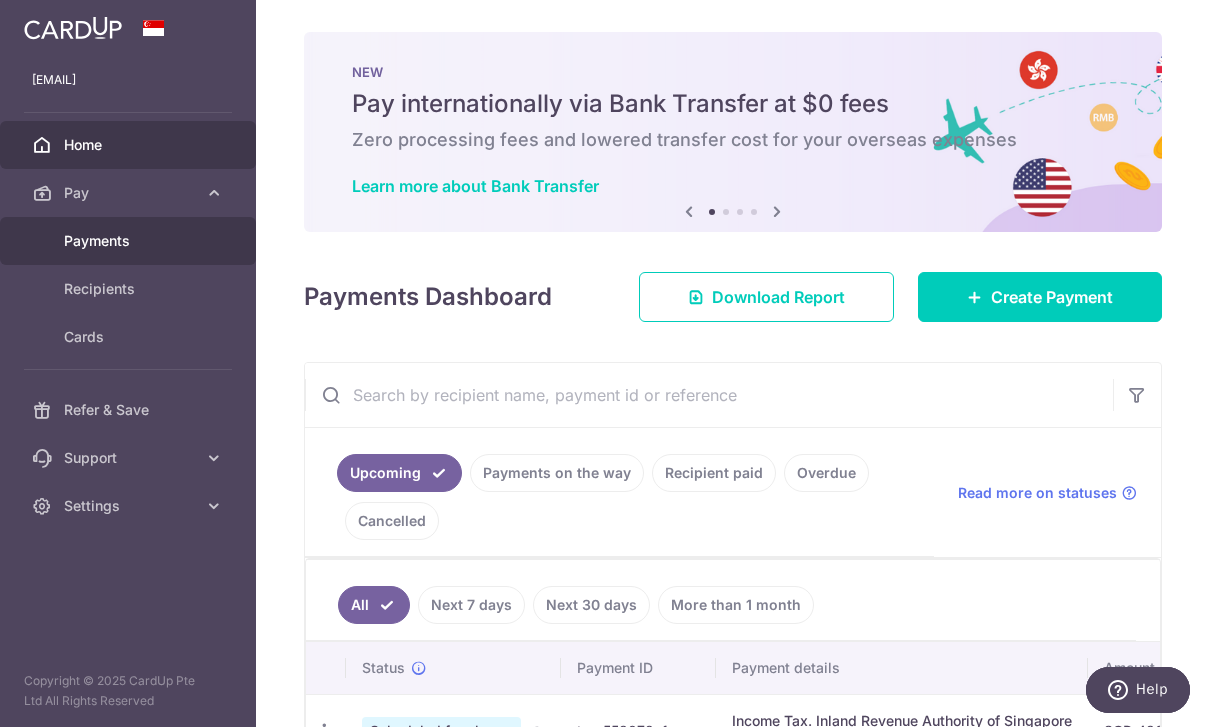 click on "Payments" at bounding box center (130, 241) 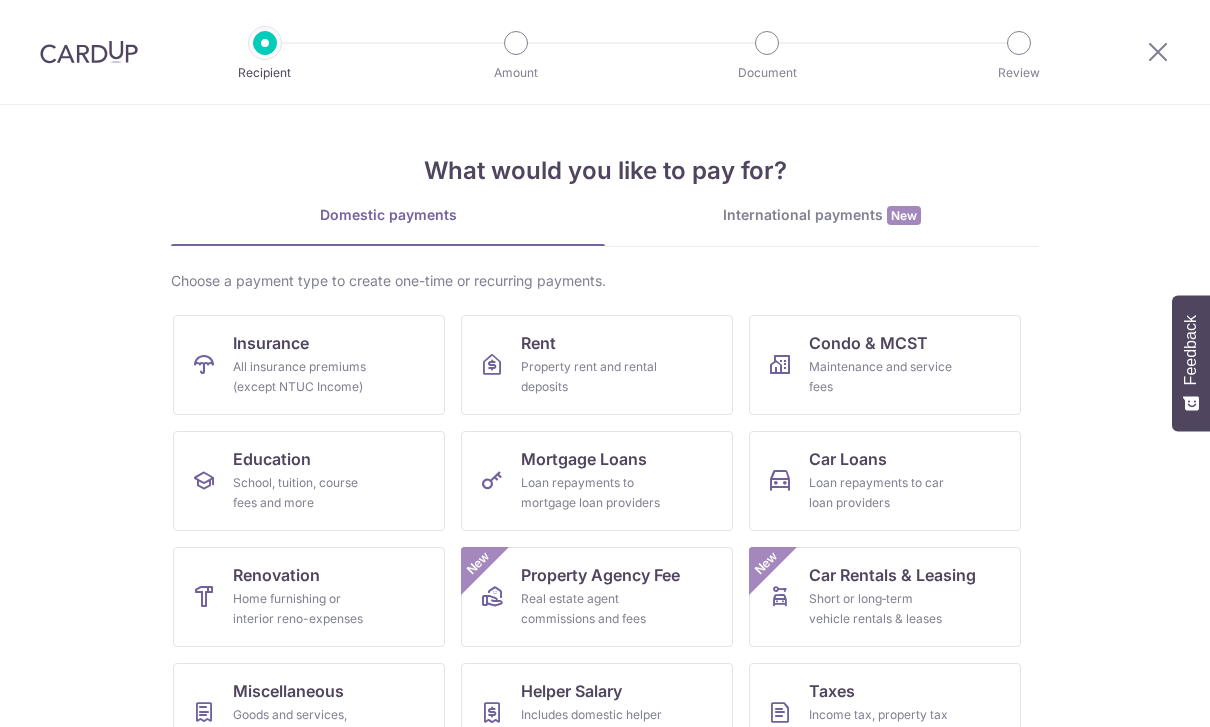 scroll, scrollTop: 0, scrollLeft: 0, axis: both 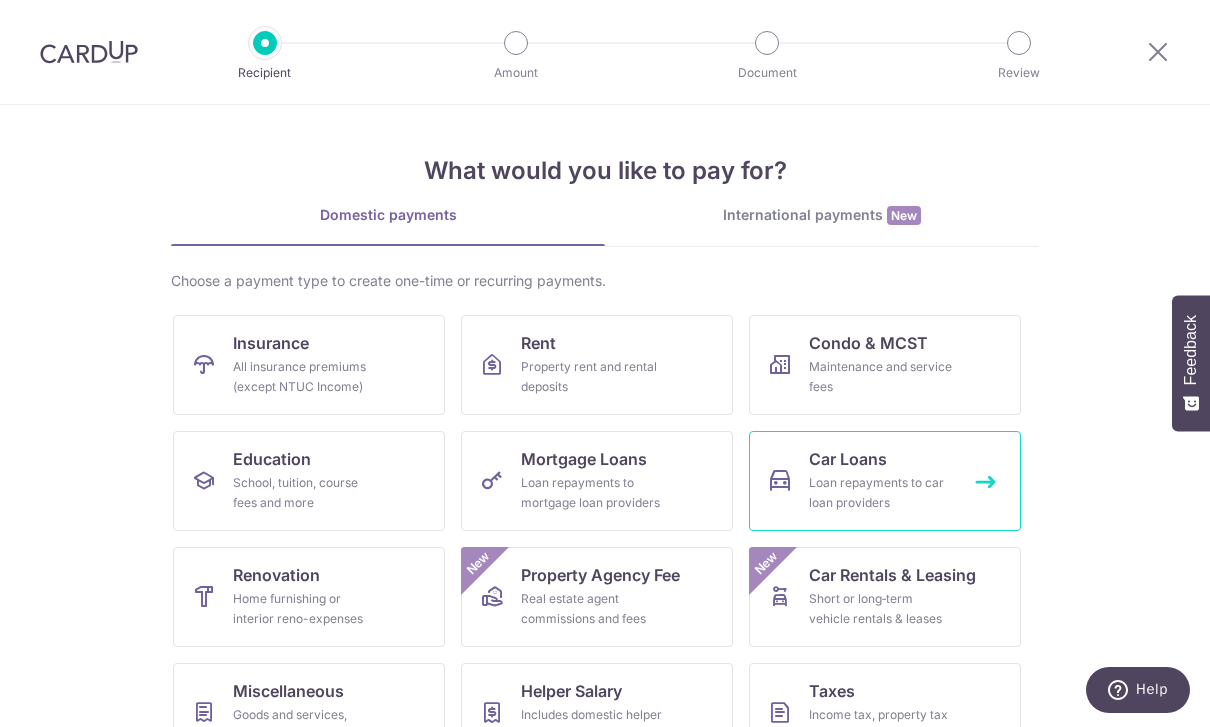 click on "Car Loans Loan repayments to car loan providers" at bounding box center [885, 481] 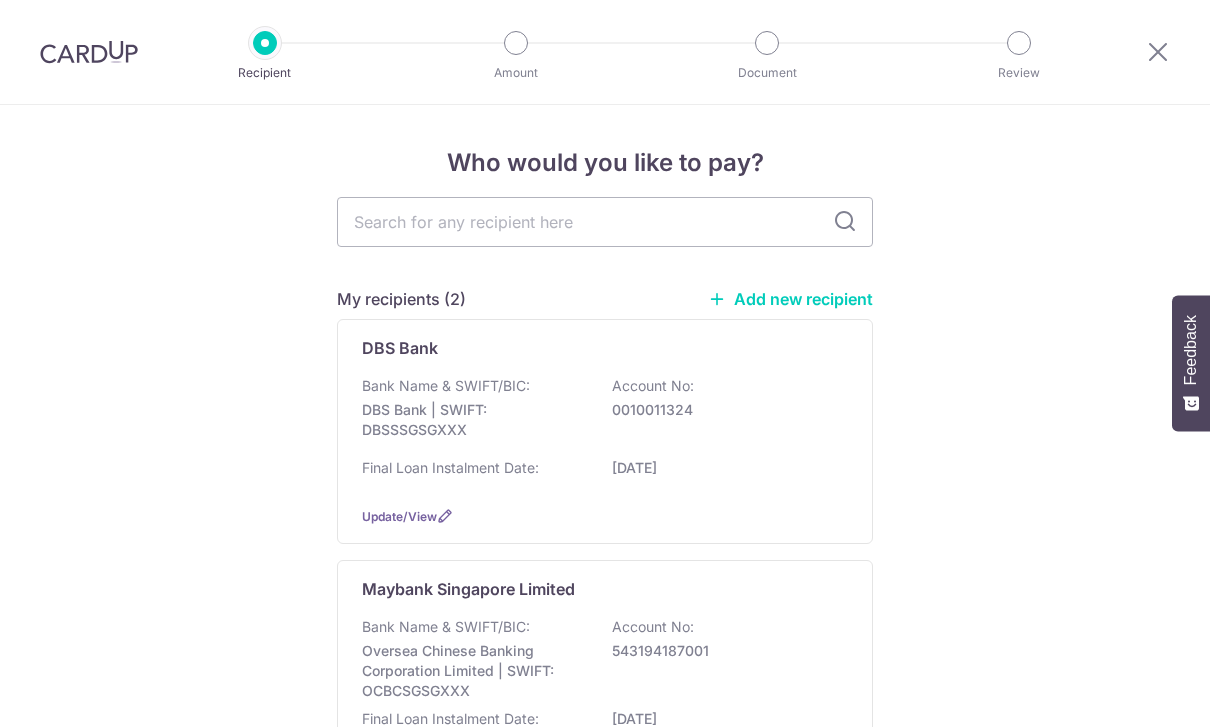 scroll, scrollTop: 0, scrollLeft: 0, axis: both 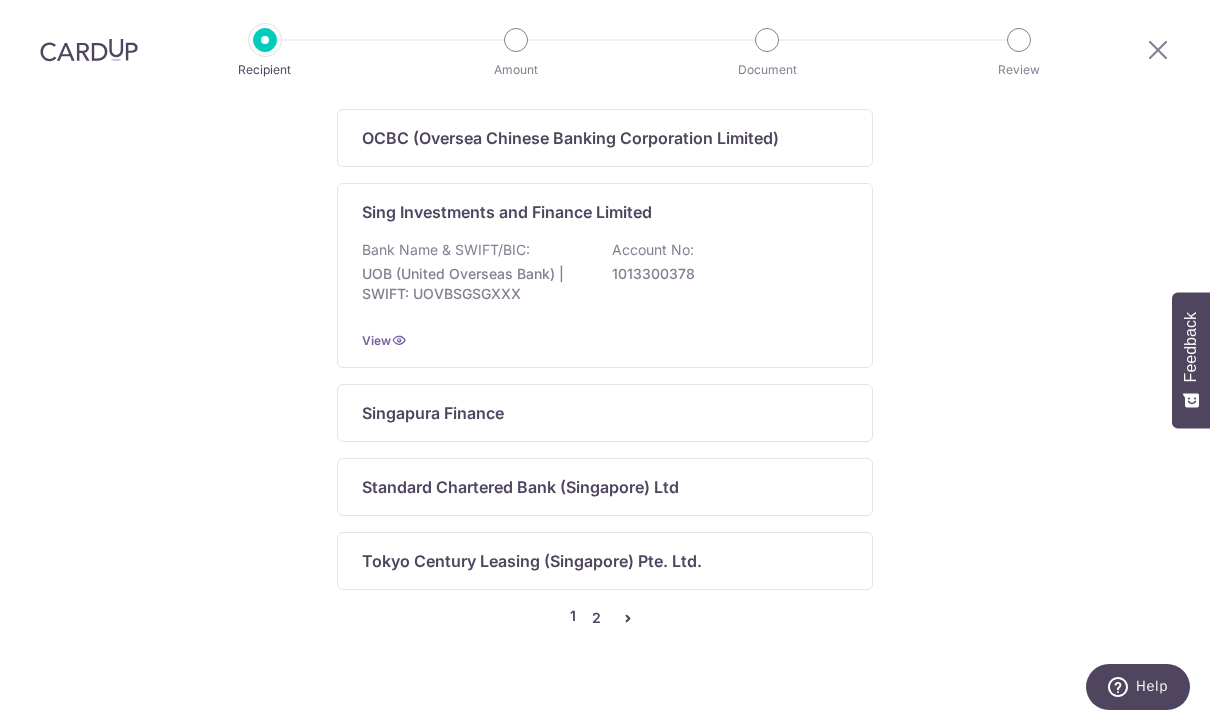 click on "2" at bounding box center (596, 621) 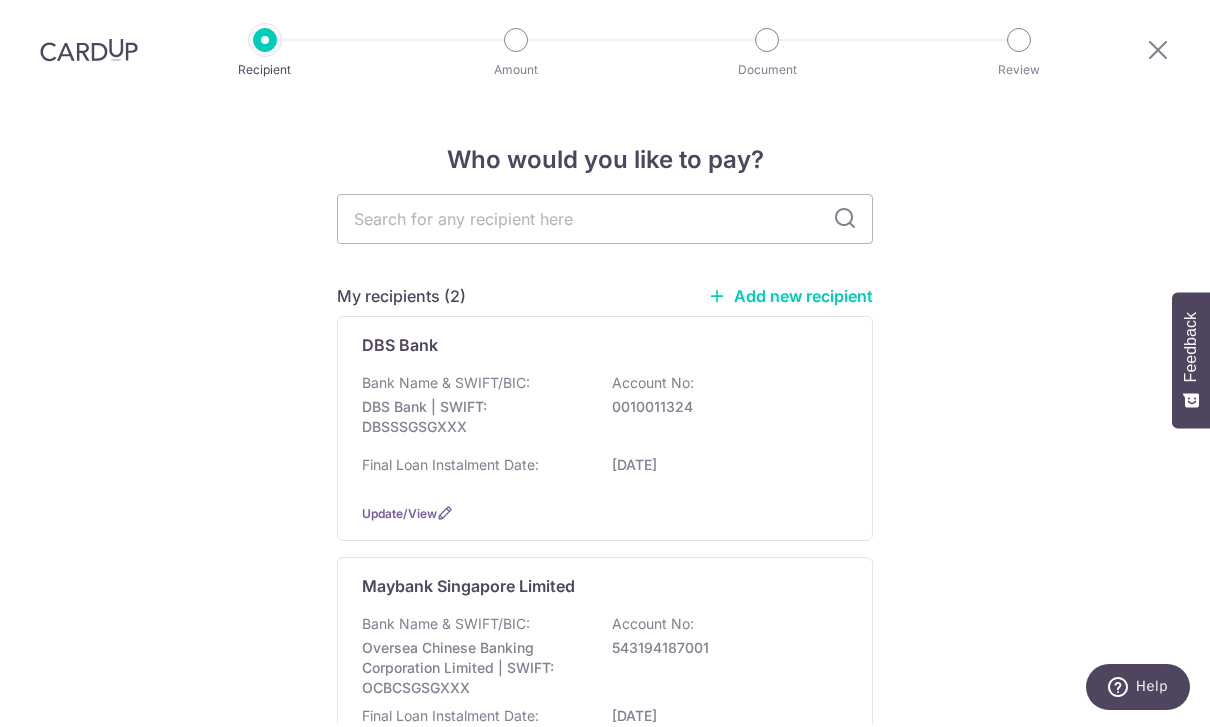 scroll, scrollTop: 0, scrollLeft: 0, axis: both 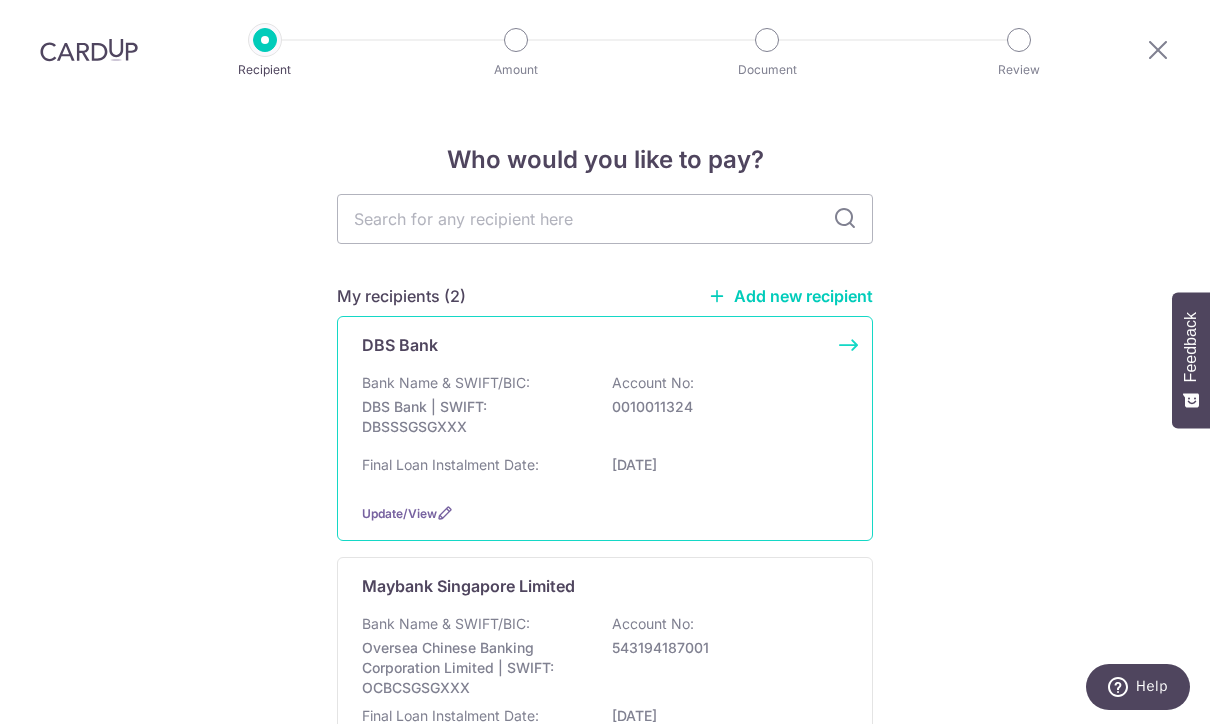 click on "Final Loan Instalment Date:" at bounding box center [450, 468] 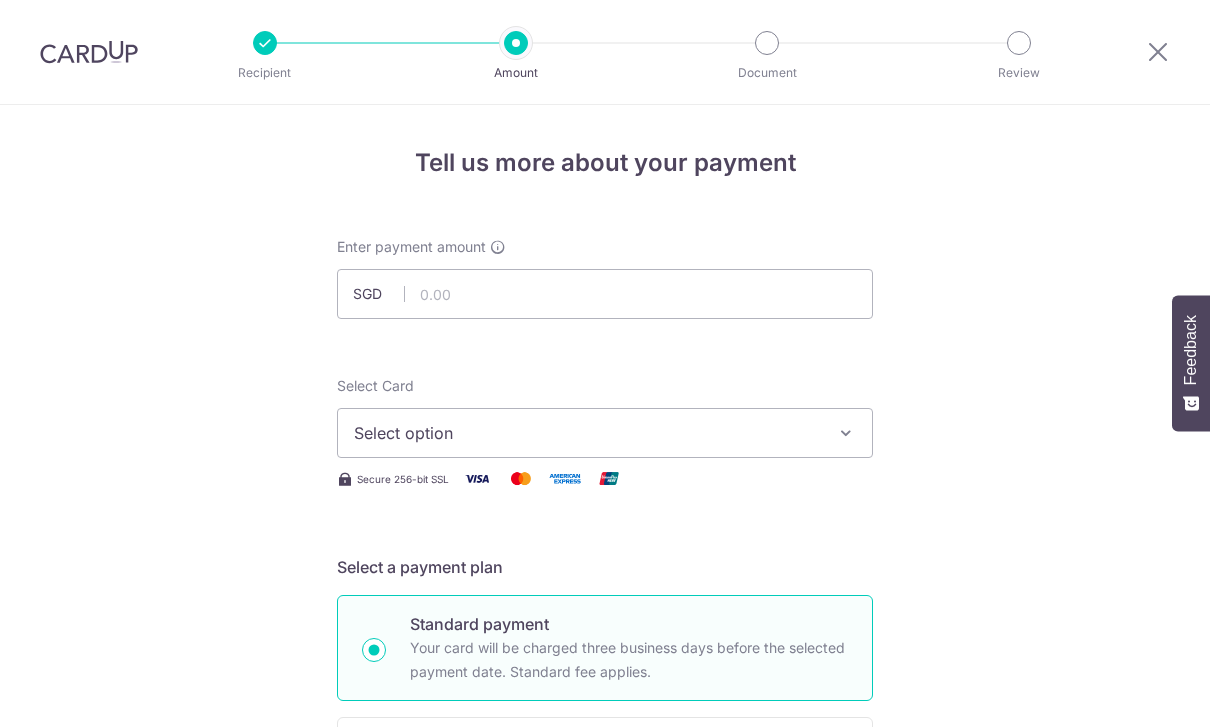 scroll, scrollTop: 0, scrollLeft: 0, axis: both 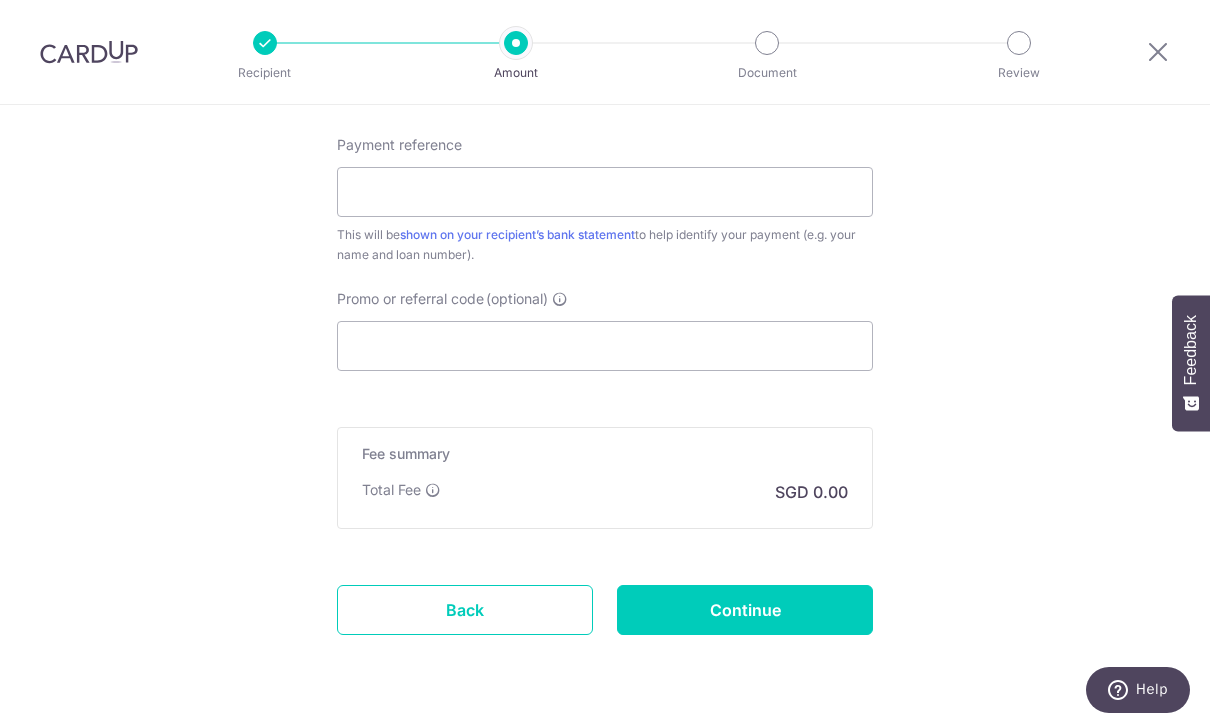click on "Tell us more about your payment
SGD
Select option
Add credit card
Your Cards
**** [CC]
**** [CC]
Secure 256-bit SSL
Text
New card details
Card" at bounding box center (605, -120) 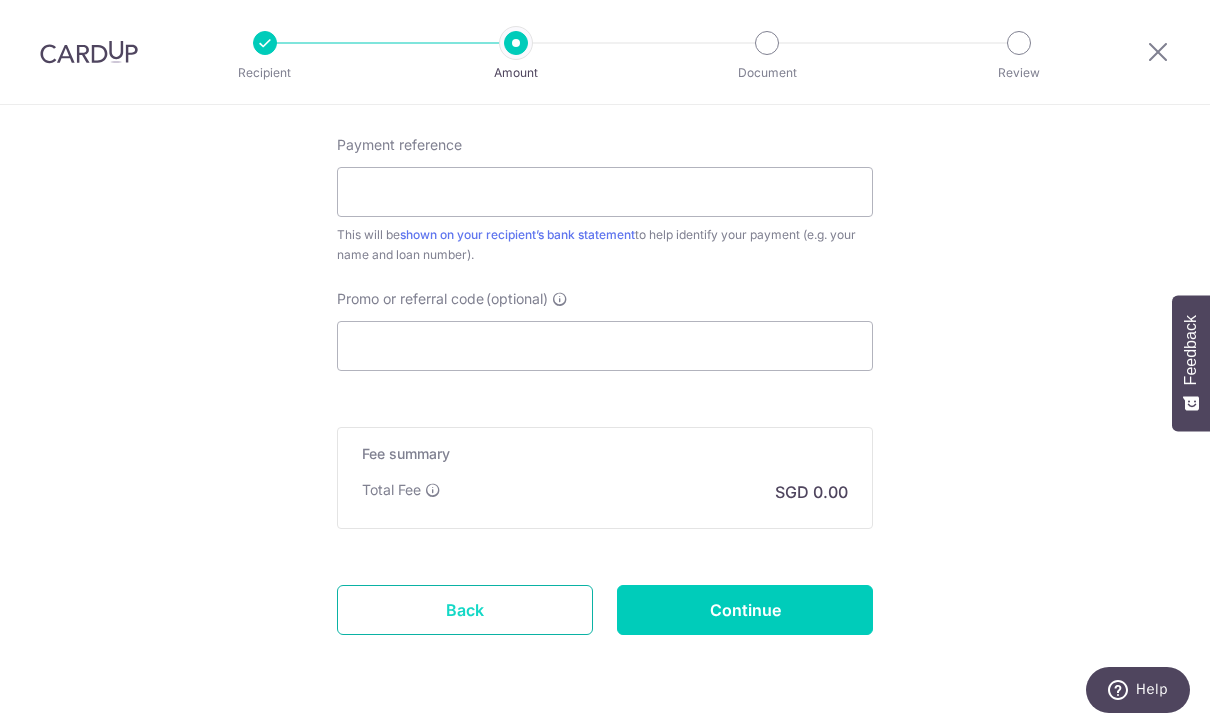 click on "Back" at bounding box center (465, 610) 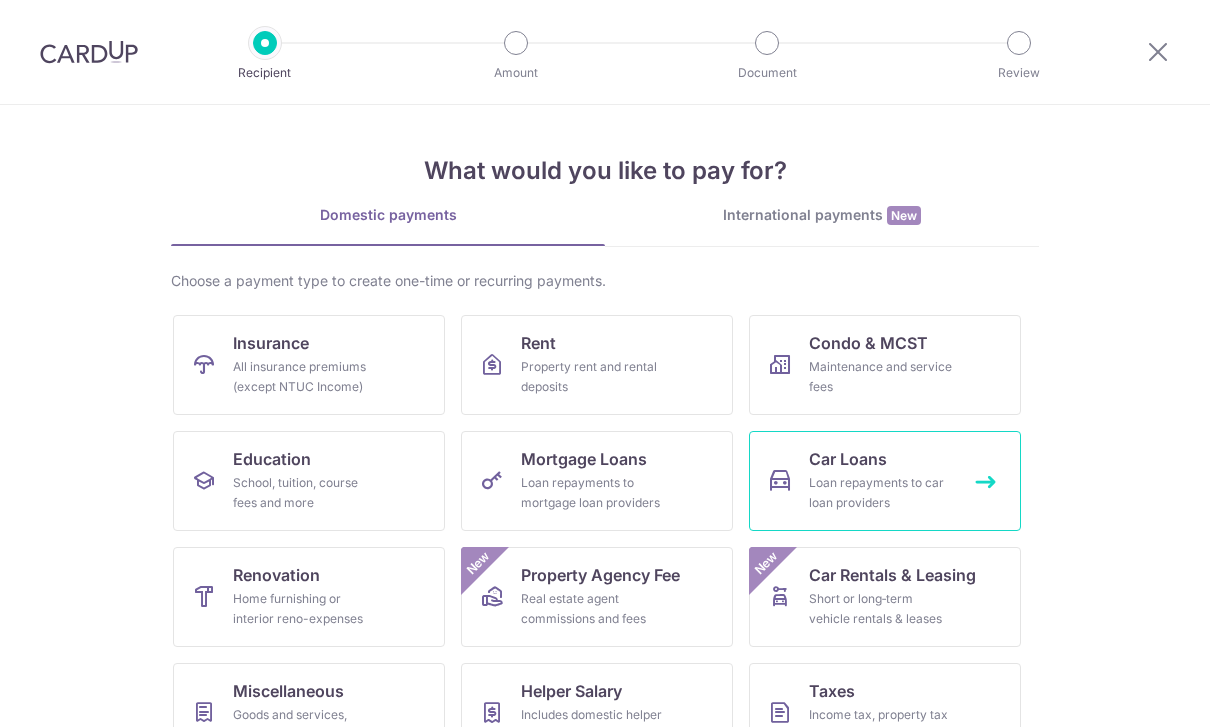 click on "Loan repayments to car loan providers" at bounding box center [881, 493] 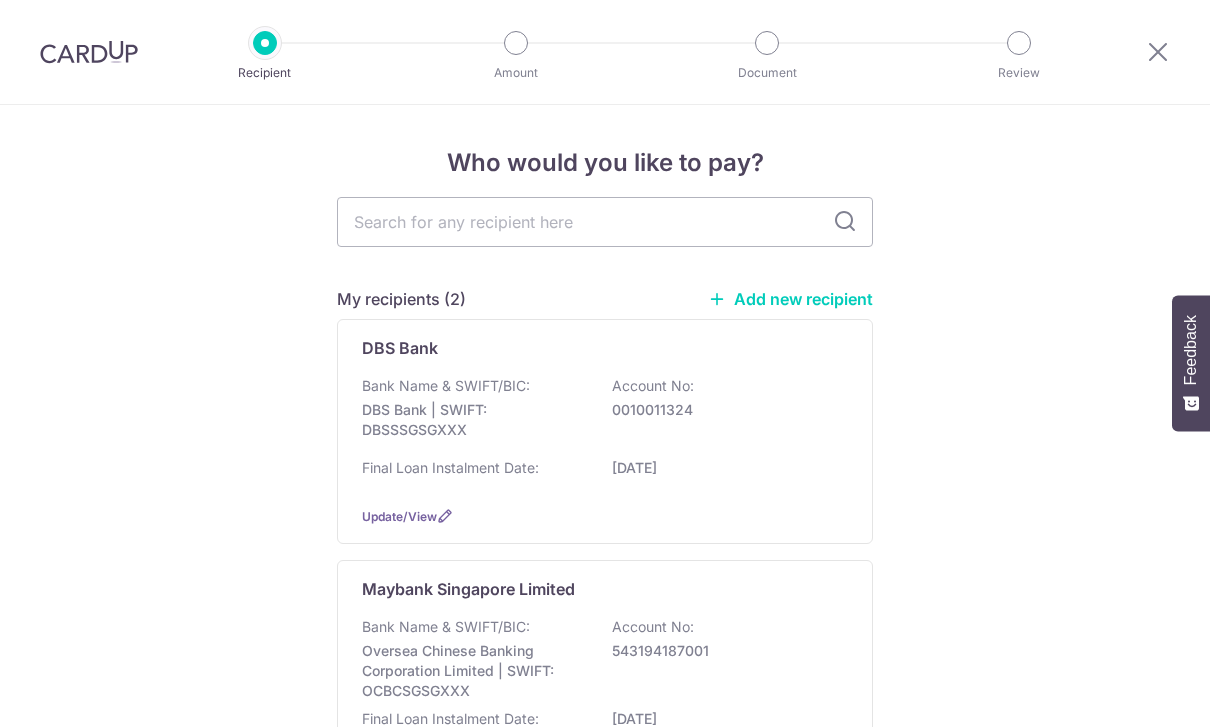 scroll, scrollTop: 0, scrollLeft: 0, axis: both 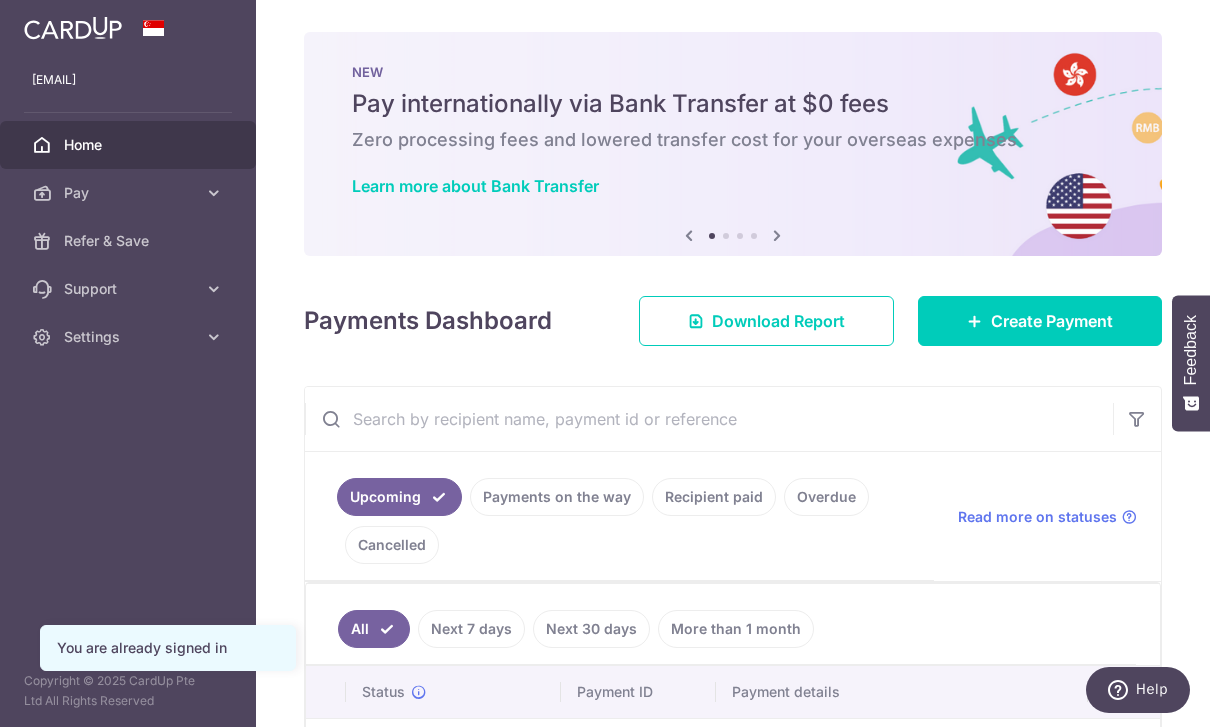 click at bounding box center (0, 0) 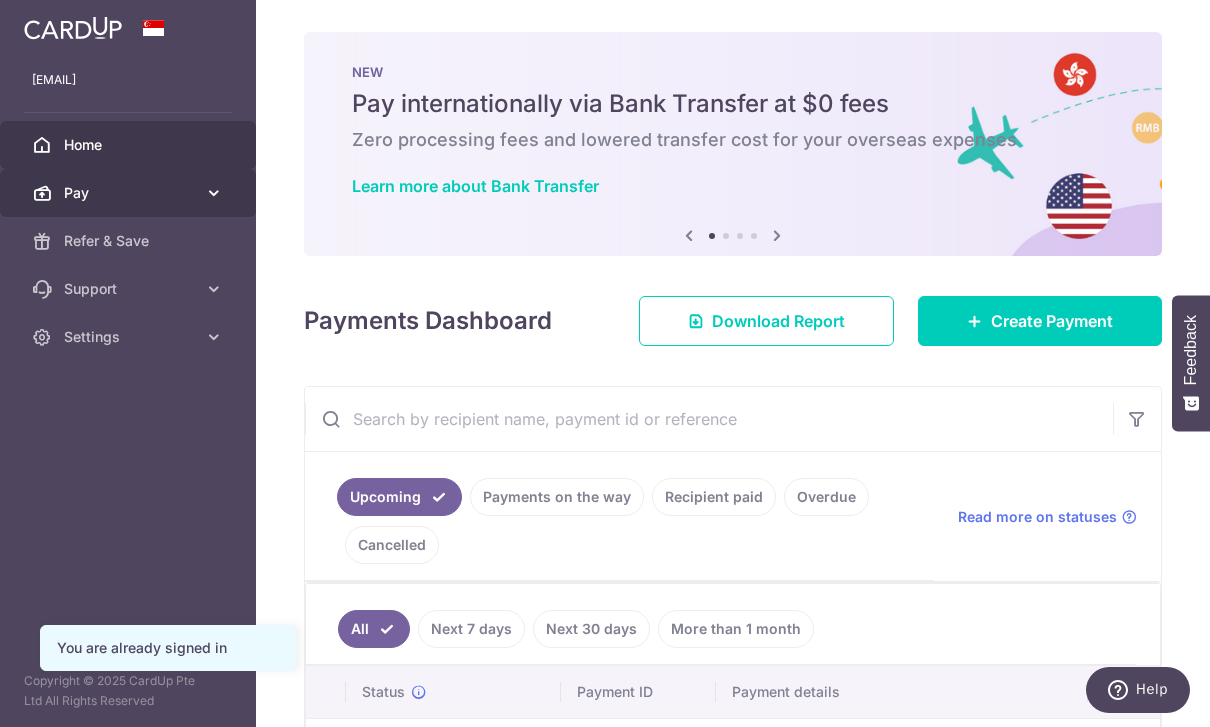 click on "Pay" at bounding box center (130, 193) 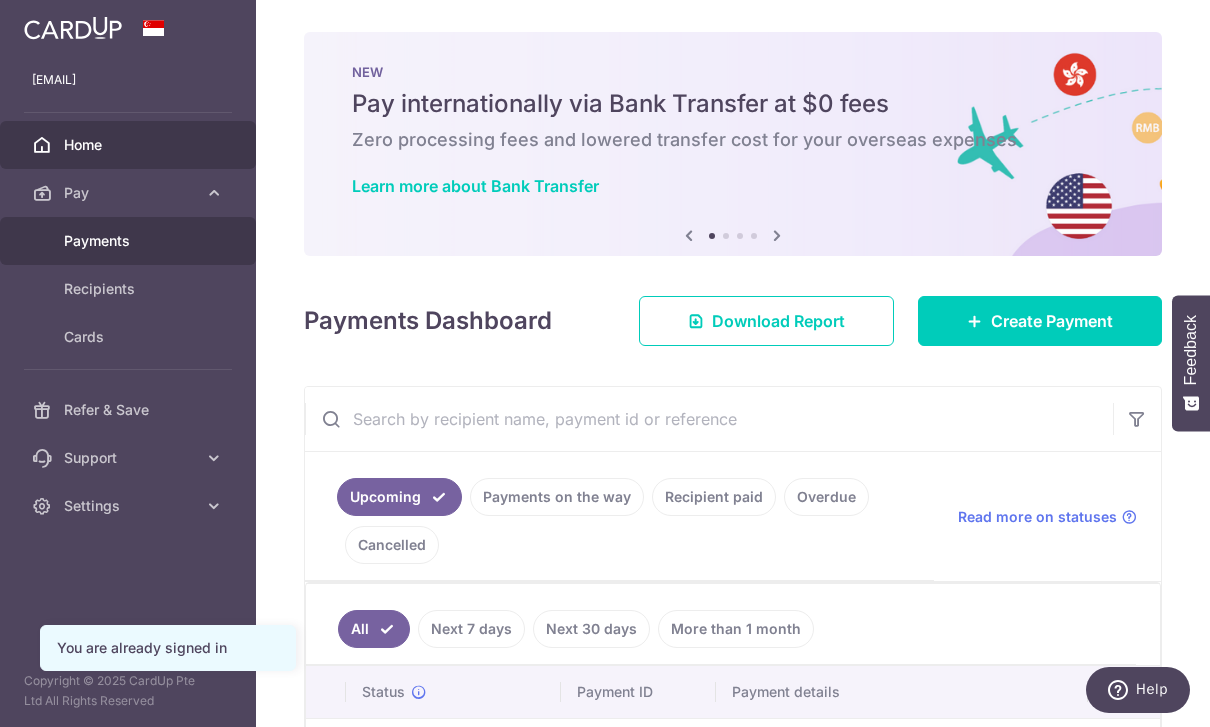 click on "Payments" at bounding box center [128, 241] 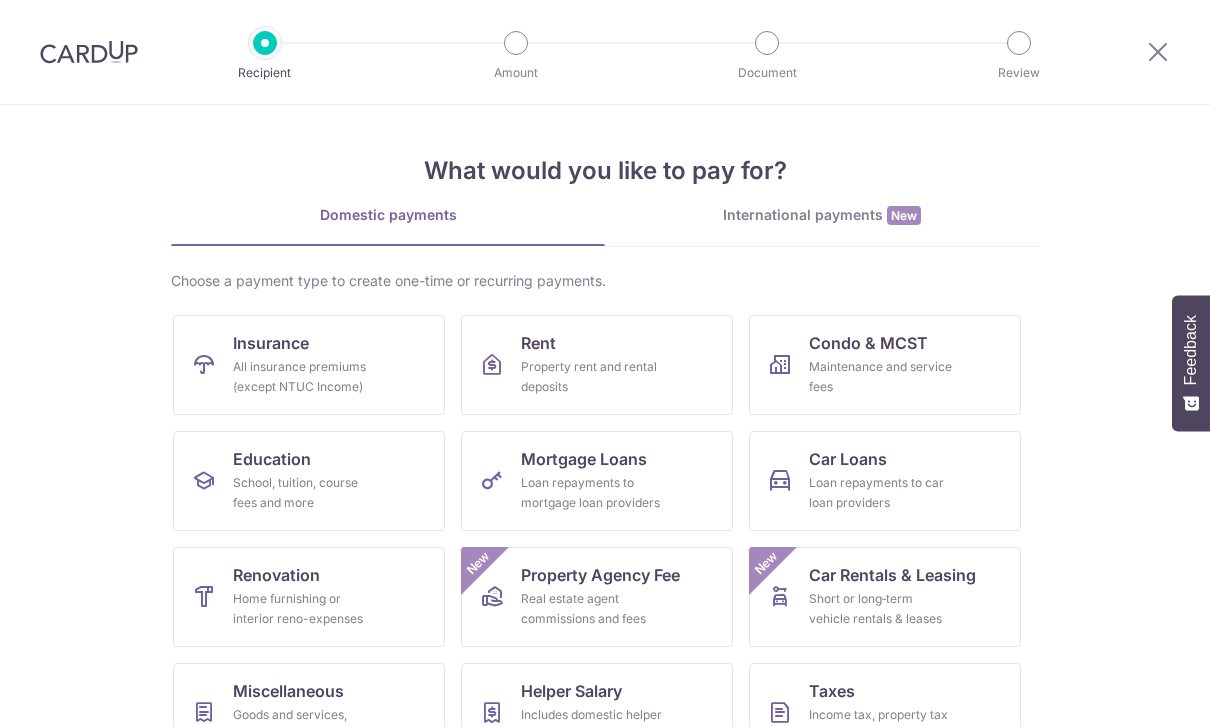 scroll, scrollTop: 0, scrollLeft: 0, axis: both 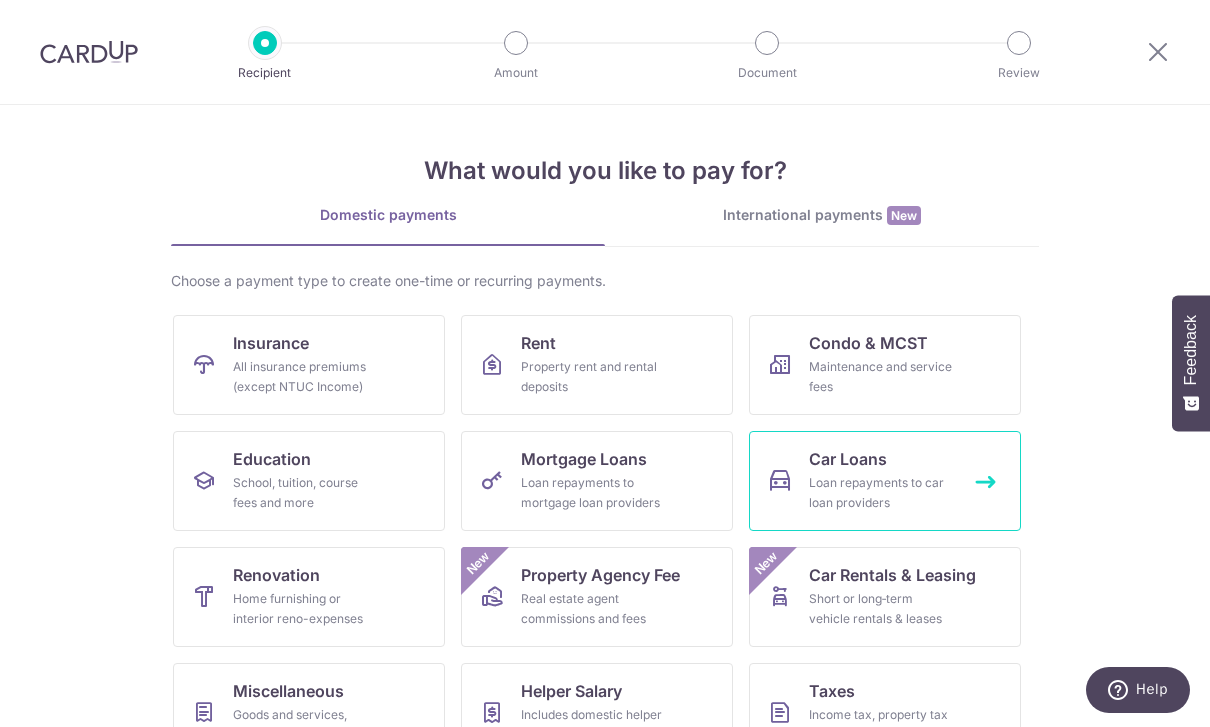 click on "Loan repayments to car loan providers" at bounding box center (881, 493) 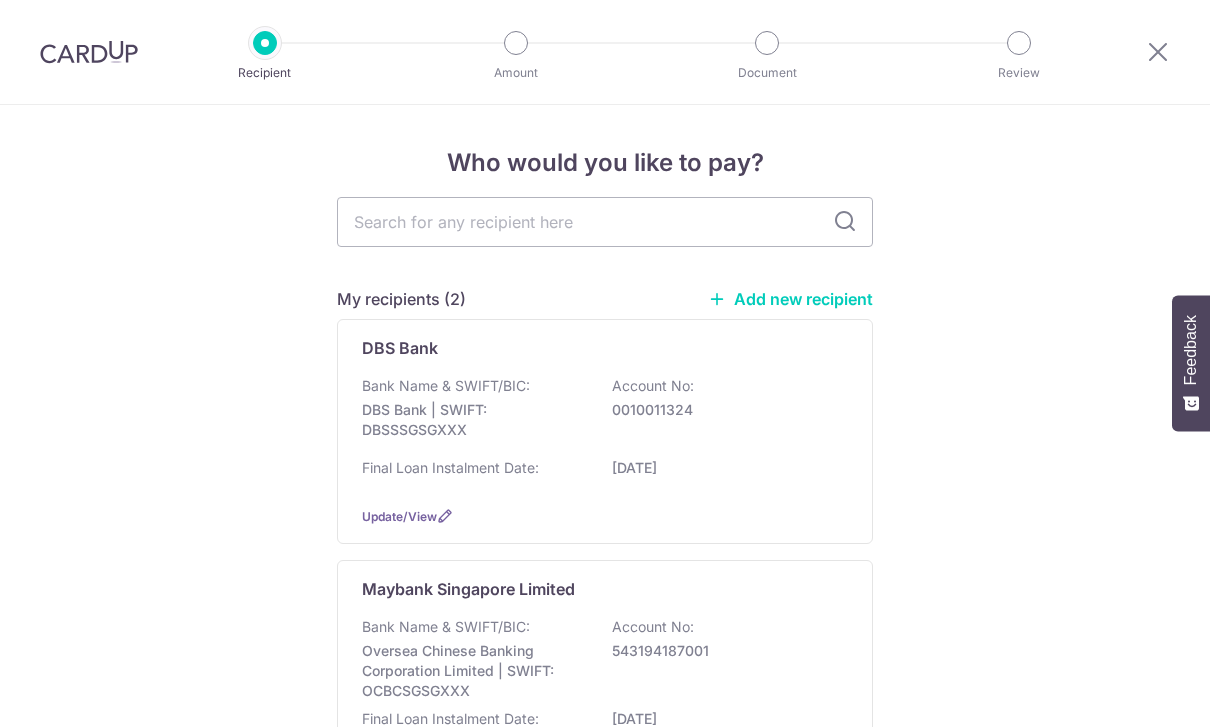 scroll, scrollTop: 0, scrollLeft: 0, axis: both 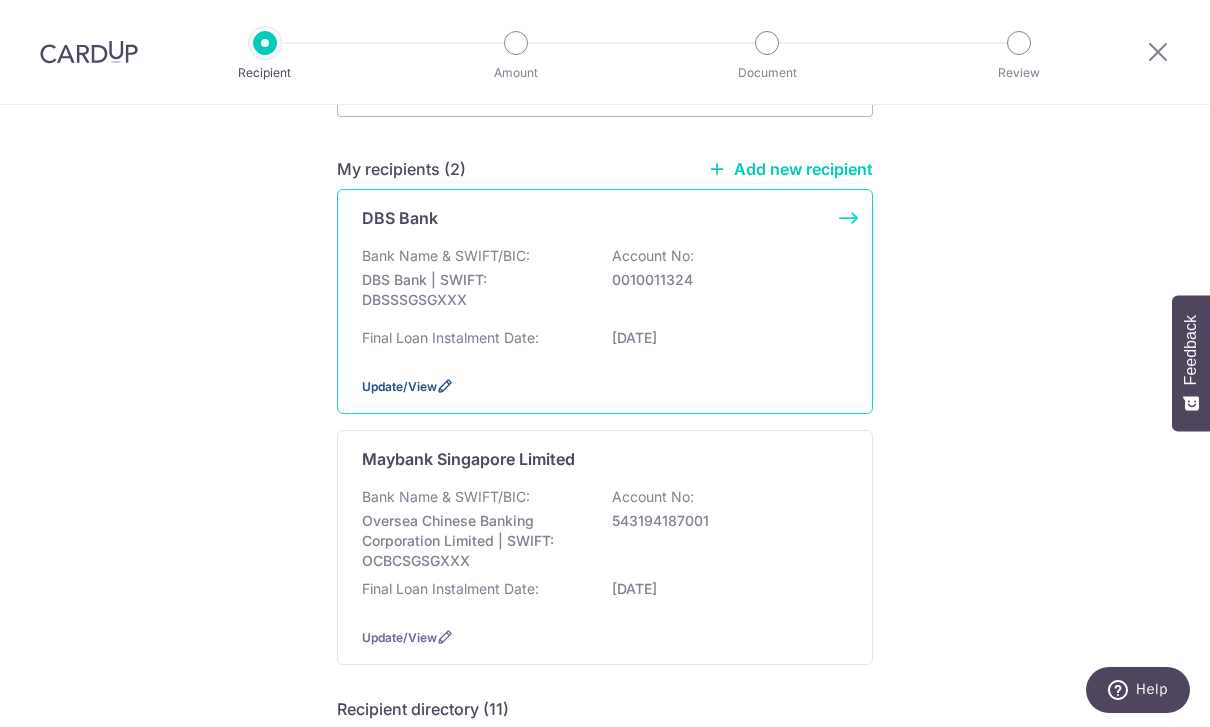 click on "Update/View" at bounding box center (399, 386) 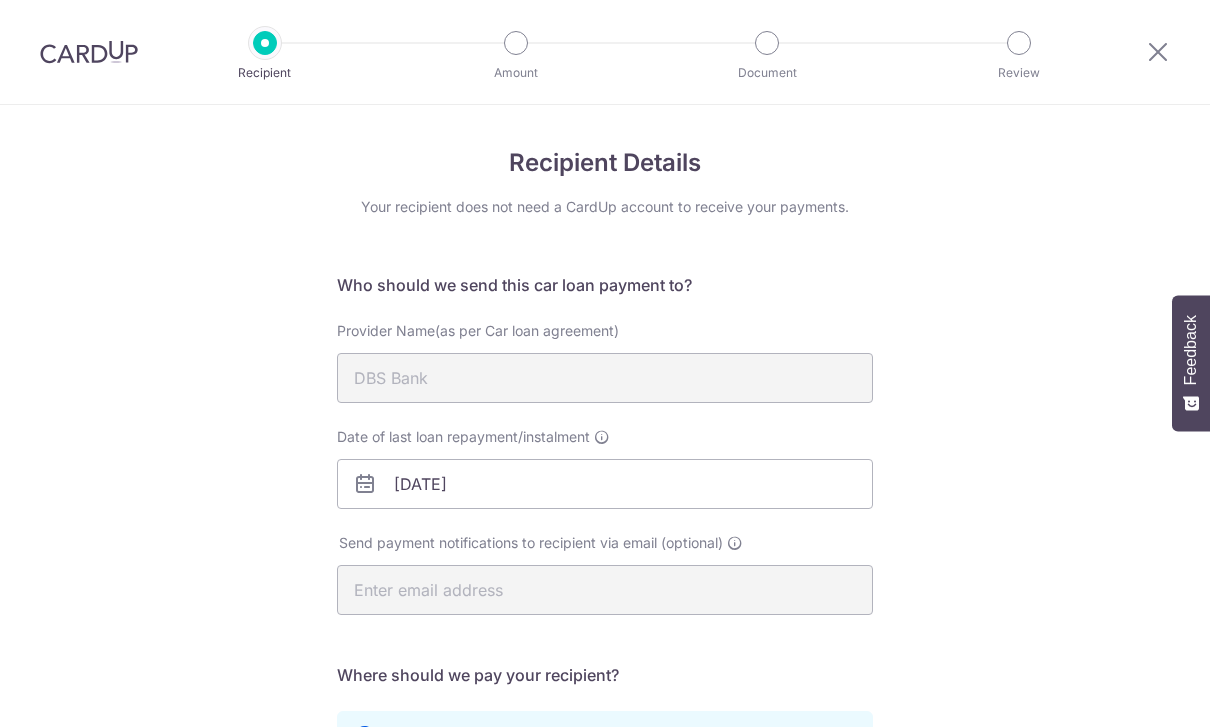scroll, scrollTop: 0, scrollLeft: 0, axis: both 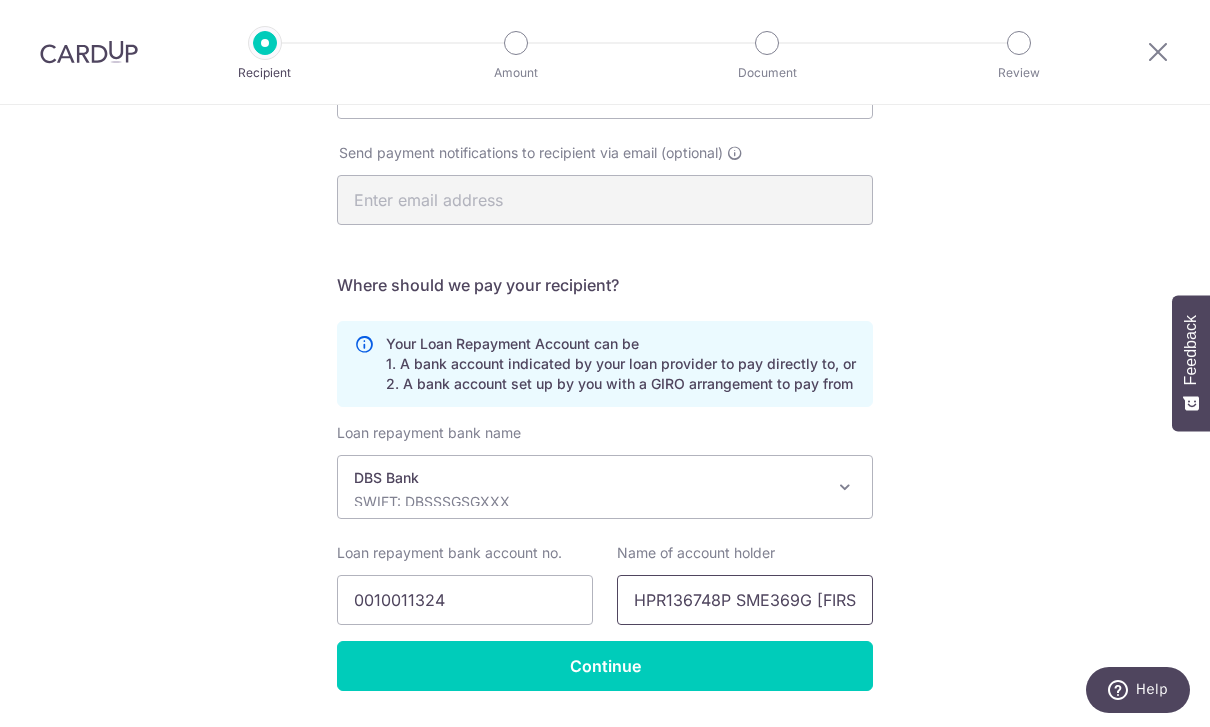 click on "[TEXT] [TEXT] [FIRST] [LAST]" at bounding box center (745, 600) 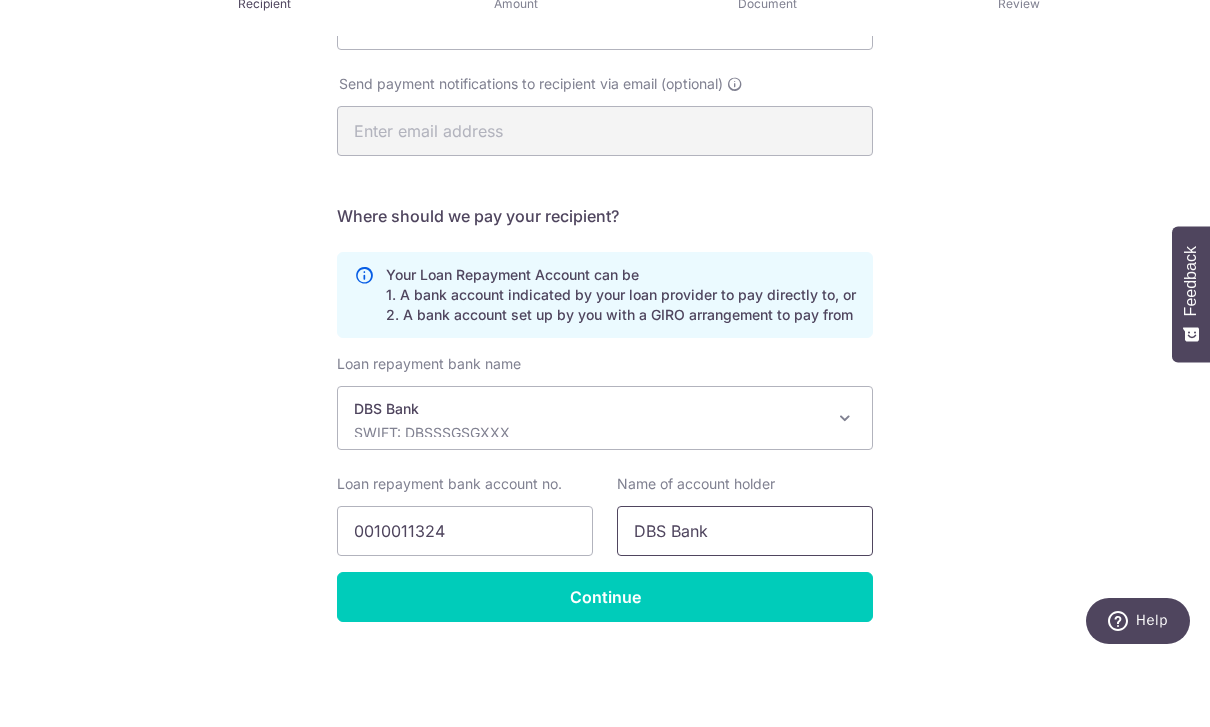 type on "DBS Bank" 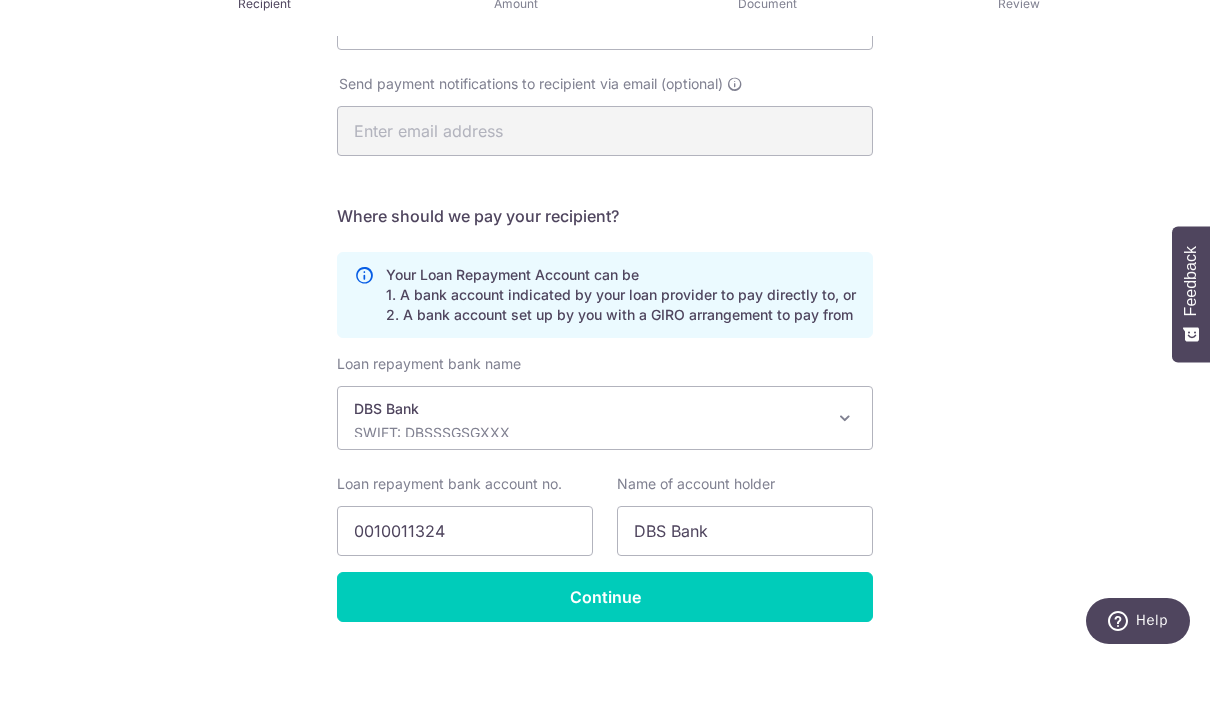 click on "Recipient Details
Your recipient does not need a CardUp account to receive your payments.
Who should we send this car loan payment to?
Provider Name(as per Car loan agreement)
DBS Bank
Date of last loan repayment/instalment
21/08/2032
Send payment notifications to recipient via email (optional)
Translation missing: en.no key
URL" at bounding box center (605, 250) 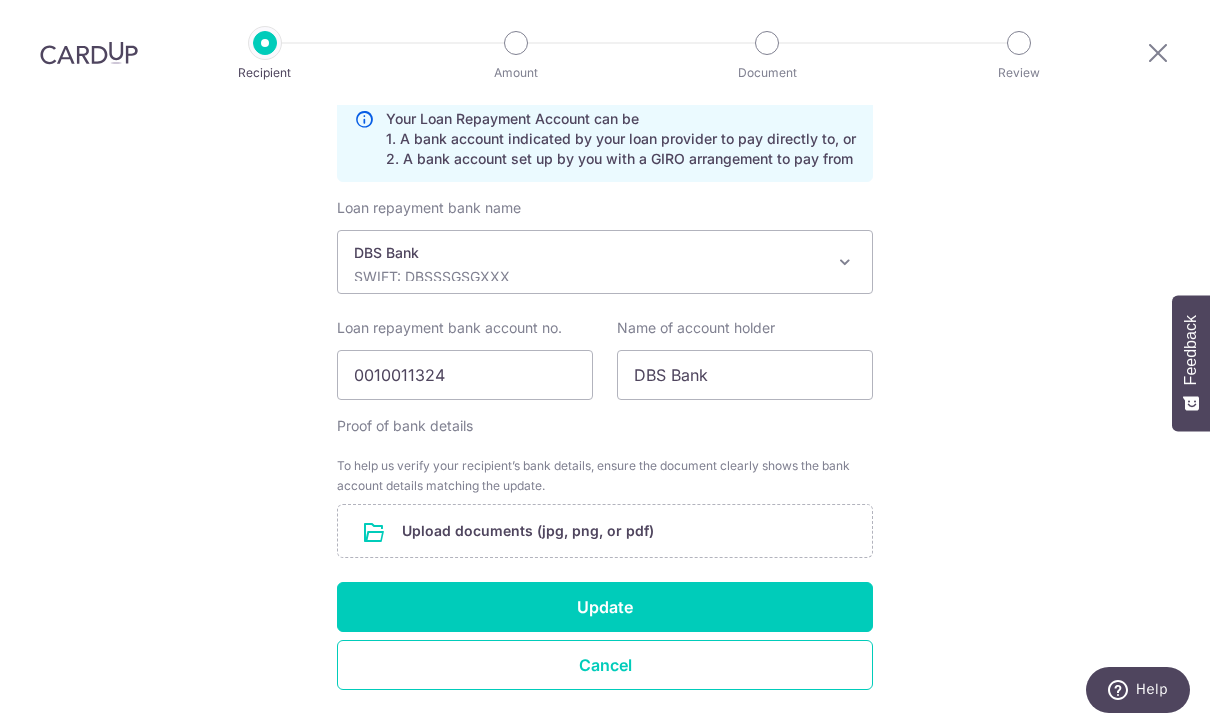 scroll, scrollTop: 614, scrollLeft: 0, axis: vertical 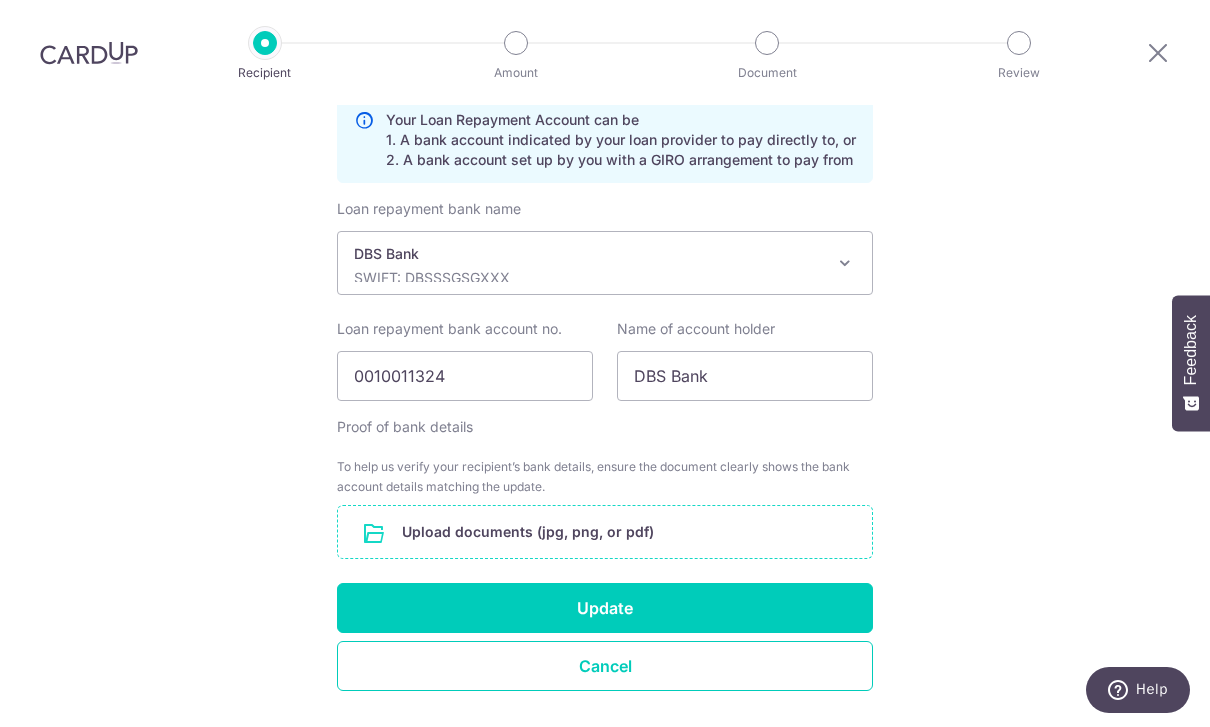 click at bounding box center (605, 532) 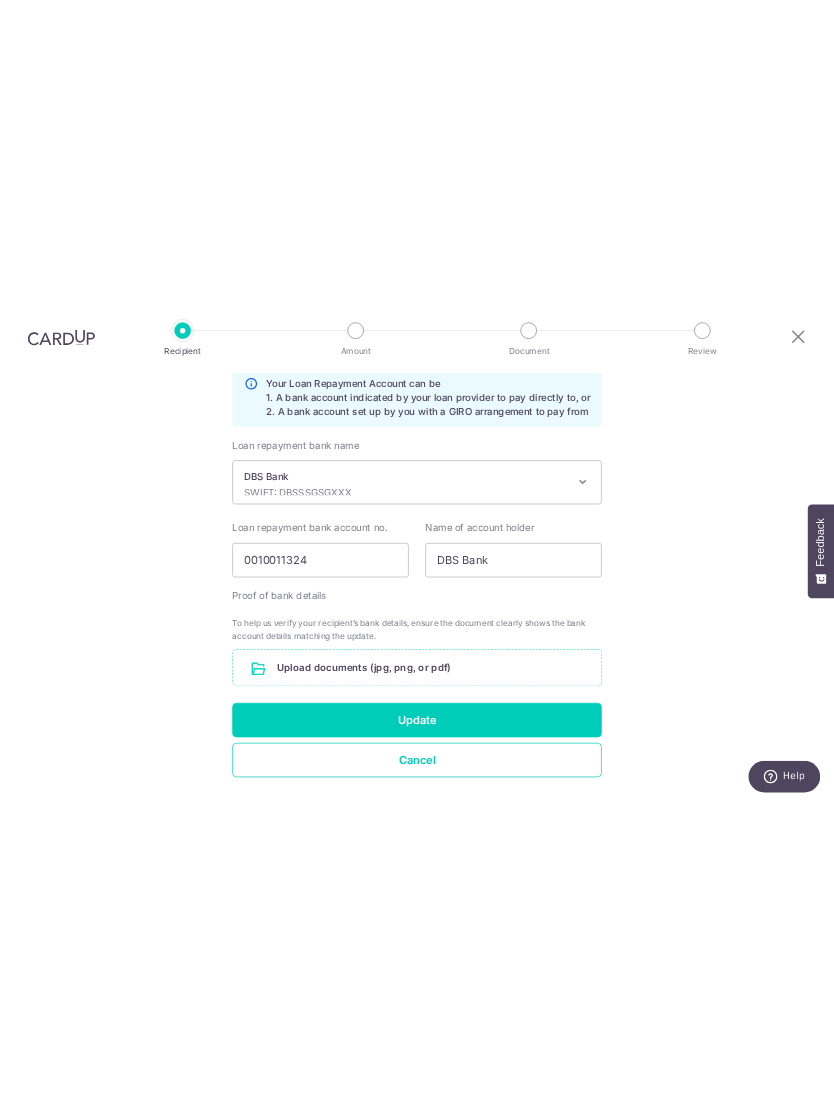 scroll, scrollTop: 0, scrollLeft: 0, axis: both 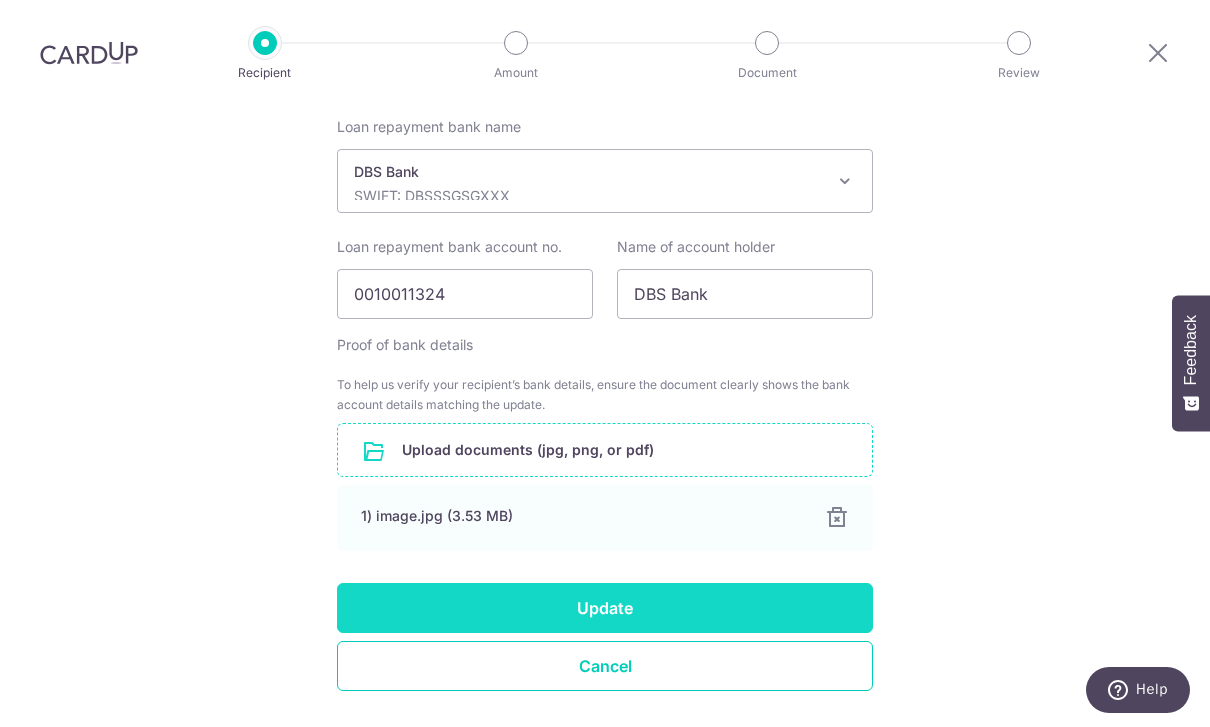 click on "Update" at bounding box center [605, 608] 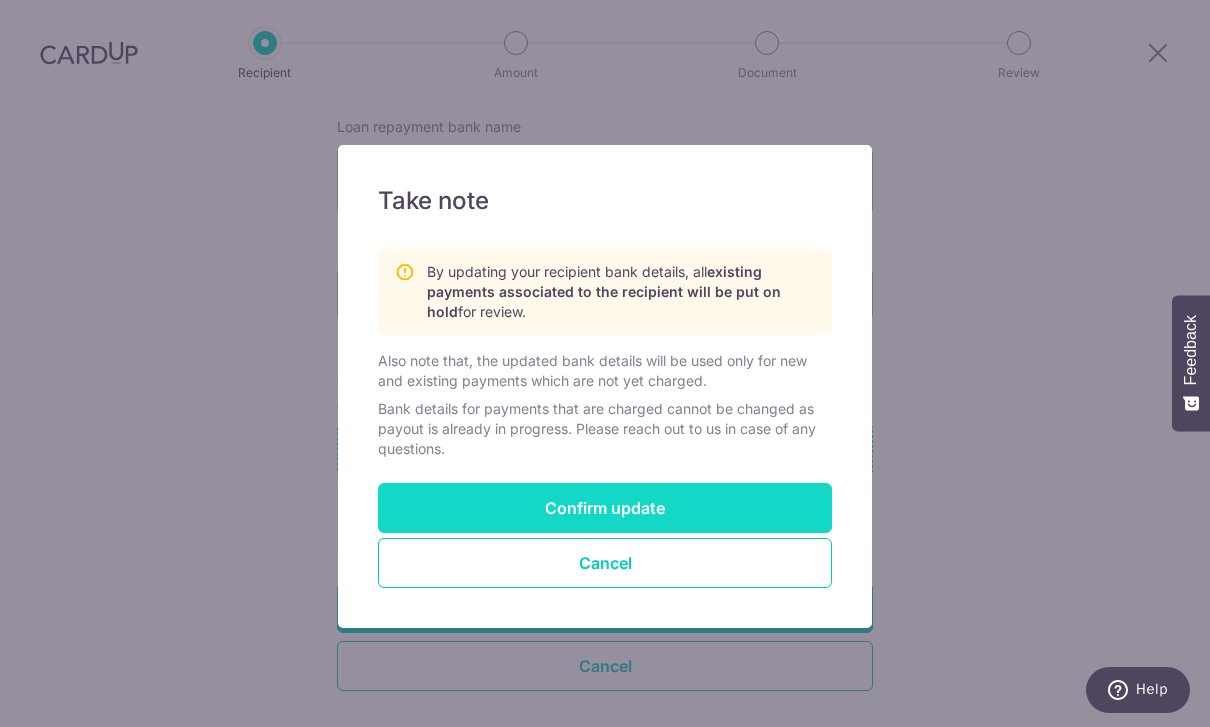 click on "Confirm update" at bounding box center (605, 508) 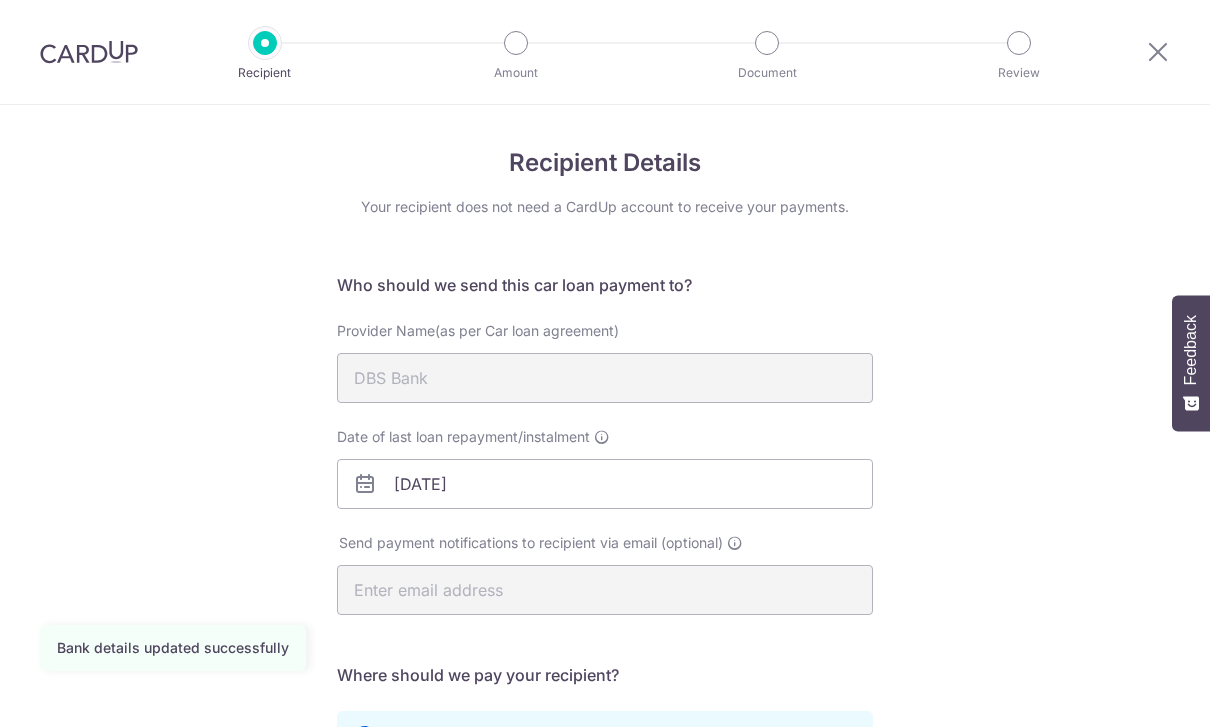 scroll, scrollTop: 0, scrollLeft: 0, axis: both 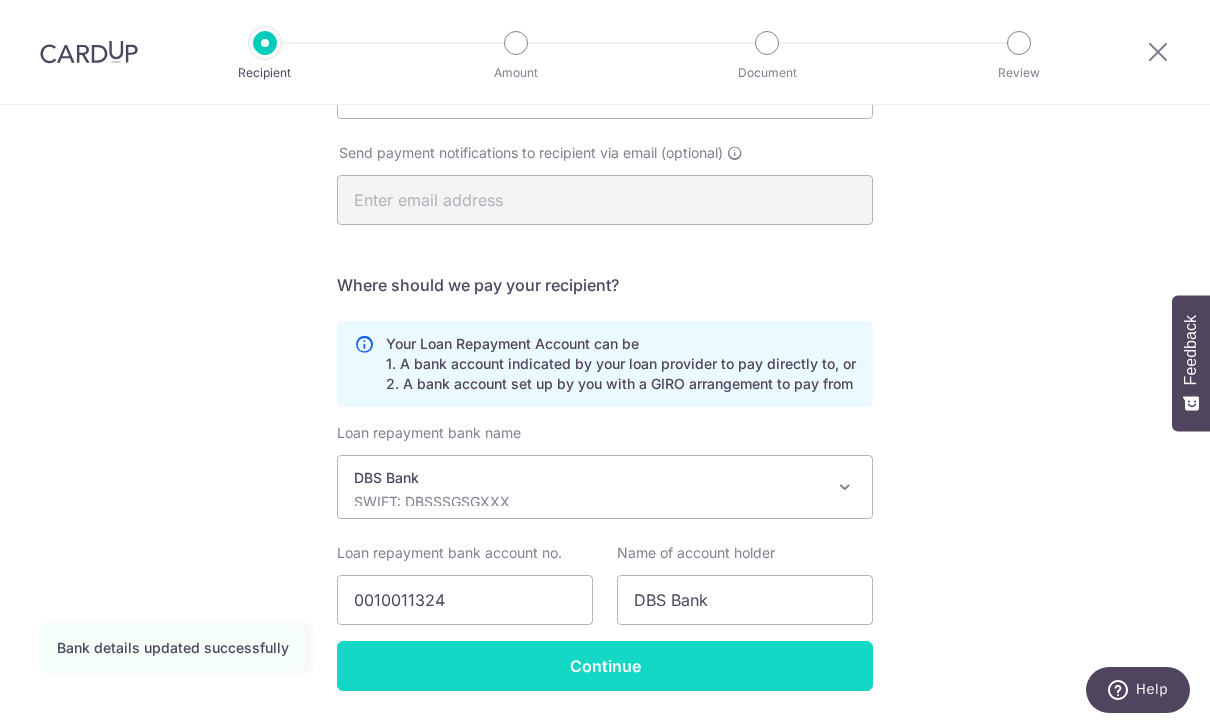 click on "Continue" at bounding box center (605, 666) 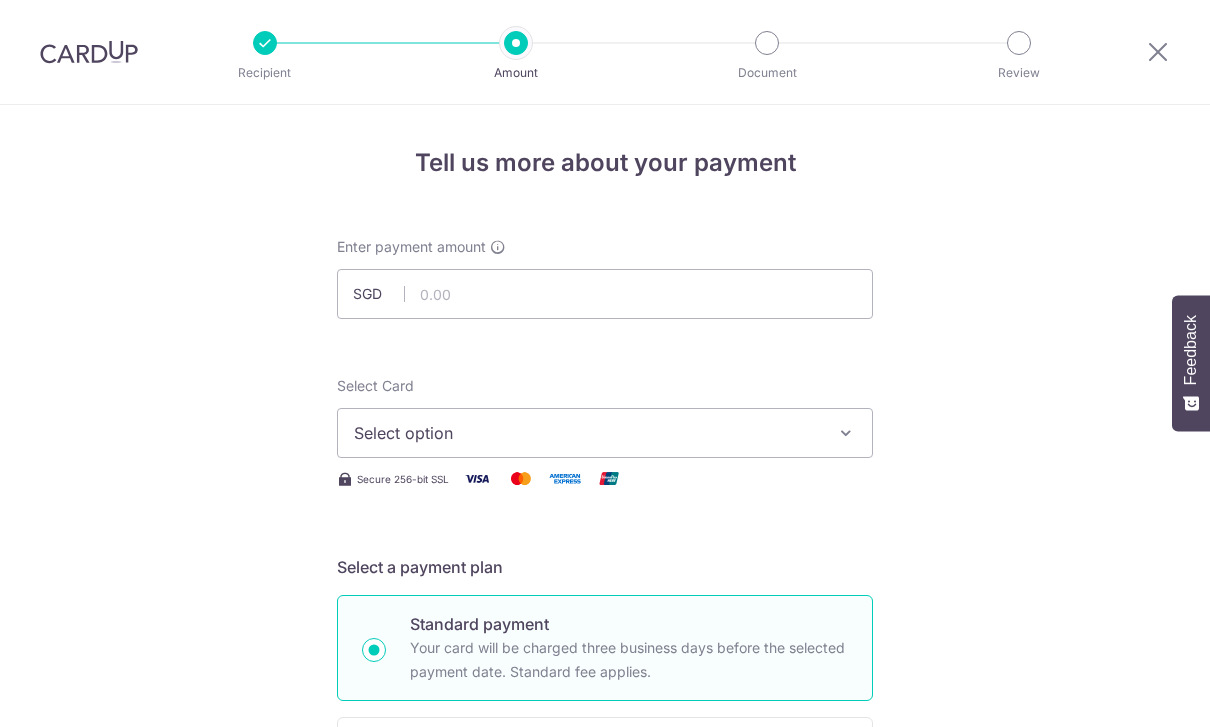 scroll, scrollTop: 0, scrollLeft: 0, axis: both 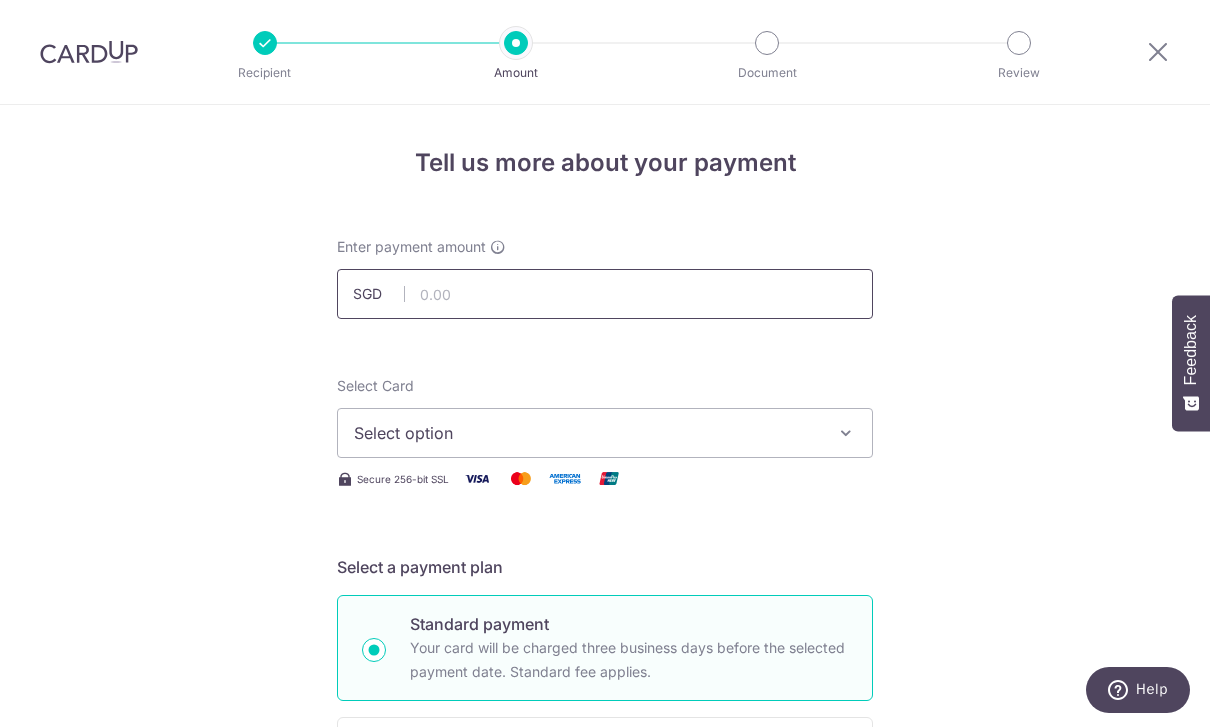 click at bounding box center [605, 294] 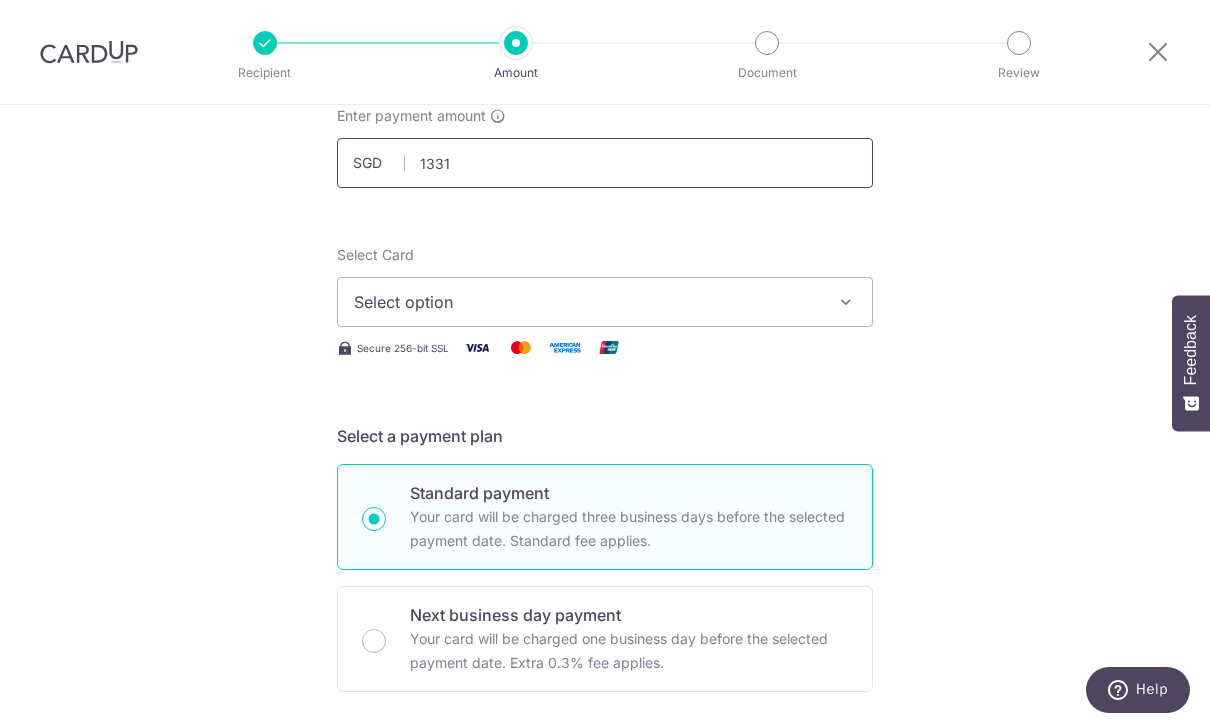 scroll, scrollTop: 264, scrollLeft: 0, axis: vertical 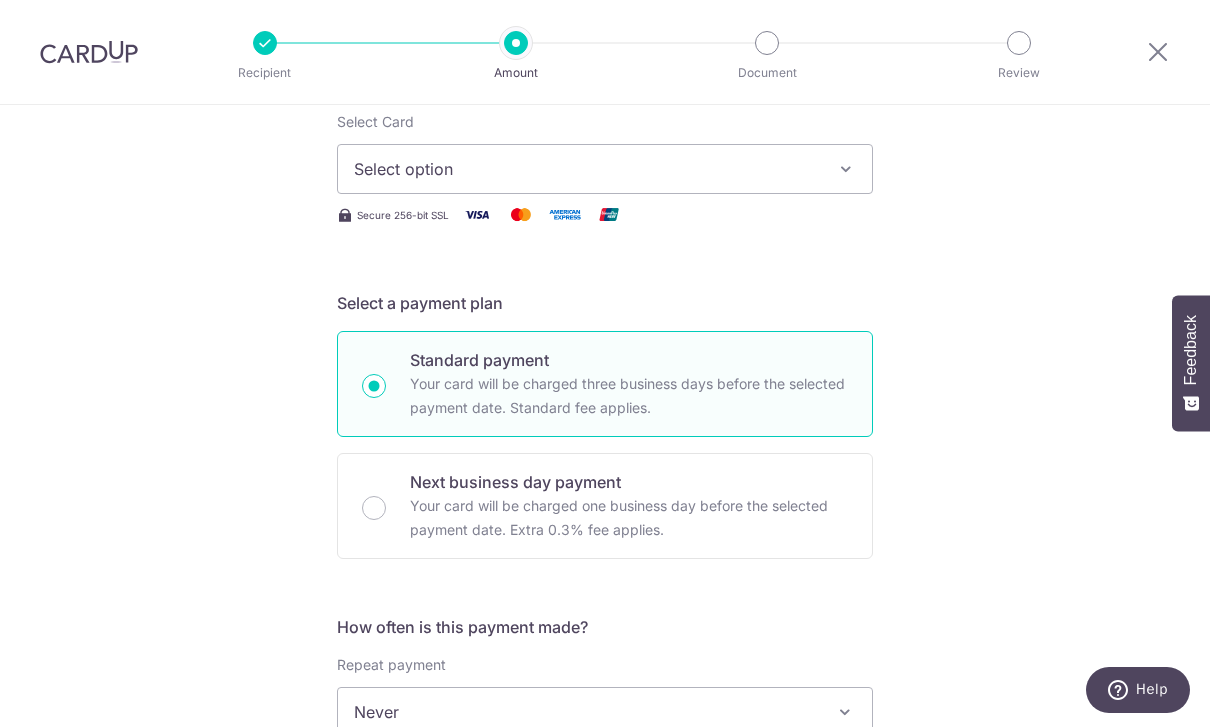 click at bounding box center [846, 169] 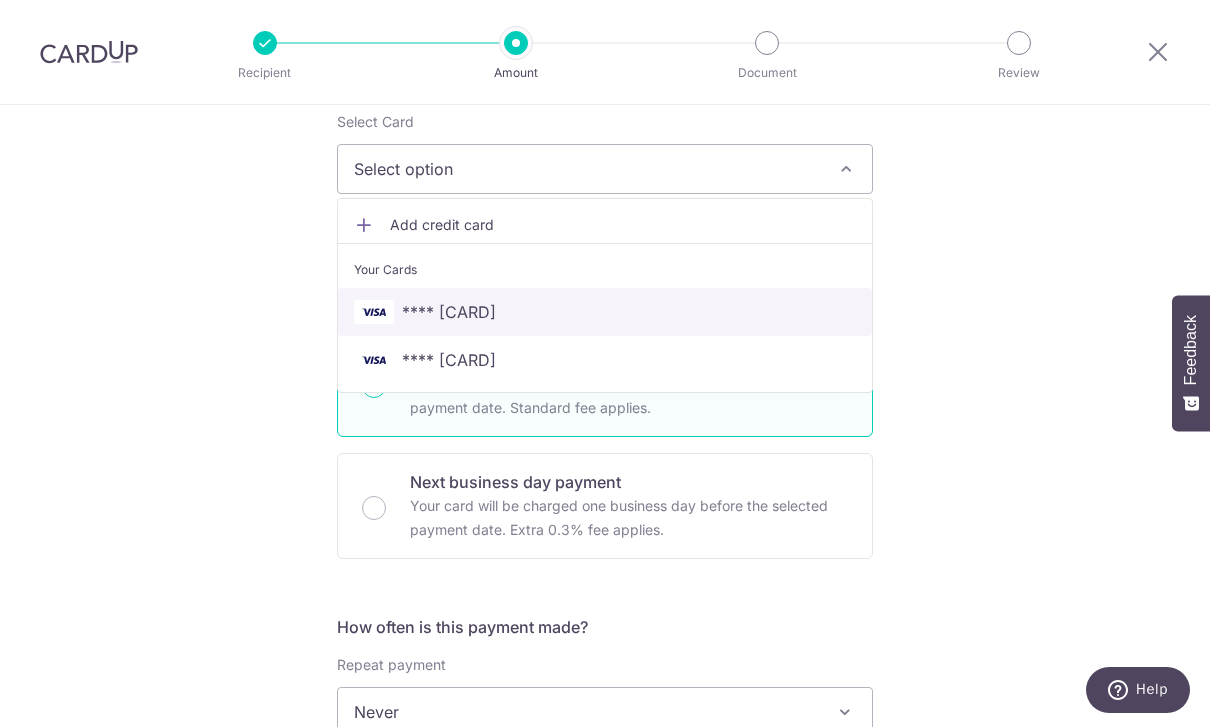 click on "[CREDIT CARD]" at bounding box center (449, 312) 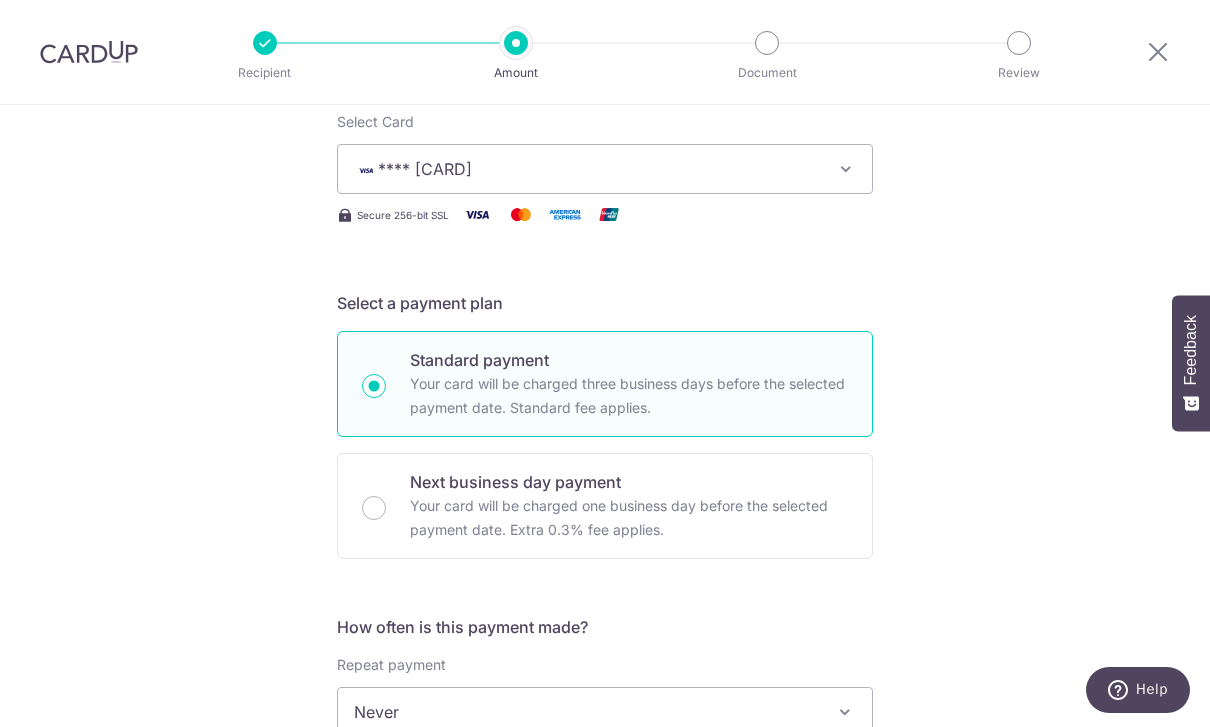 type on "21/08/2032" 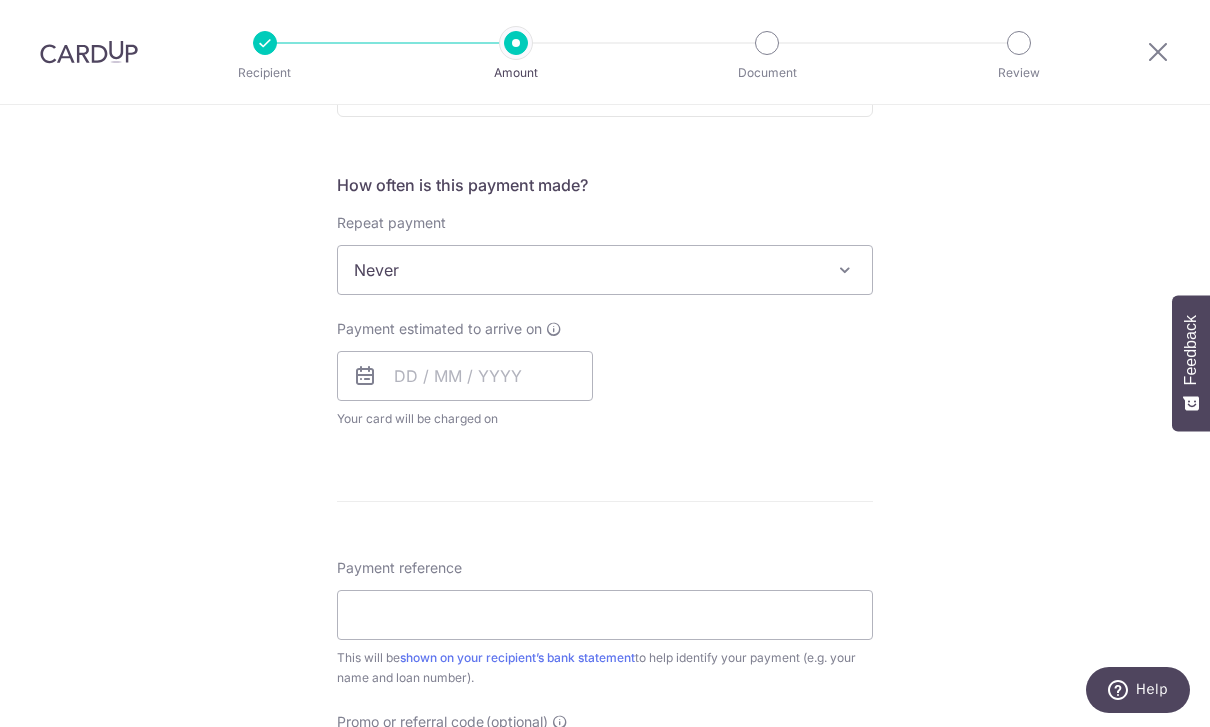 scroll, scrollTop: 711, scrollLeft: 0, axis: vertical 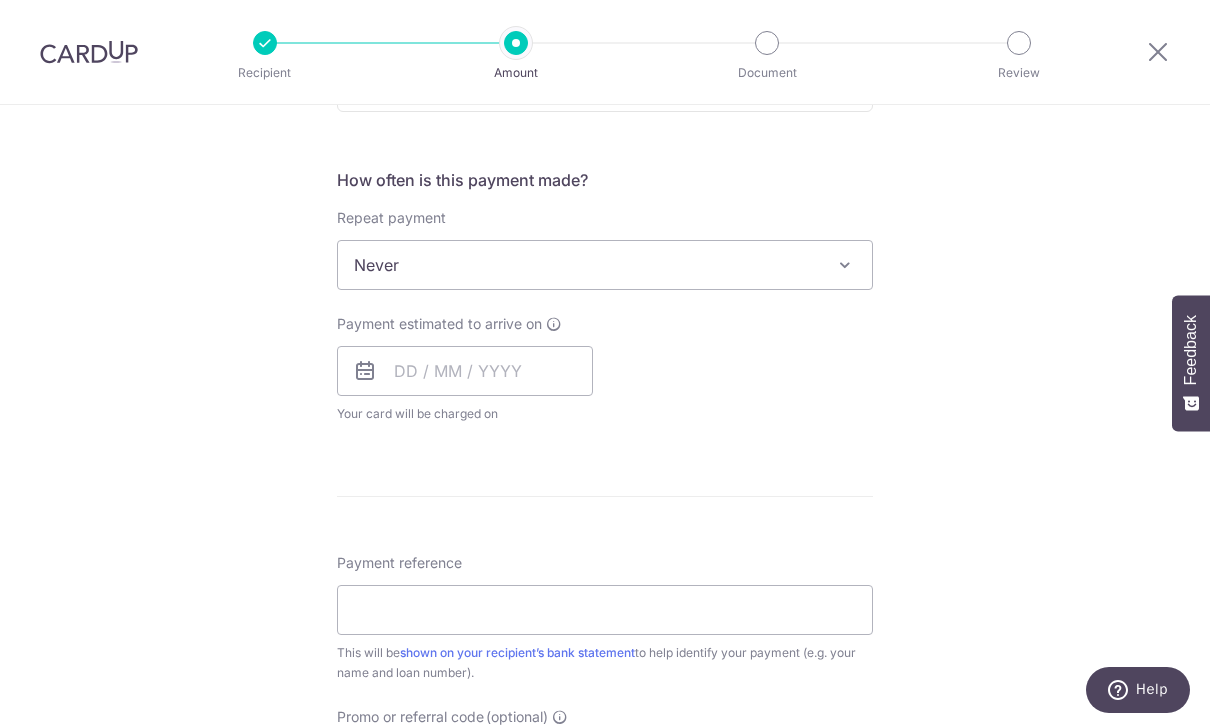click on "Never" at bounding box center [605, 265] 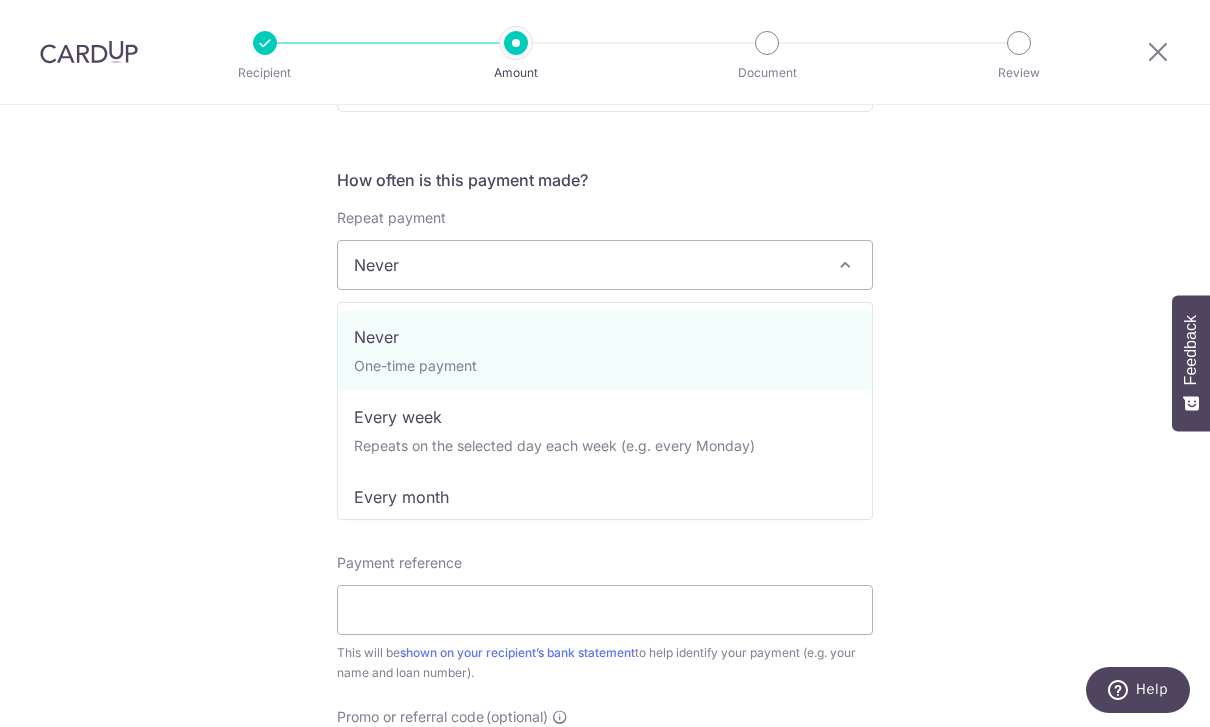 select on "3" 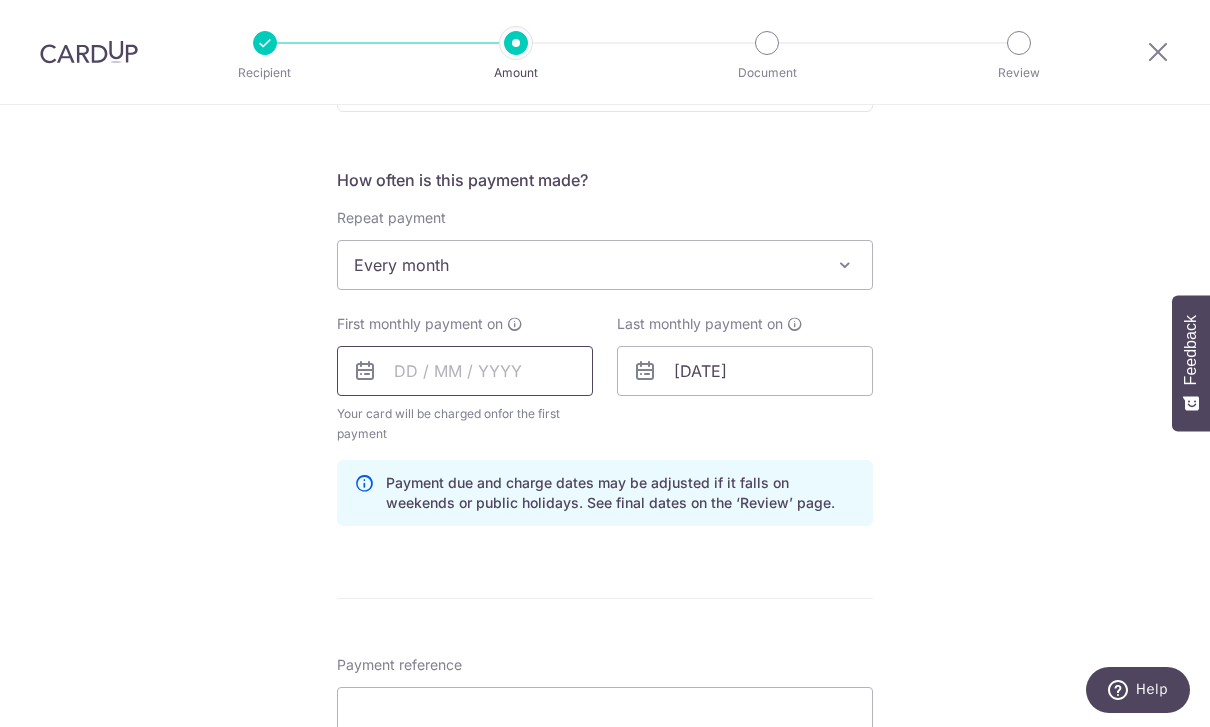 click at bounding box center [465, 371] 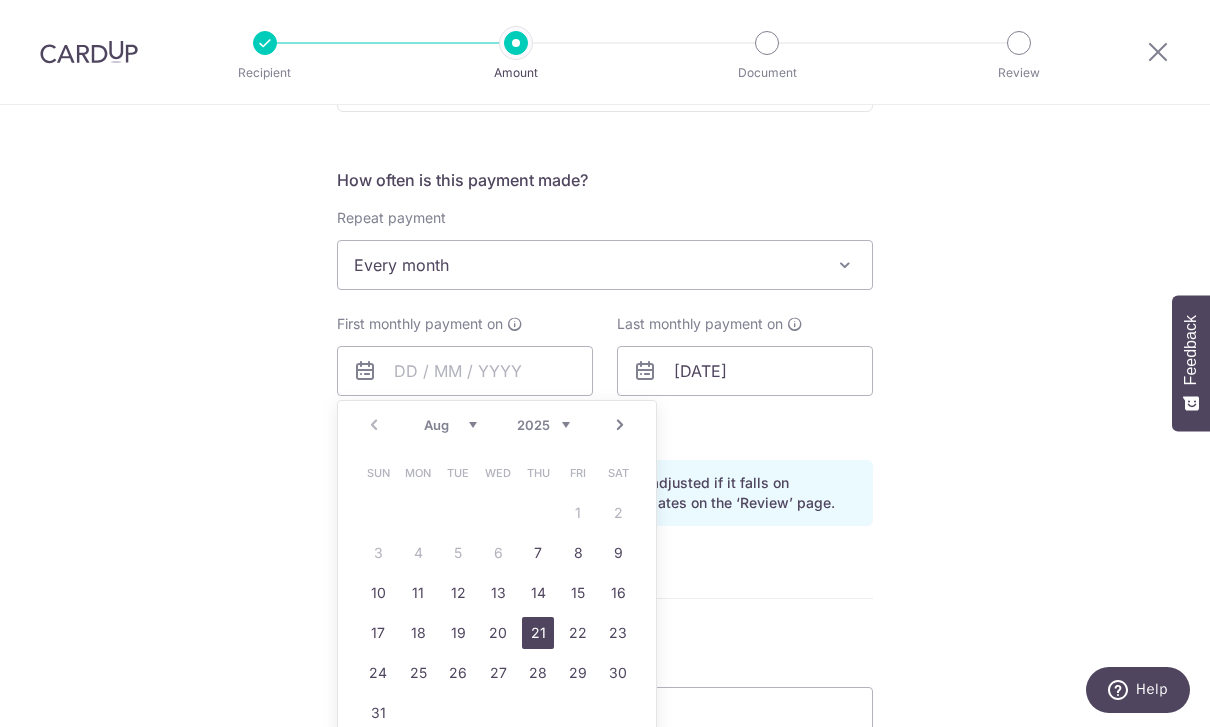 click on "21" at bounding box center [538, 633] 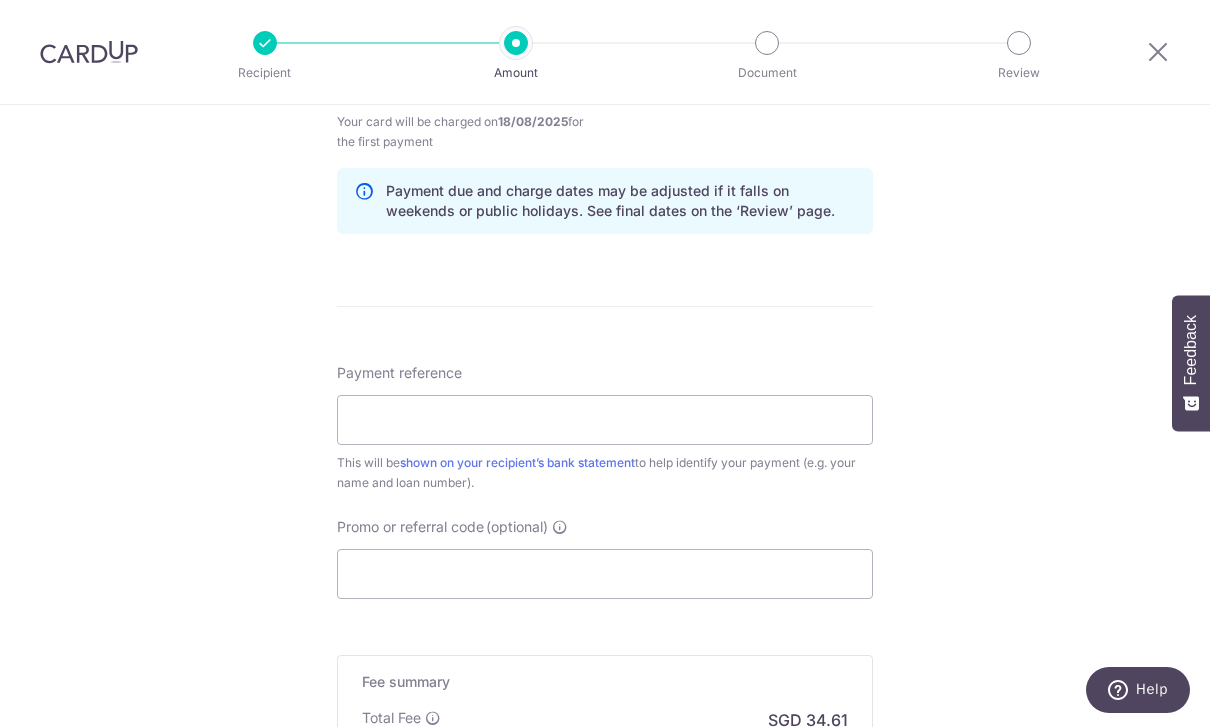 scroll, scrollTop: 1079, scrollLeft: 0, axis: vertical 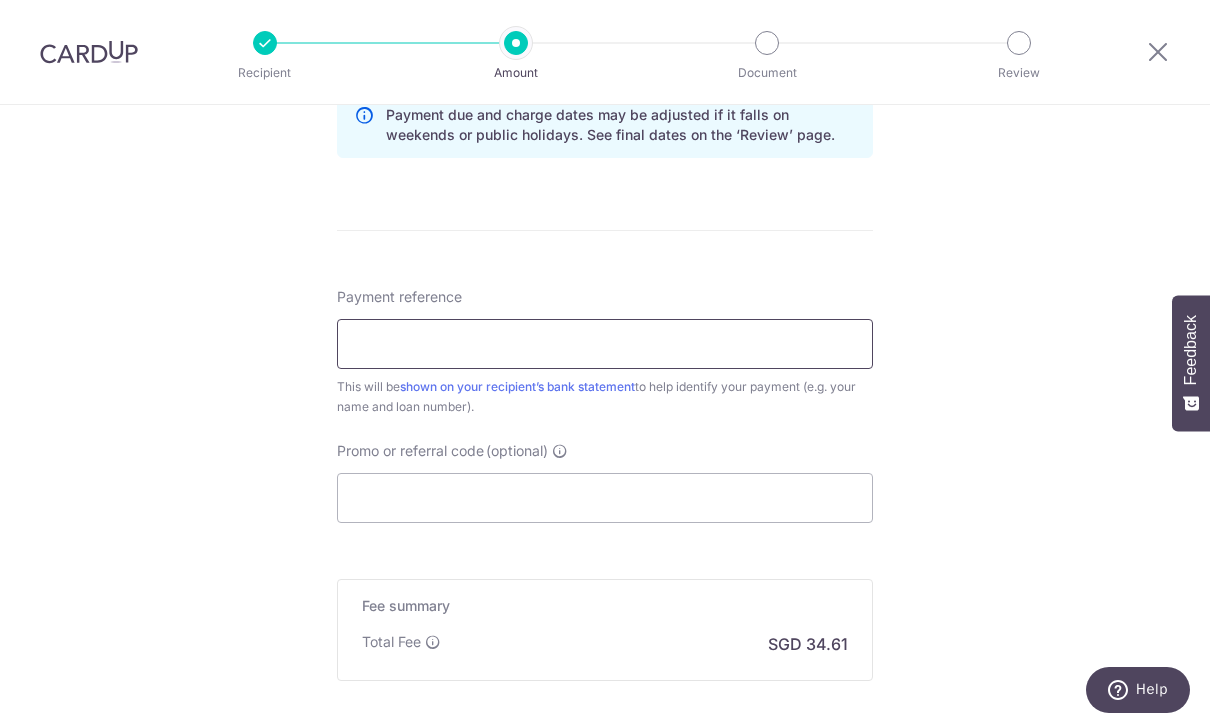 click on "Payment reference" at bounding box center (605, 344) 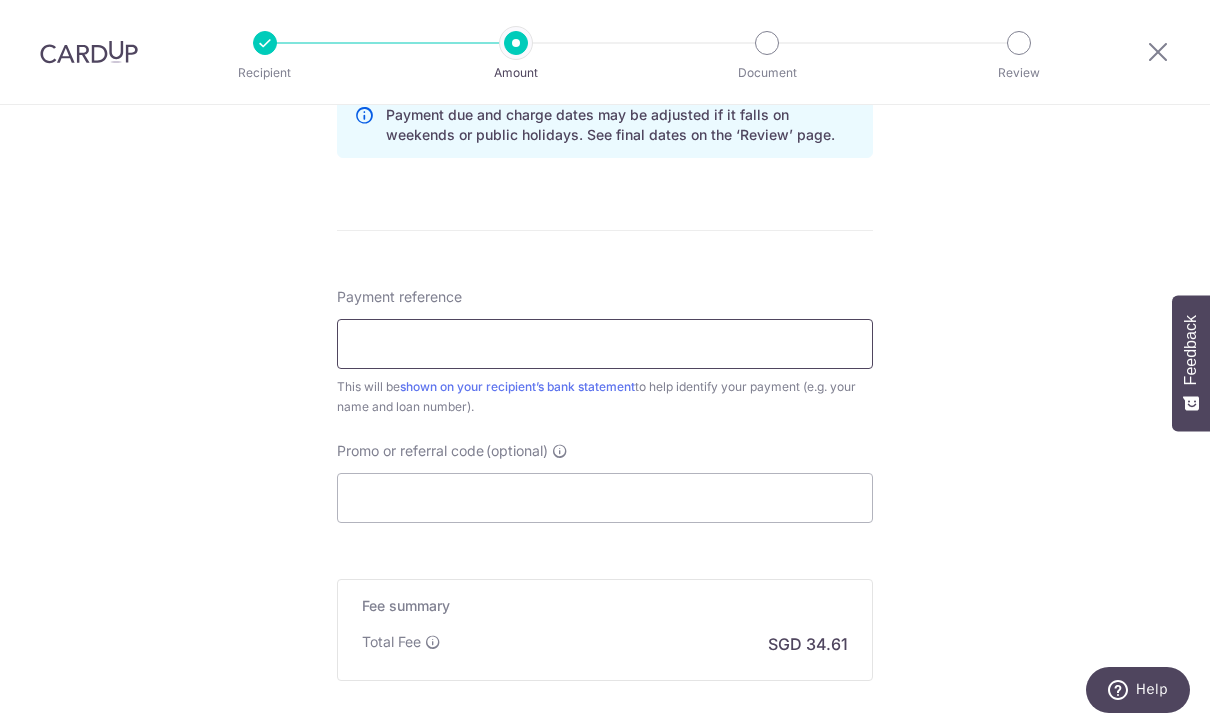 paste on "[TEXT] [TEXT] [FIRST] [LAST]" 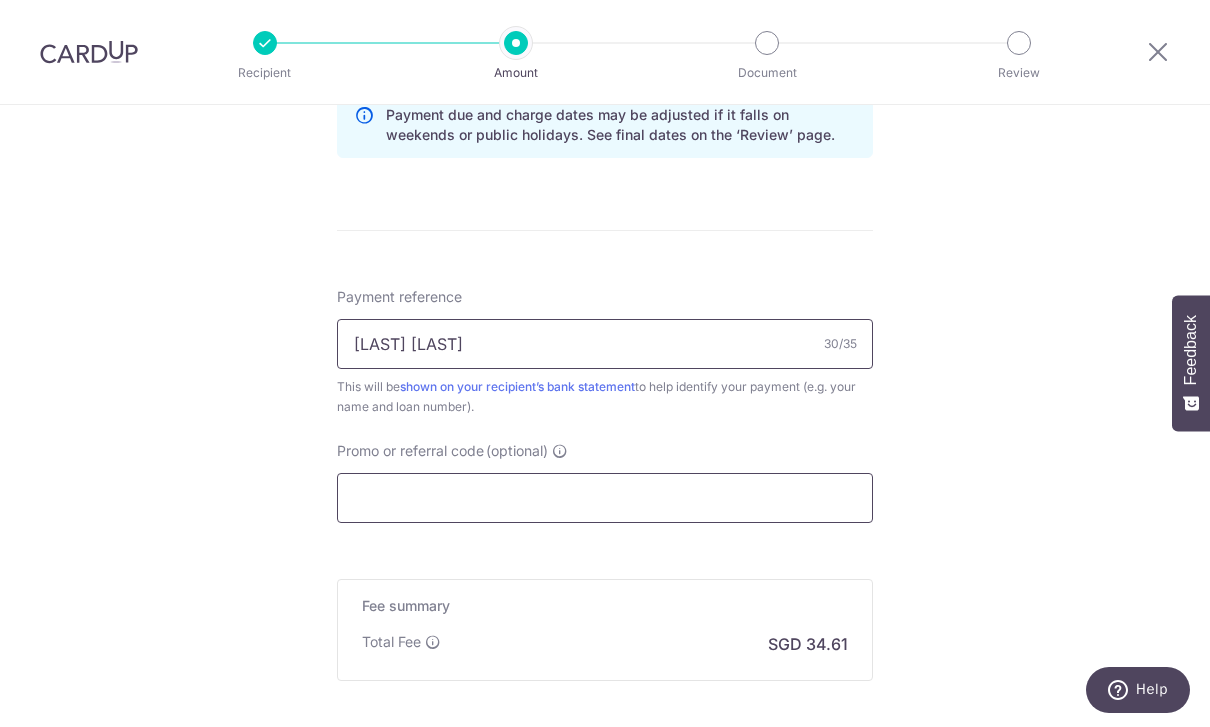 type on "[TEXT] [TEXT] [FIRST] [LAST]" 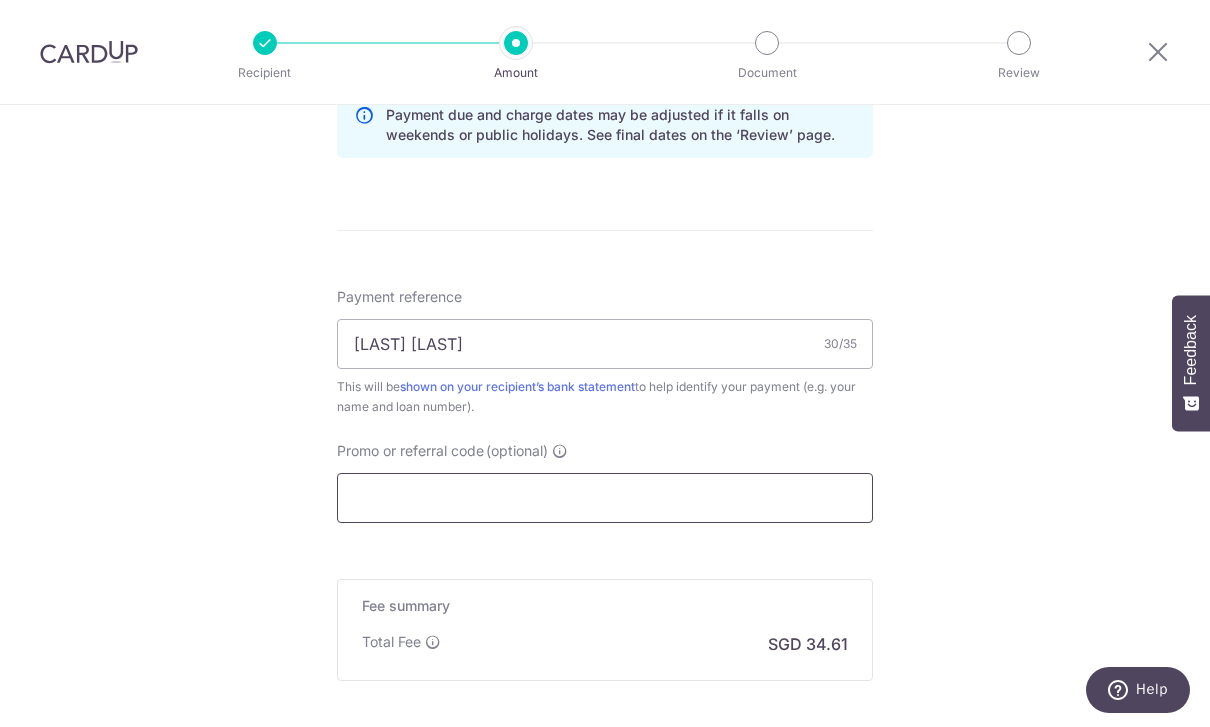 click on "Promo or referral code
(optional)" at bounding box center [605, 498] 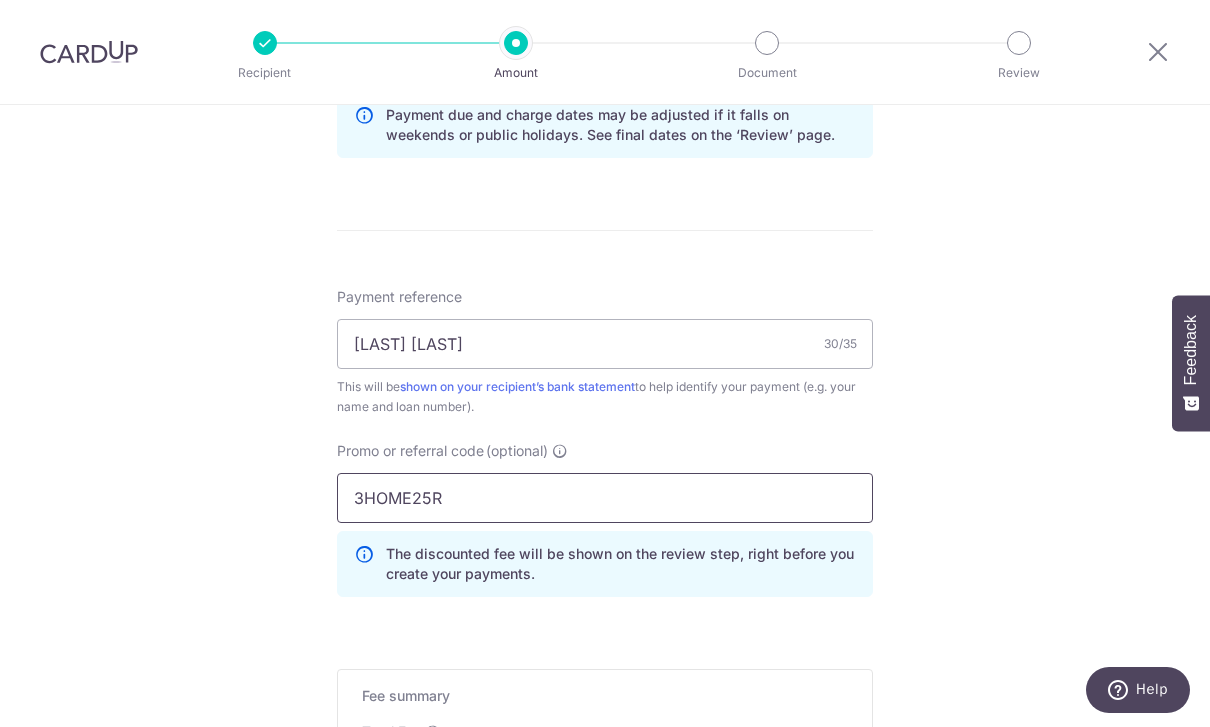type on "3HOME25R" 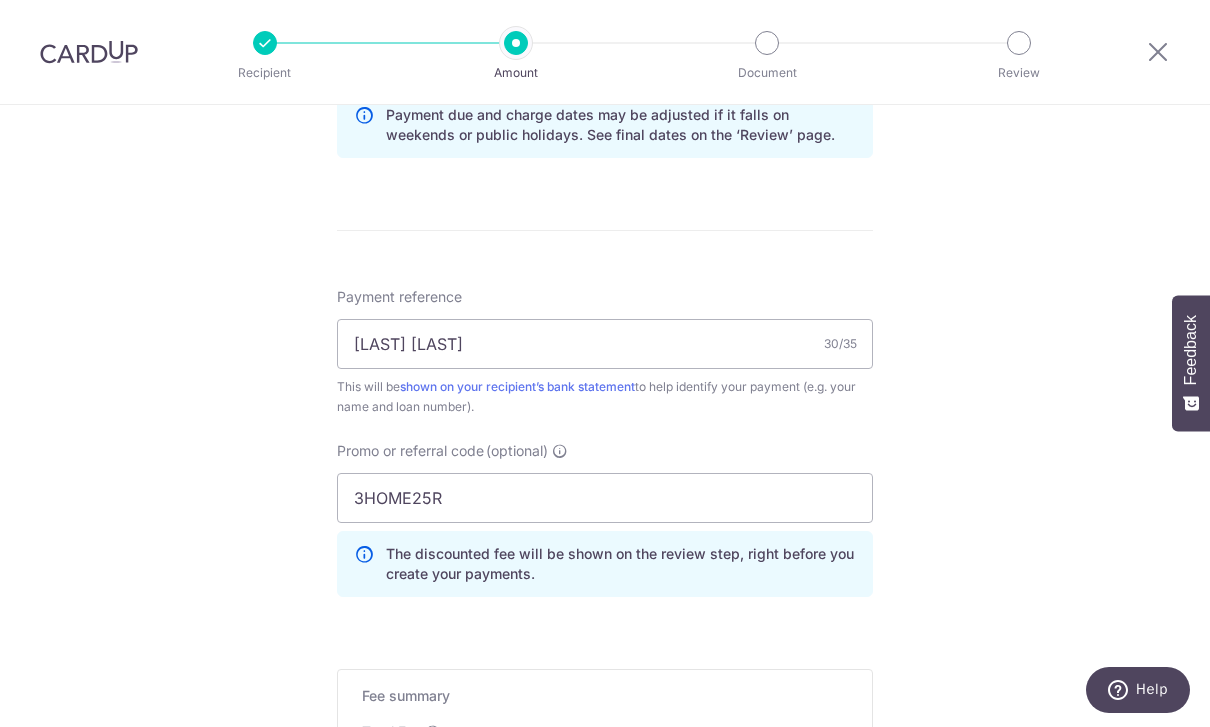 click on "Tell us more about your payment
Enter payment amount
SGD
1,331.00
1331.00
Select Card
**** 4001
Add credit card
Your Cards
**** 4001
**** 9900
Secure 256-bit SSL
Text
New card details
Card" at bounding box center (605, 26) 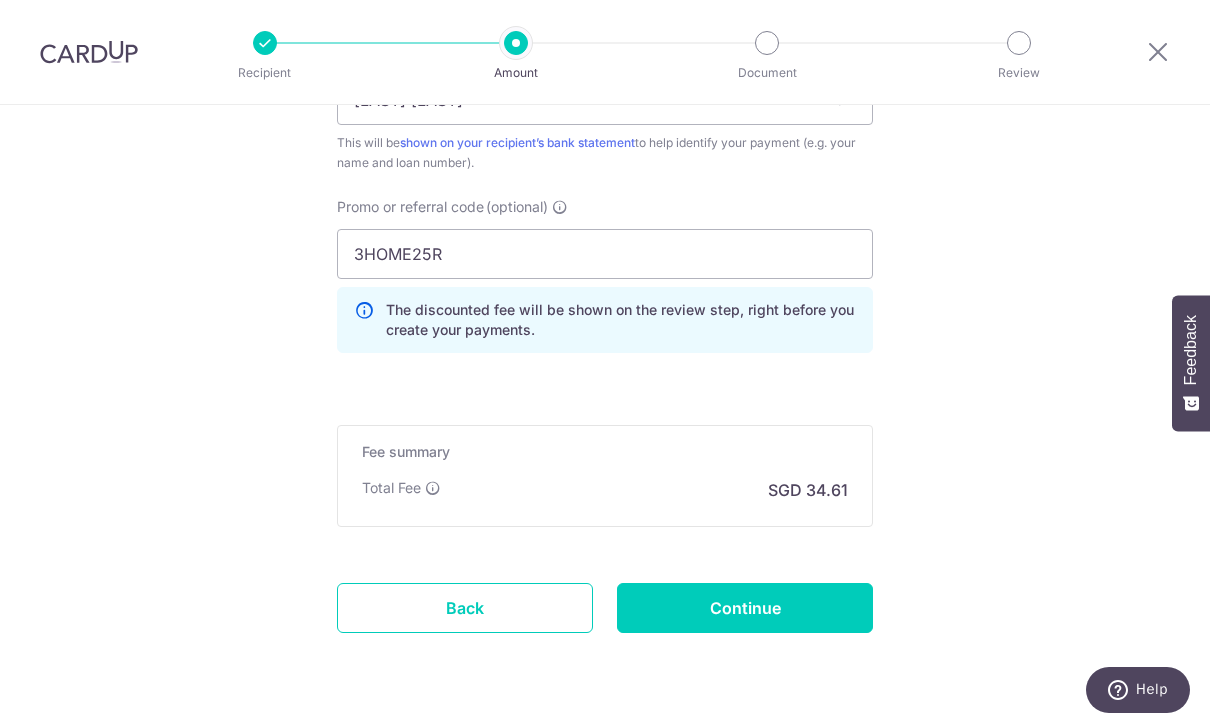 scroll, scrollTop: 1321, scrollLeft: 0, axis: vertical 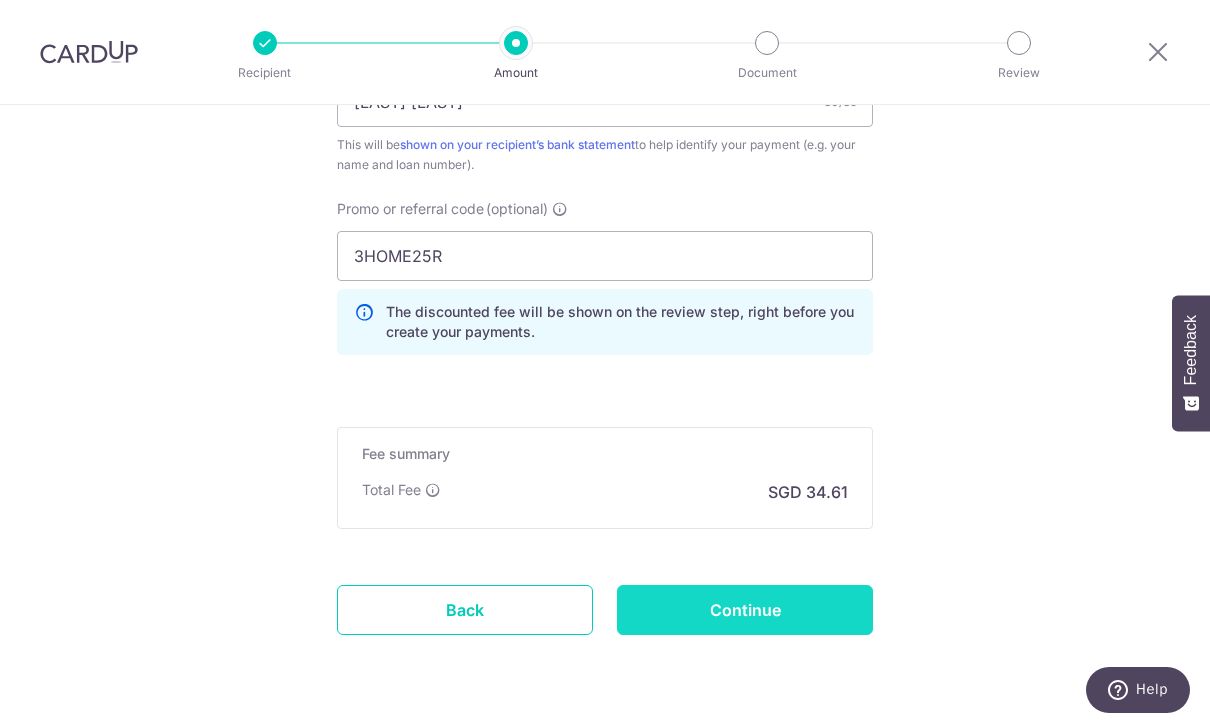 click on "Continue" at bounding box center (745, 610) 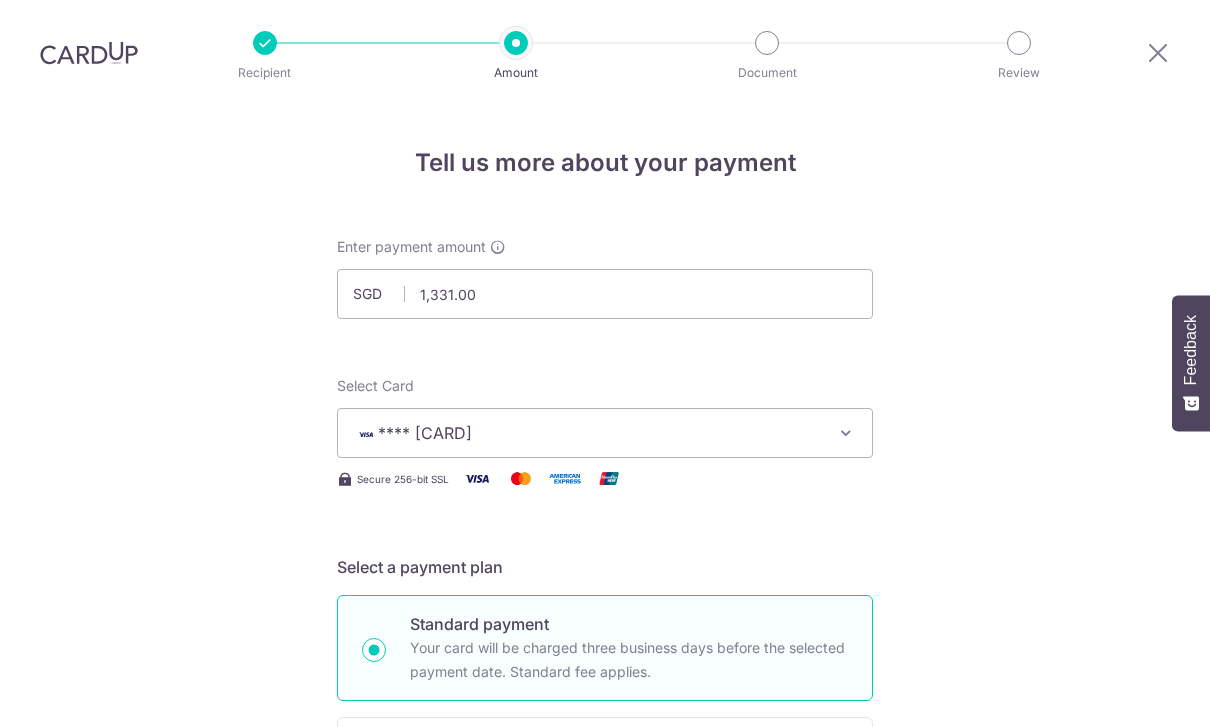 scroll, scrollTop: 66, scrollLeft: 0, axis: vertical 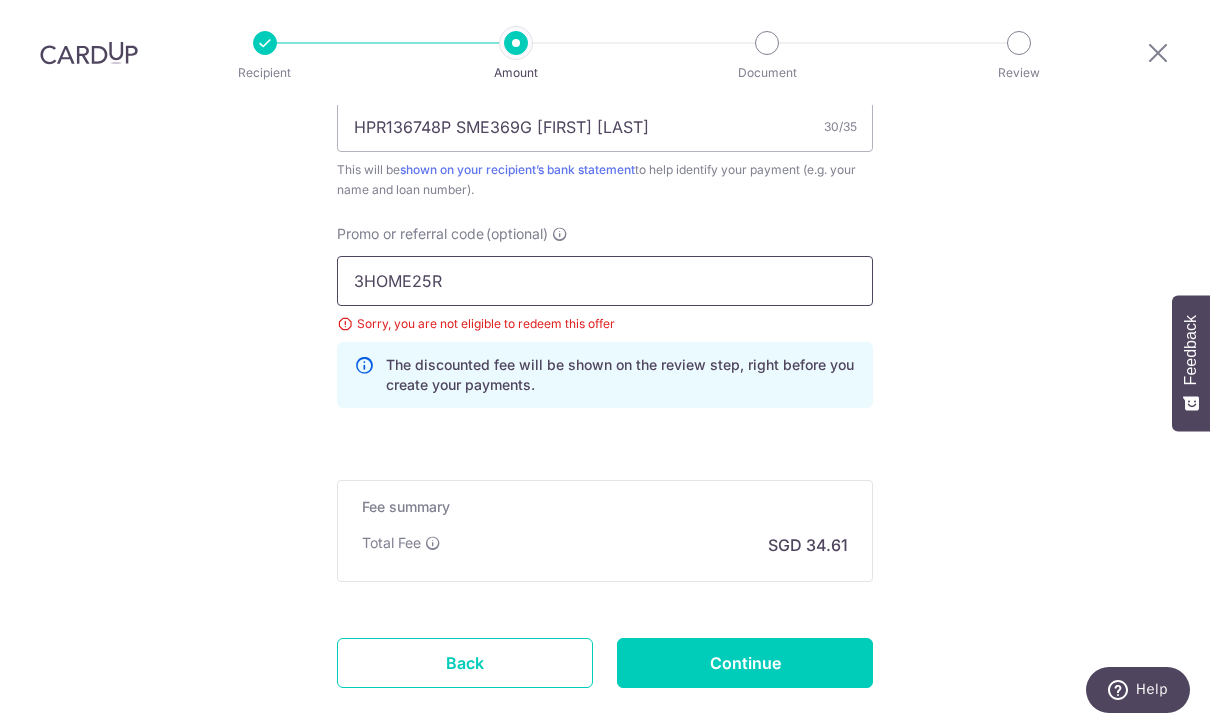 click on "3HOME25R" at bounding box center [605, 281] 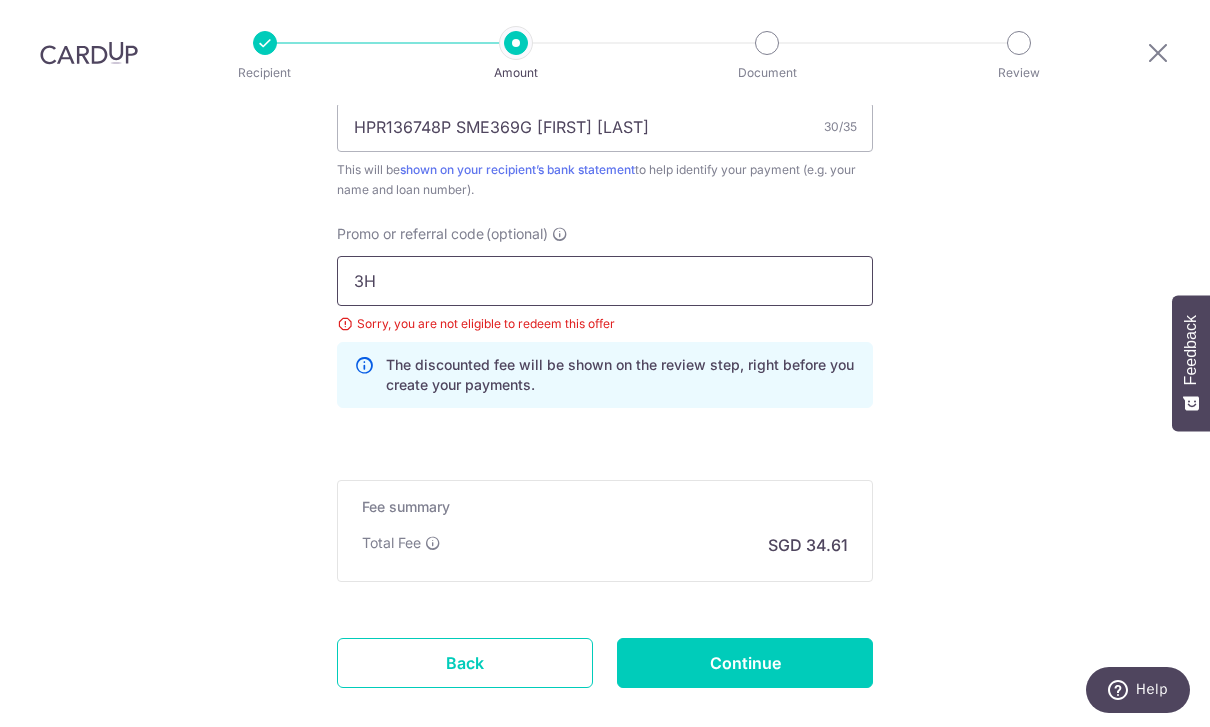 type on "3" 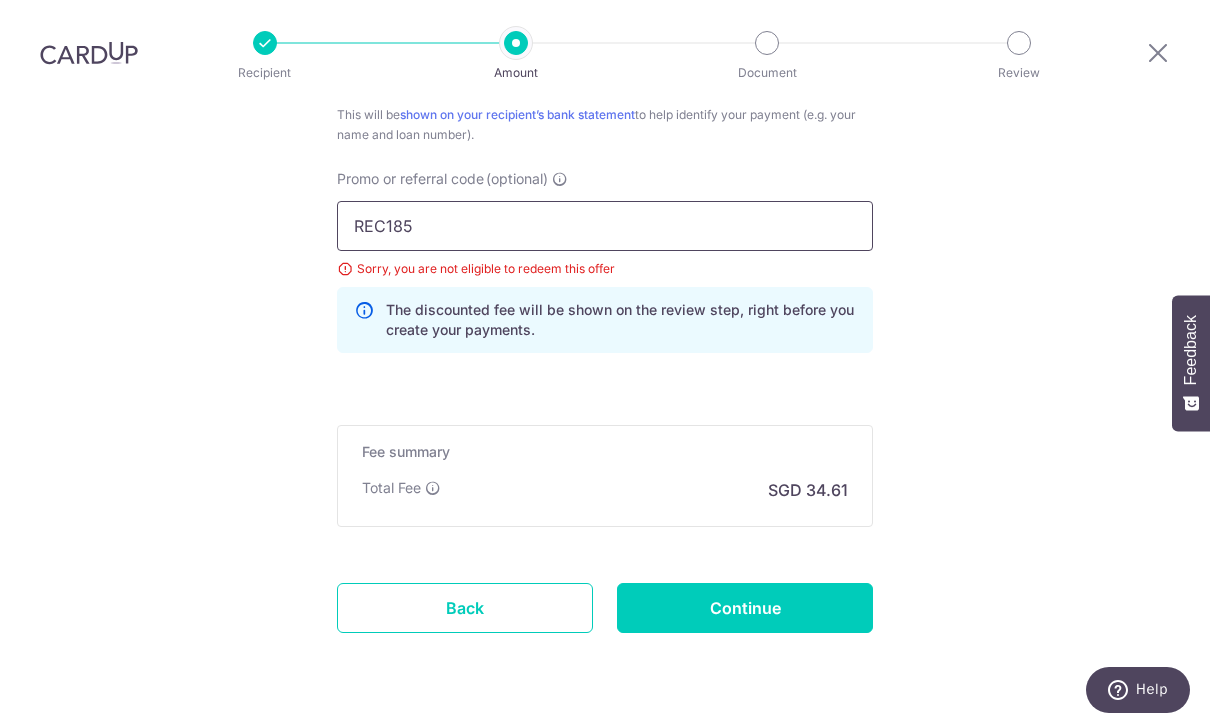 scroll, scrollTop: 1247, scrollLeft: 0, axis: vertical 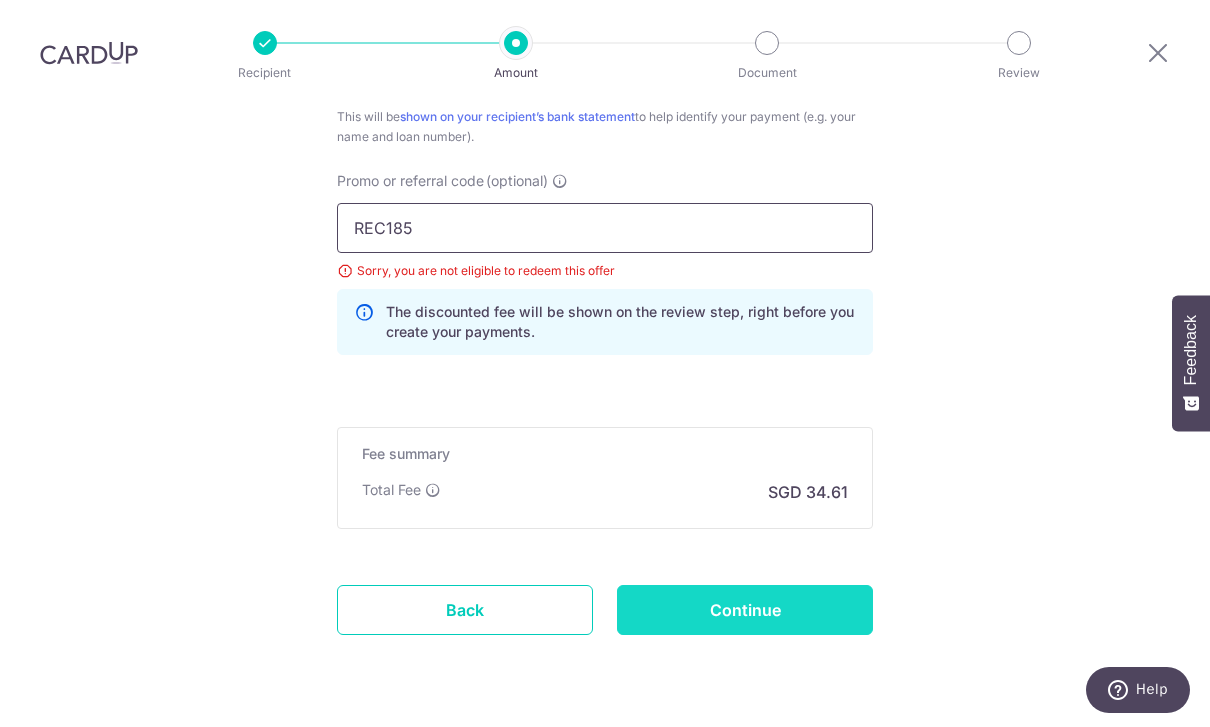 type on "REC185" 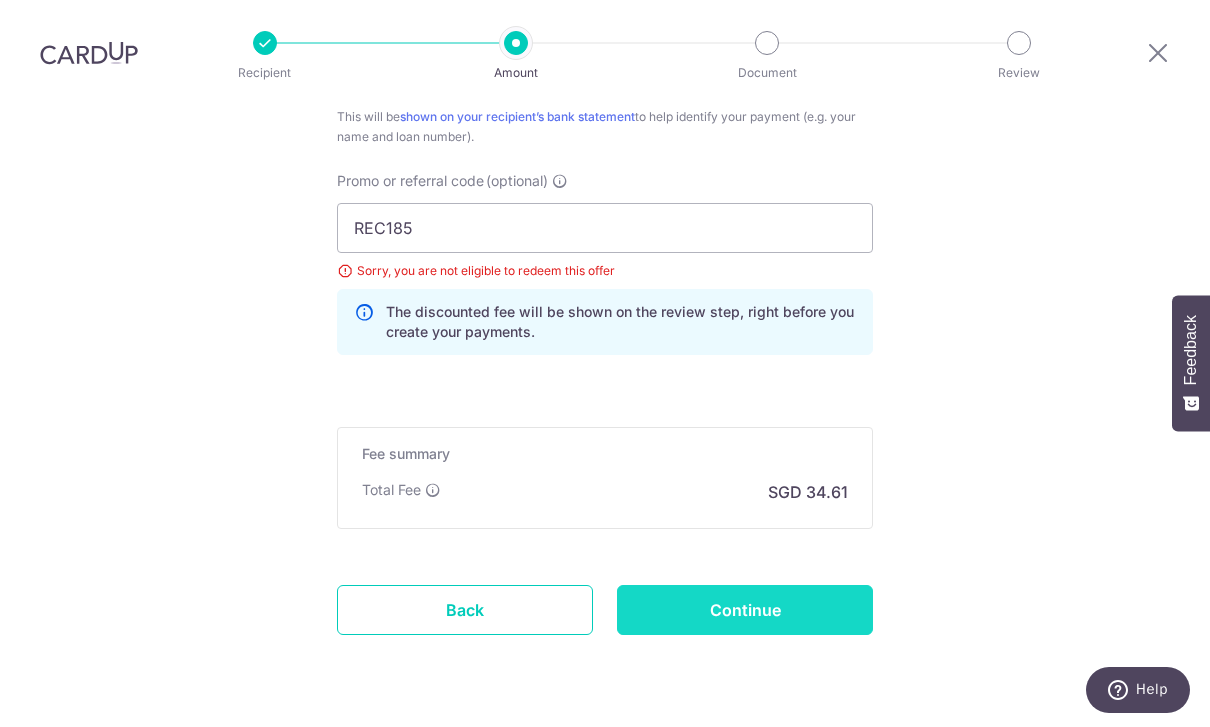 click on "Continue" at bounding box center (745, 610) 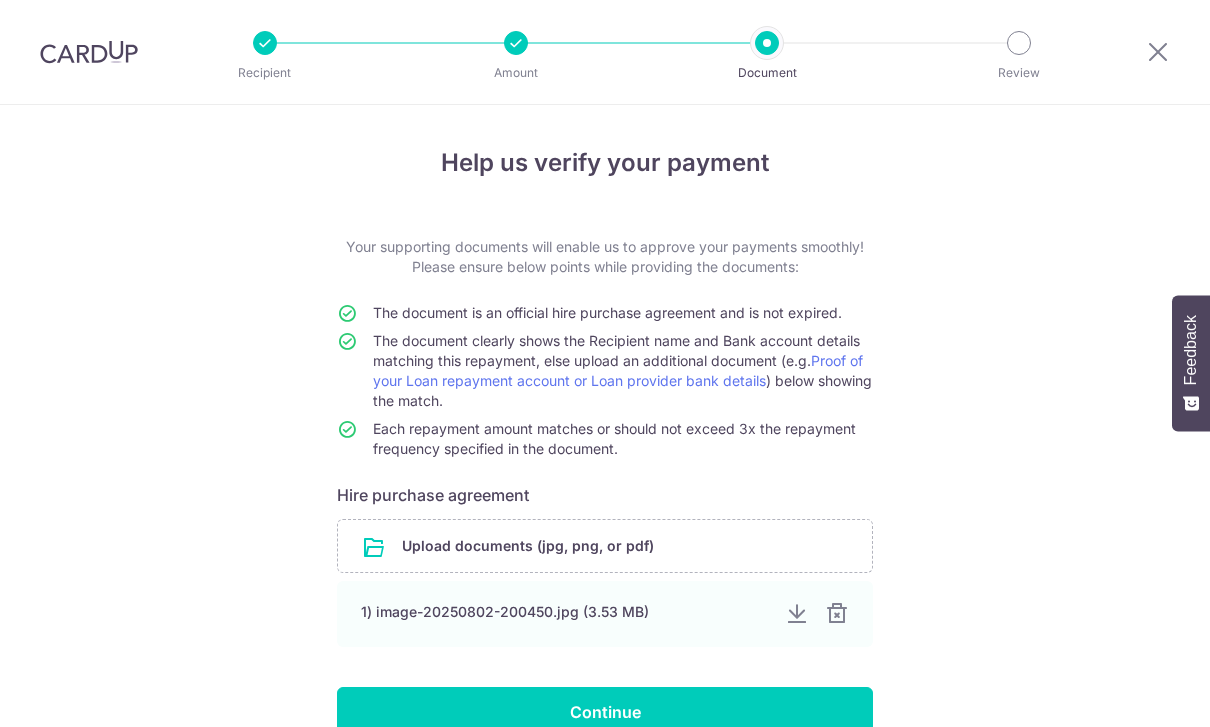 scroll, scrollTop: 0, scrollLeft: 0, axis: both 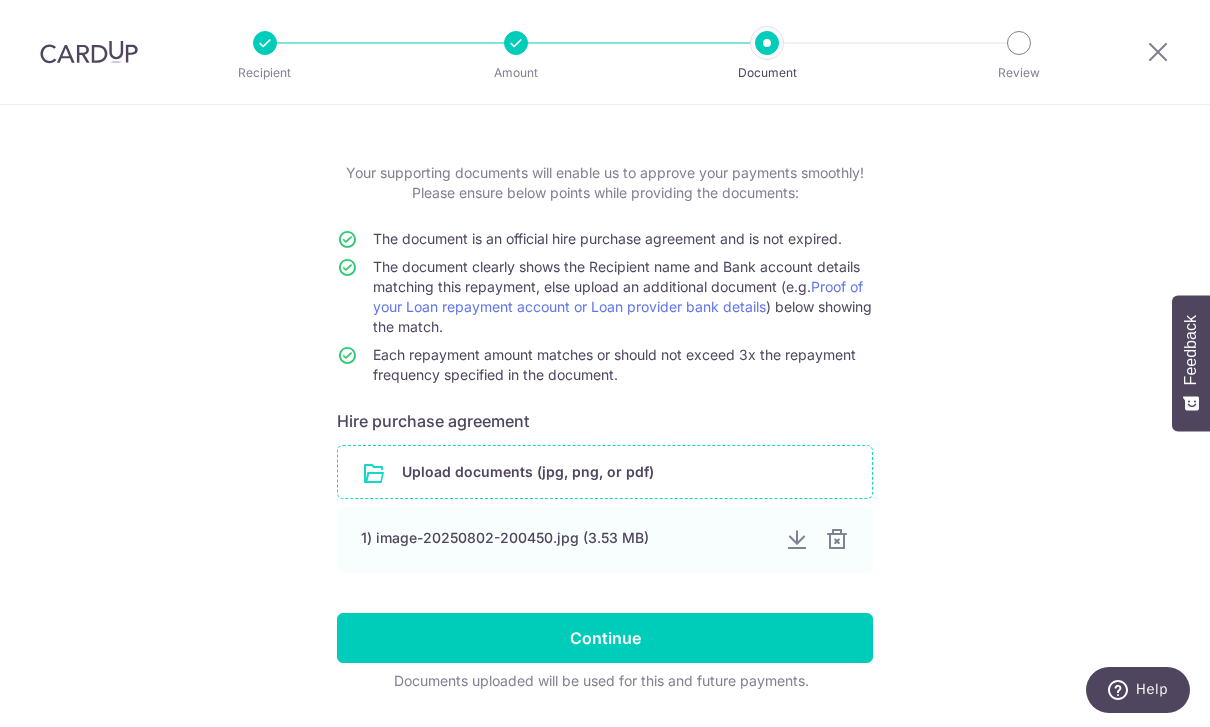 click at bounding box center (605, 472) 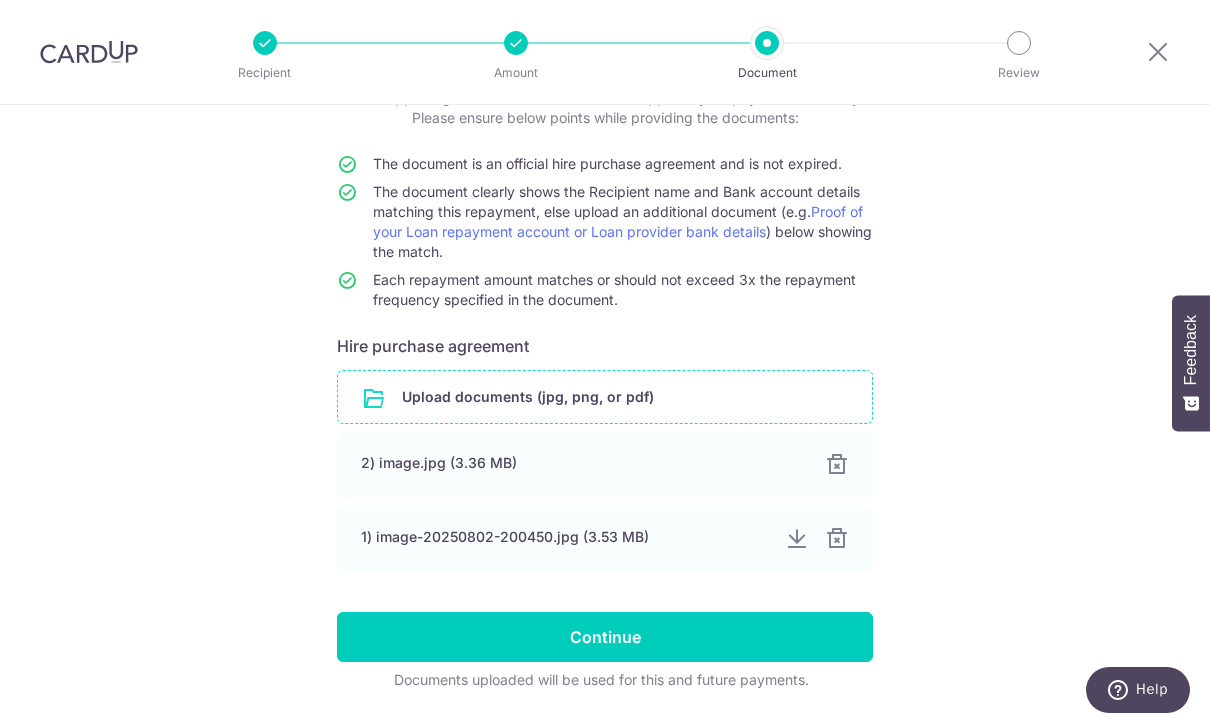 scroll, scrollTop: 148, scrollLeft: 0, axis: vertical 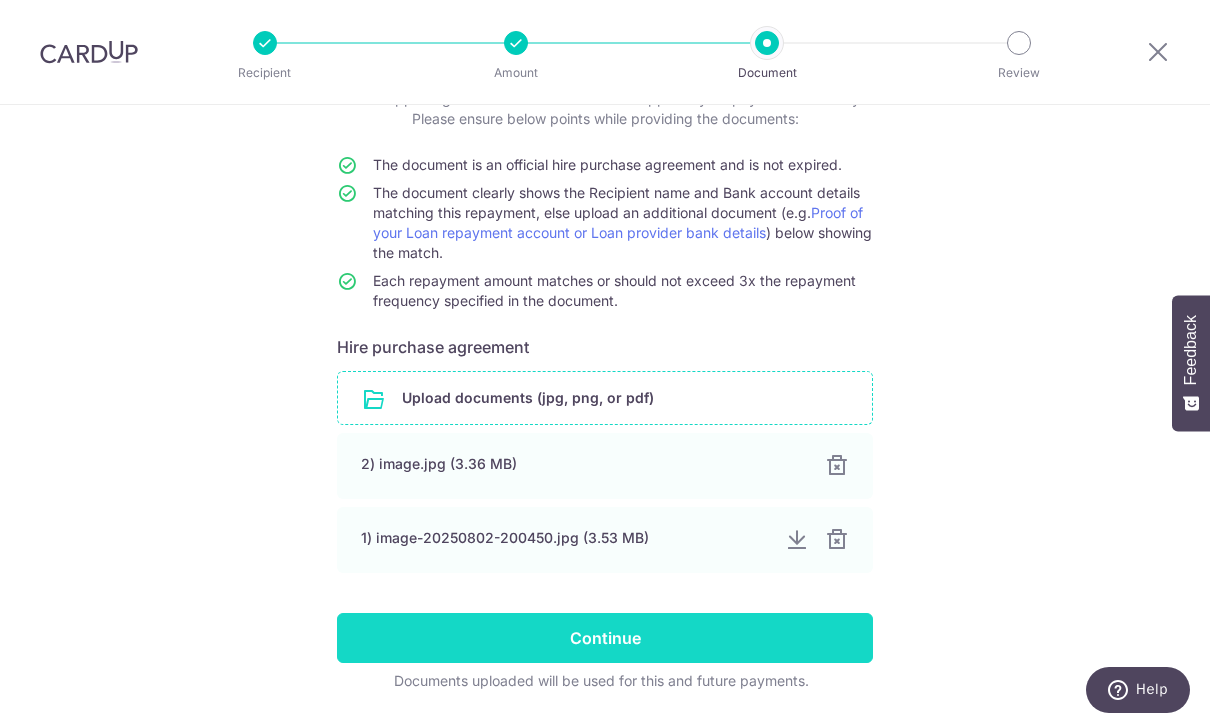 click on "Continue" at bounding box center (605, 638) 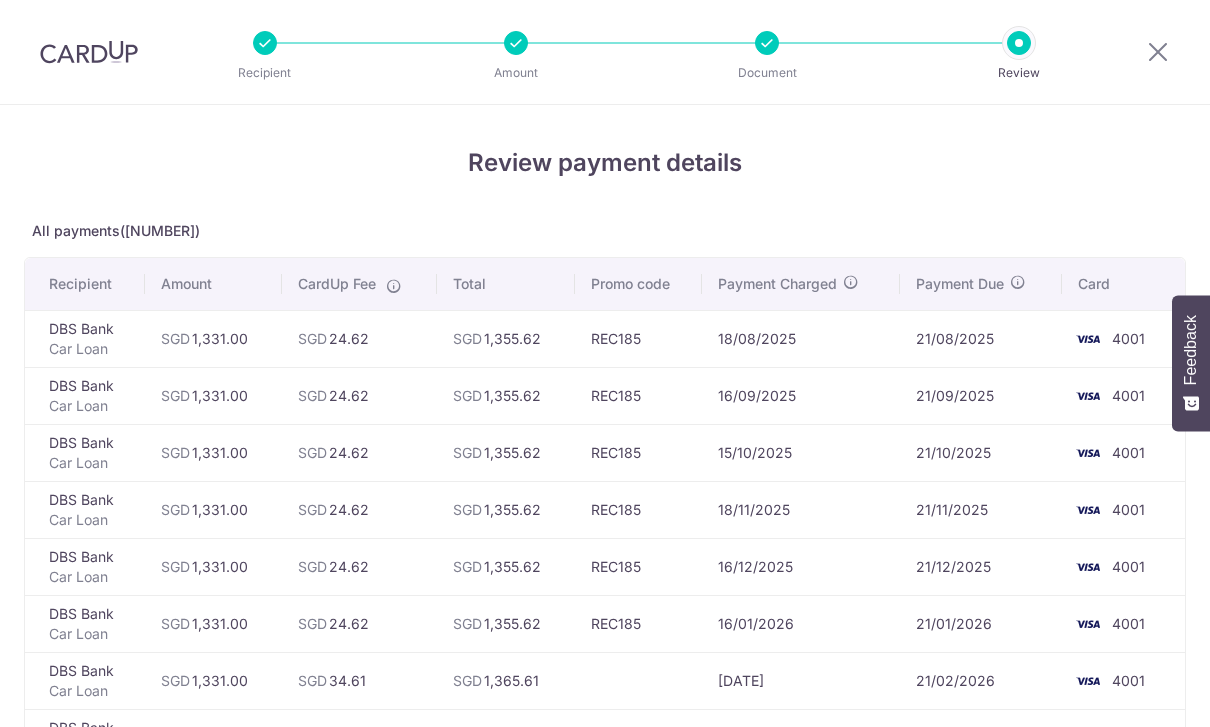 scroll, scrollTop: 0, scrollLeft: 0, axis: both 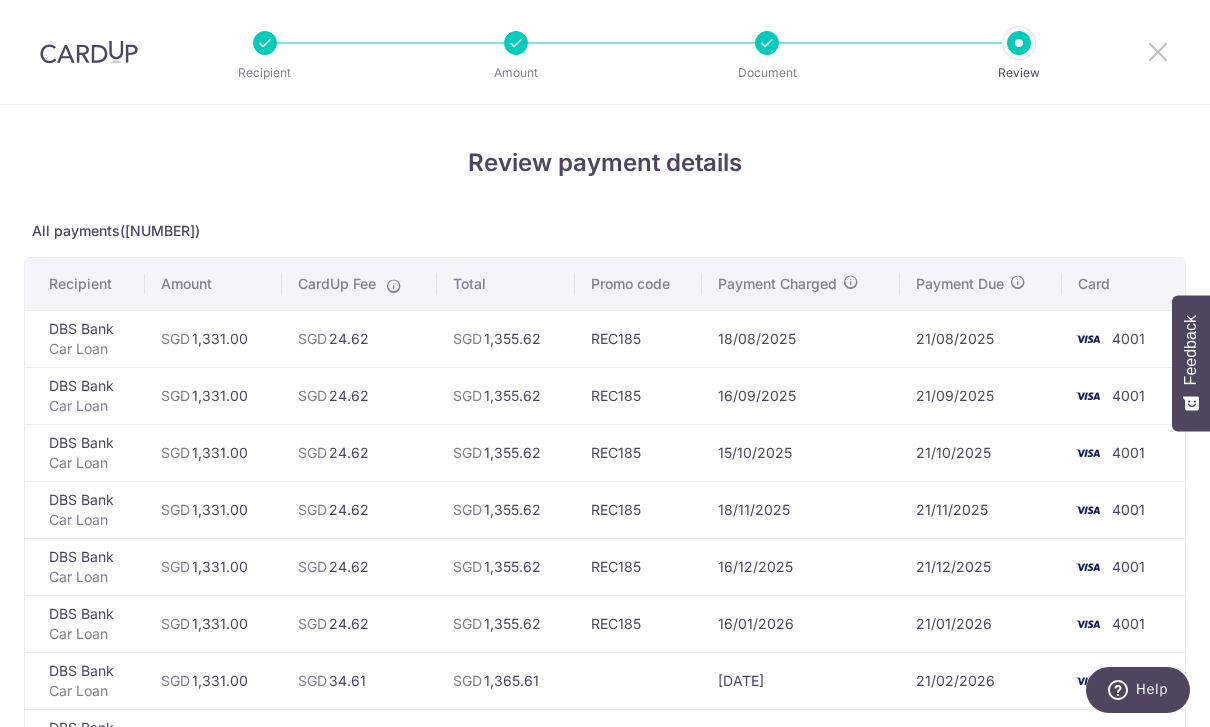 click at bounding box center (1158, 51) 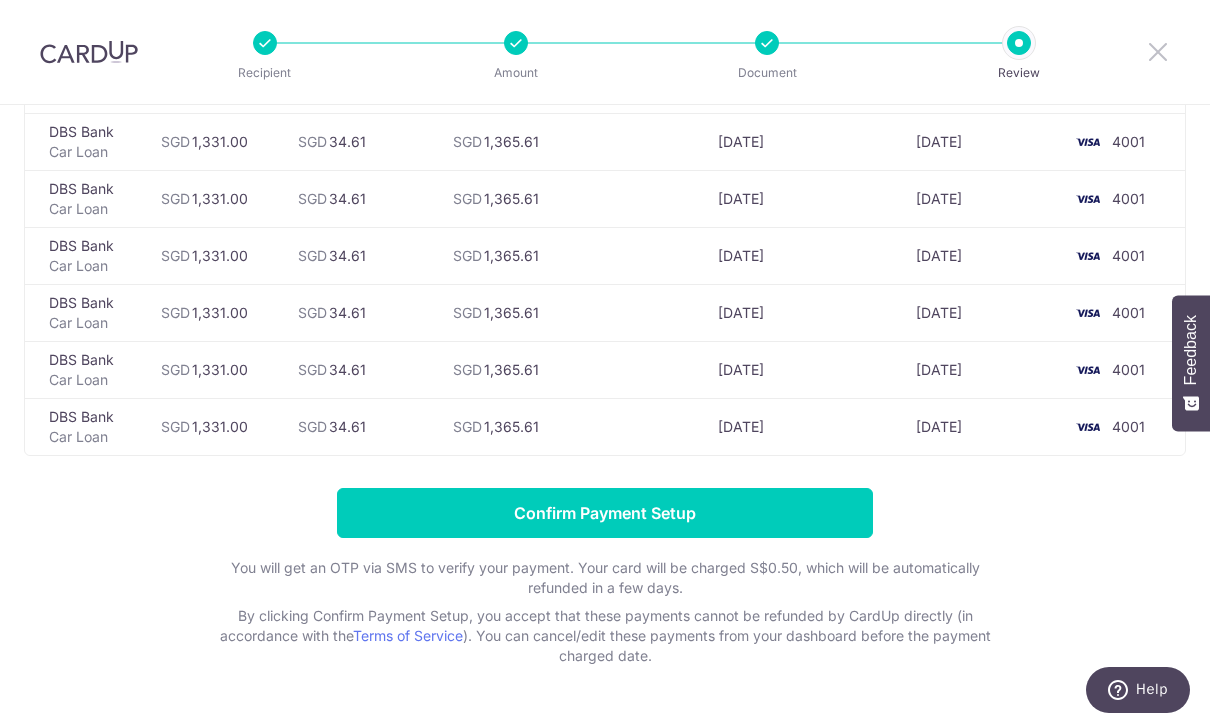 scroll, scrollTop: 4699, scrollLeft: 0, axis: vertical 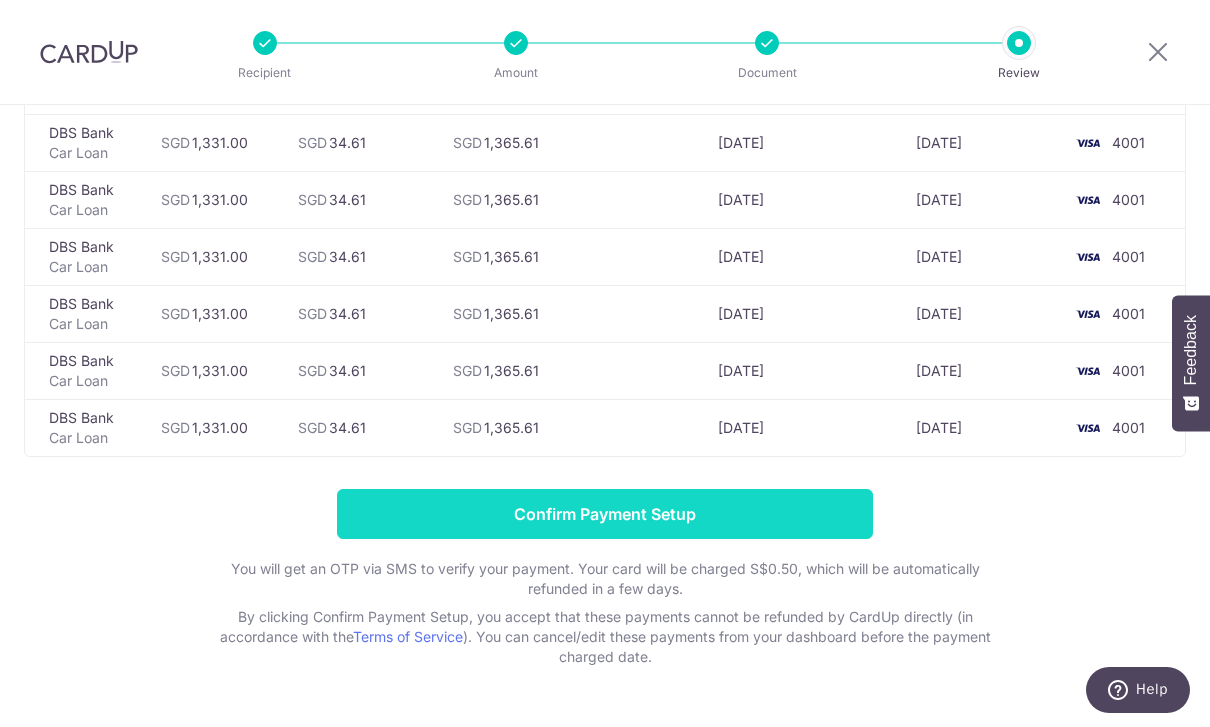 click on "Confirm Payment Setup" at bounding box center (605, 514) 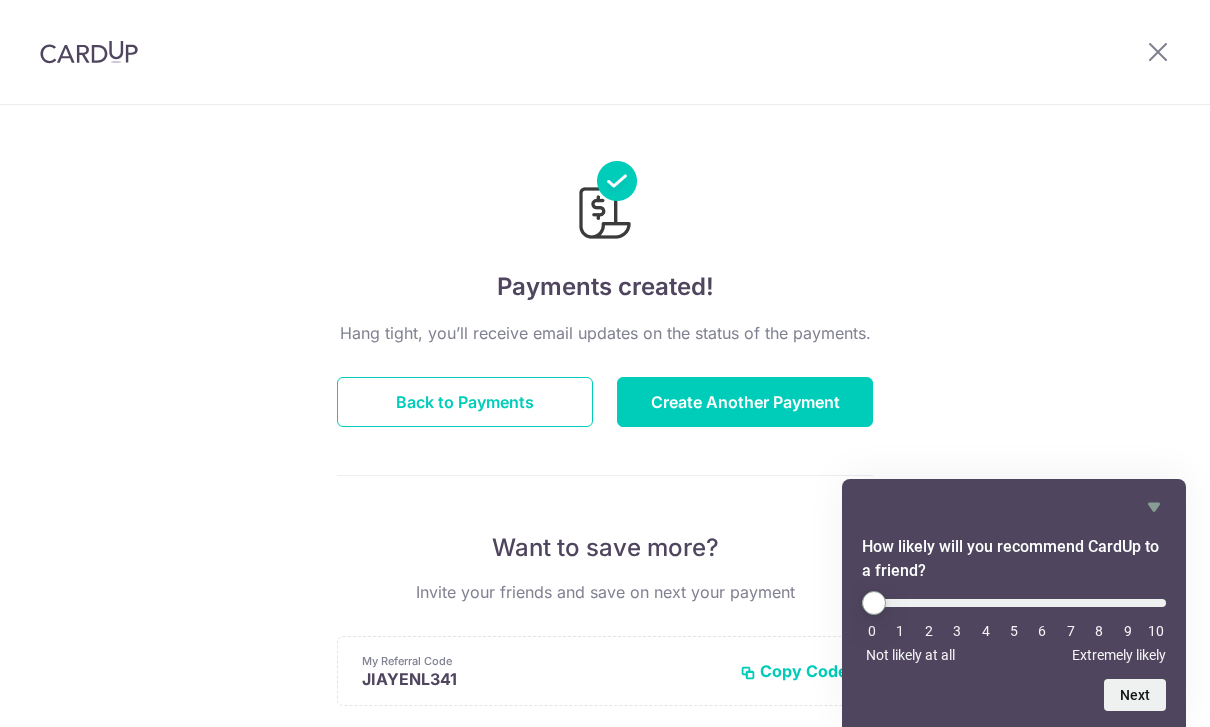 scroll, scrollTop: 0, scrollLeft: 0, axis: both 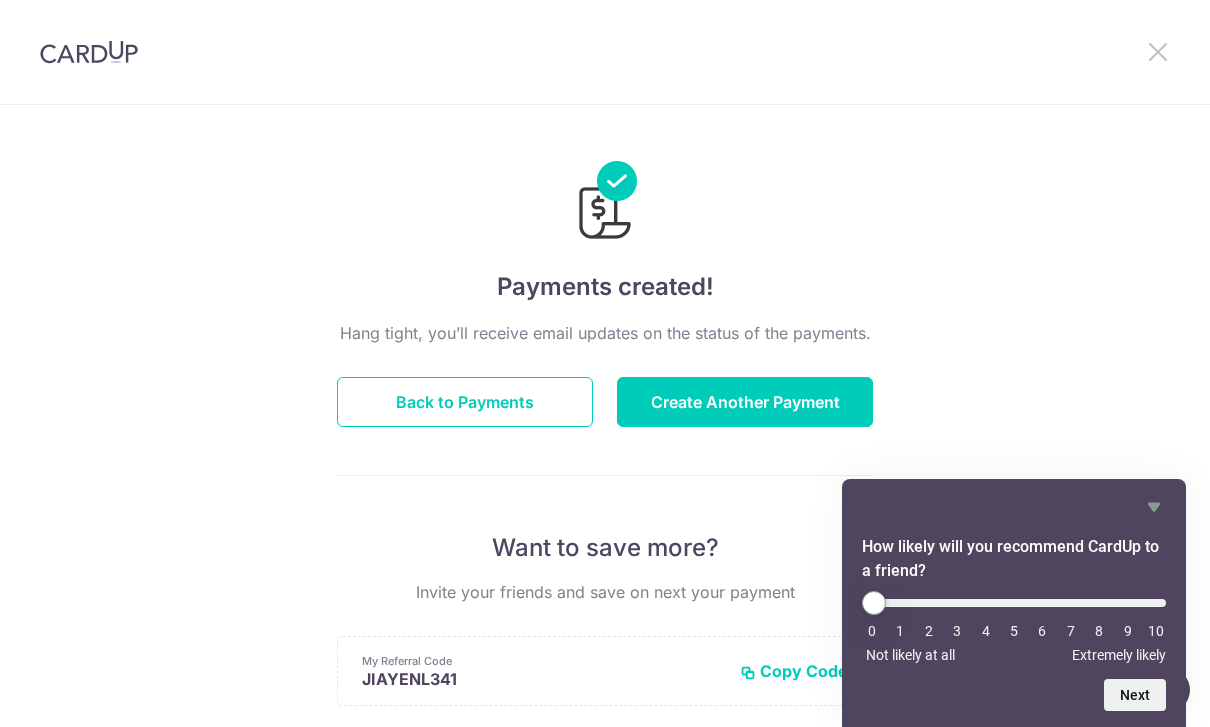 click at bounding box center (1158, 51) 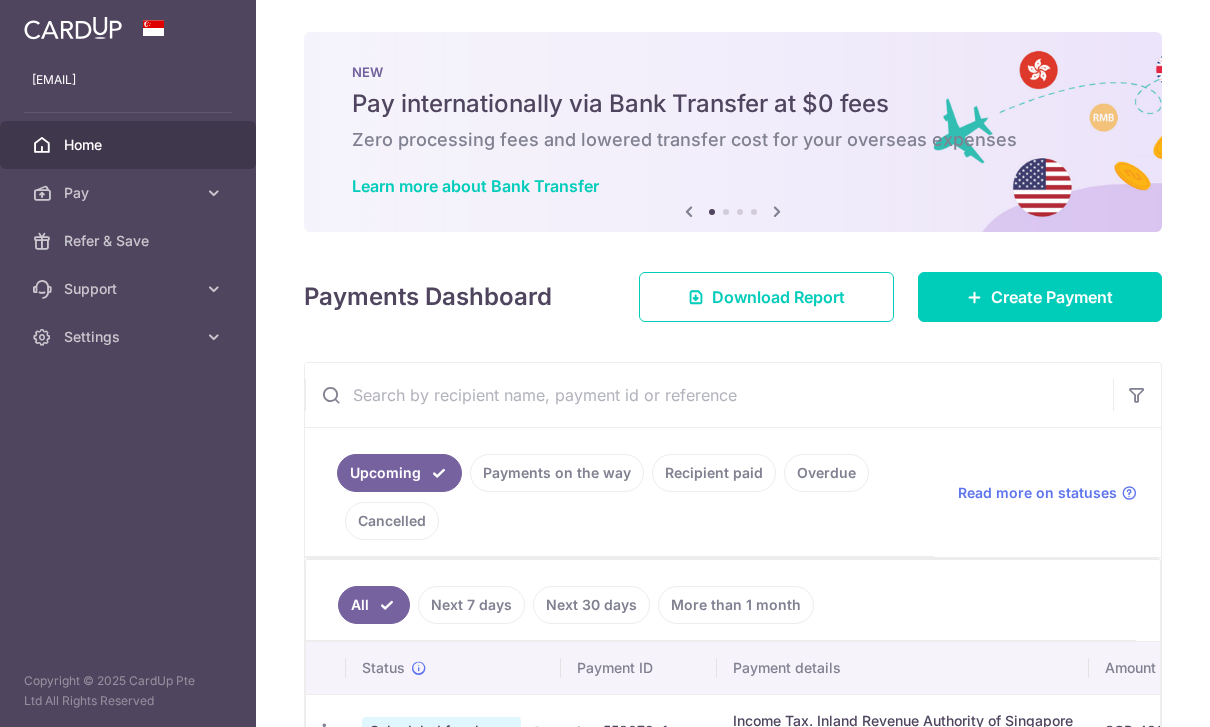 scroll, scrollTop: 0, scrollLeft: 0, axis: both 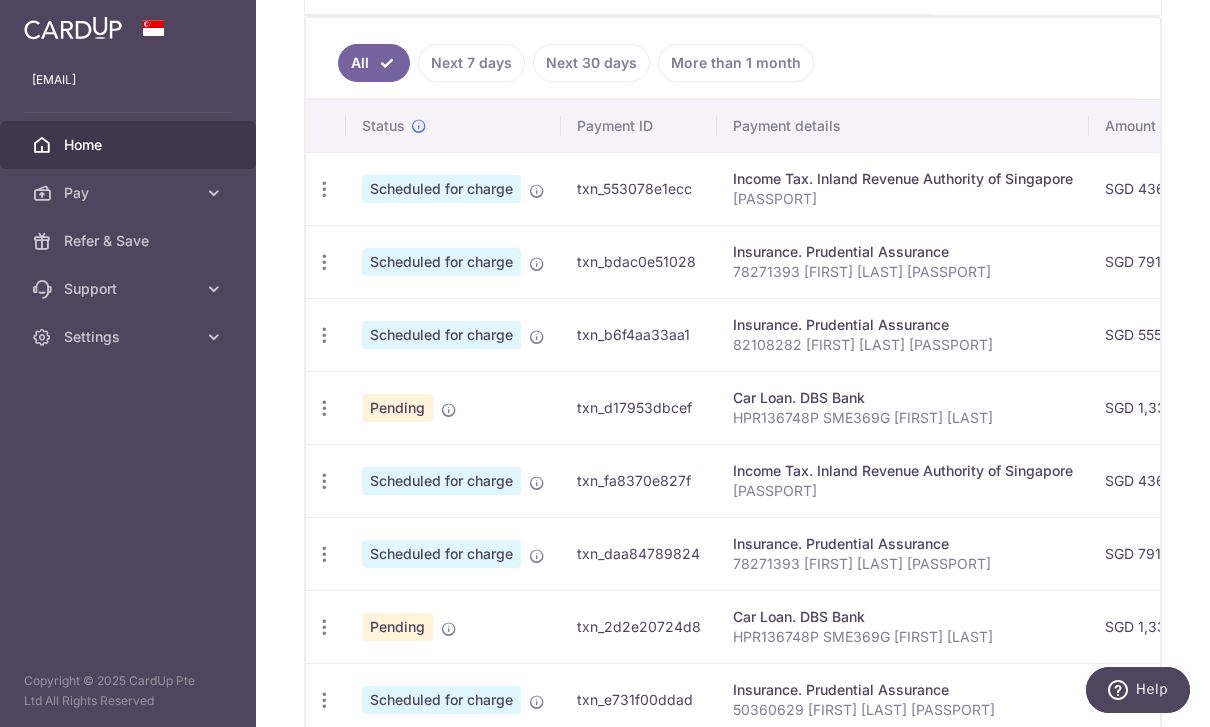 click at bounding box center [449, 410] 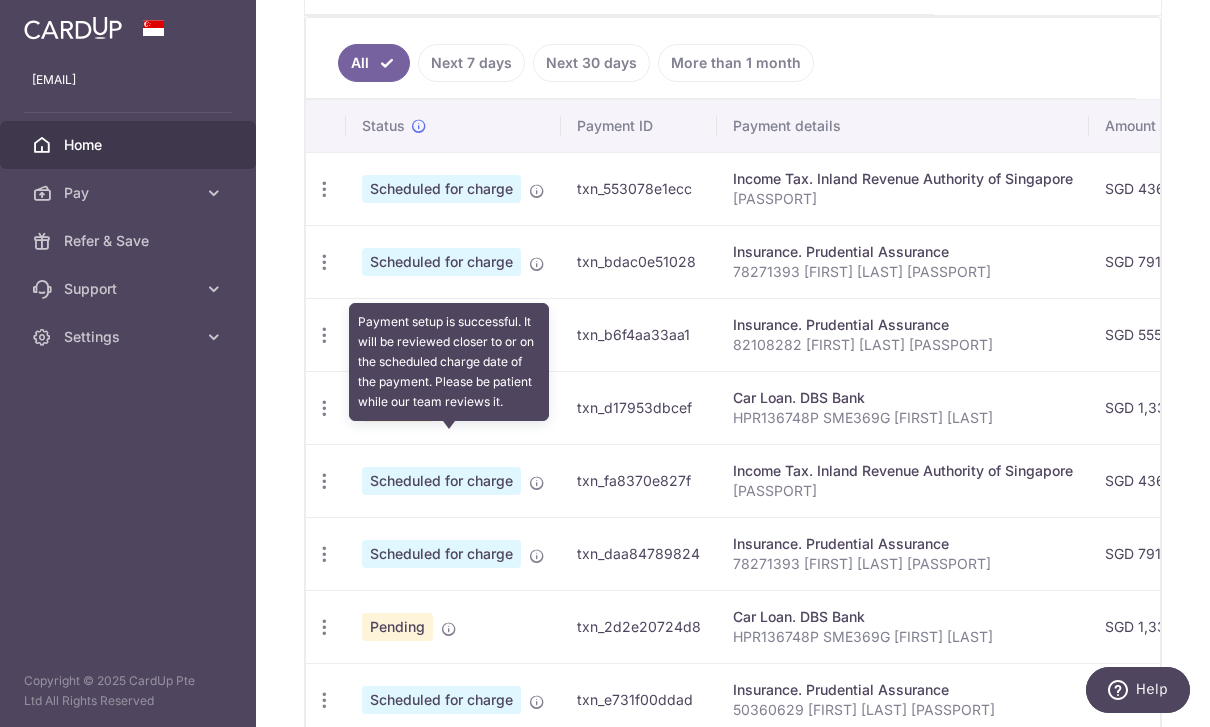 scroll, scrollTop: 0, scrollLeft: 0, axis: both 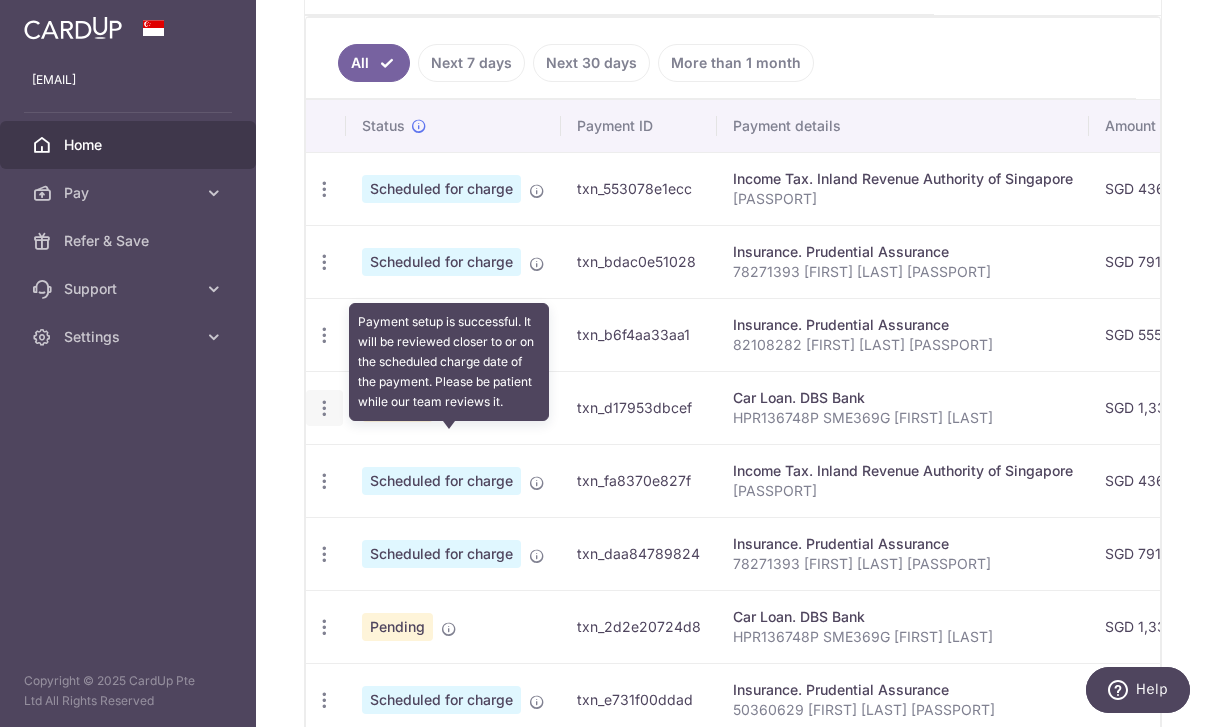 click at bounding box center [324, 189] 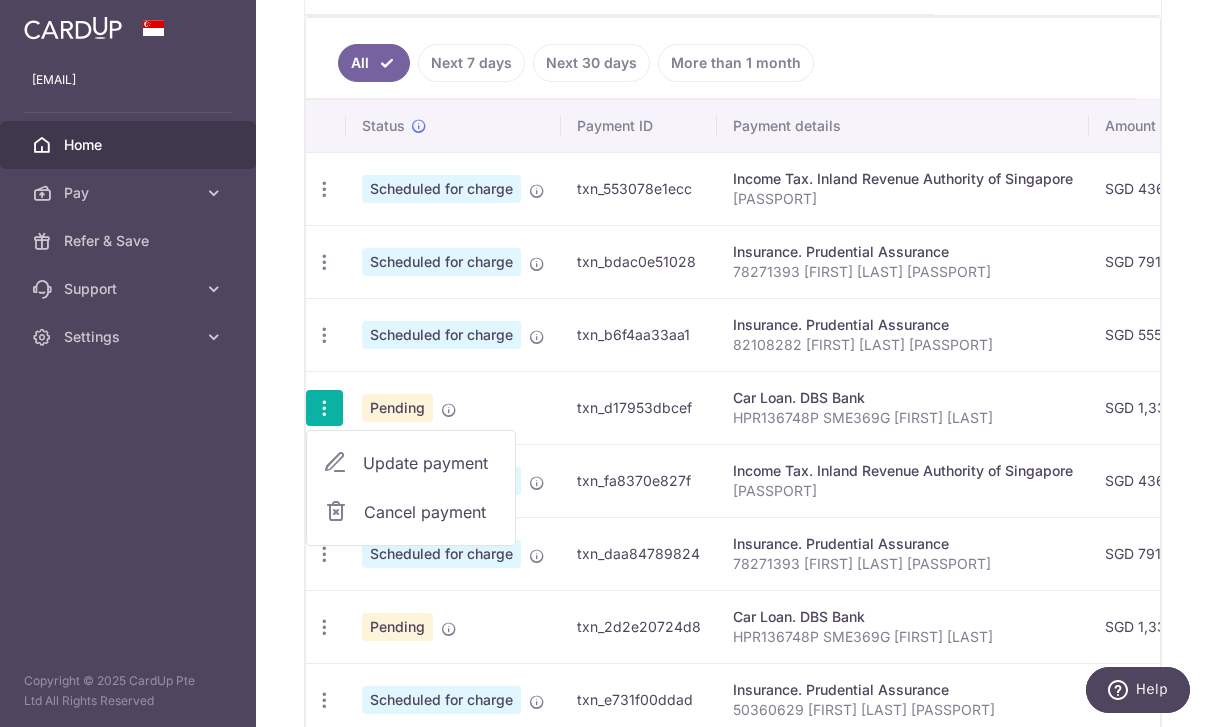 click on "Update payment" at bounding box center [431, 463] 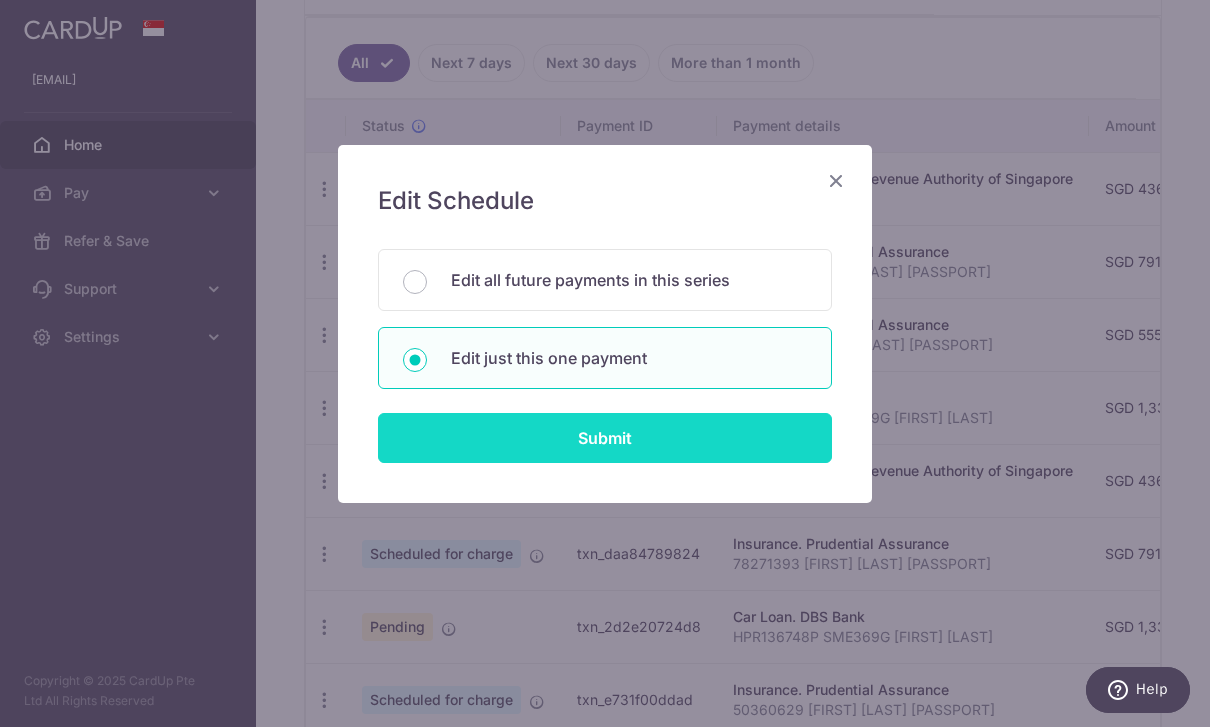 click on "Submit" at bounding box center (605, 438) 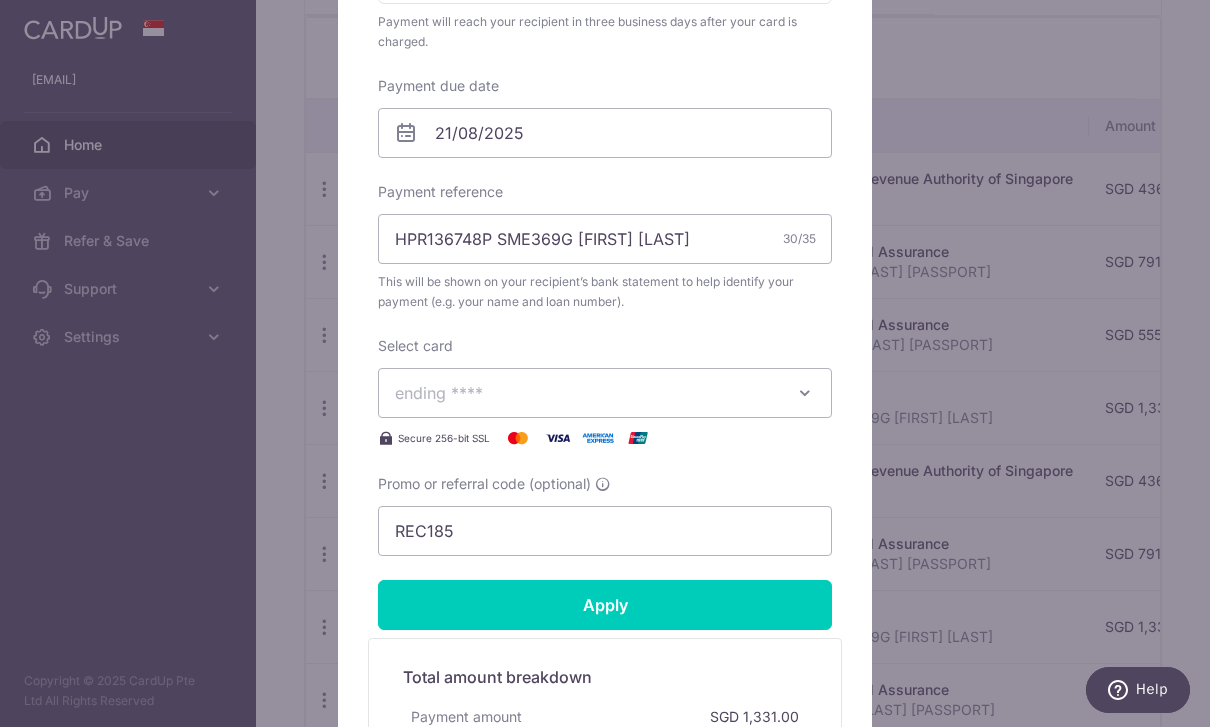 scroll, scrollTop: 581, scrollLeft: 0, axis: vertical 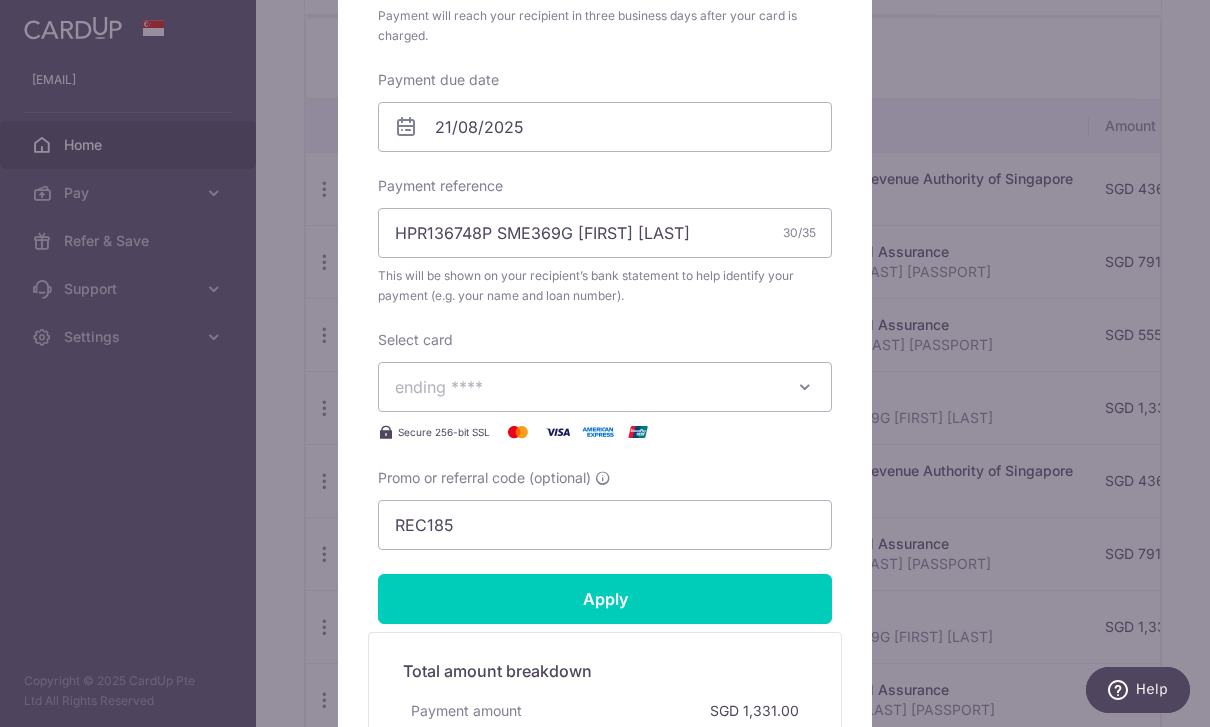click at bounding box center (805, 387) 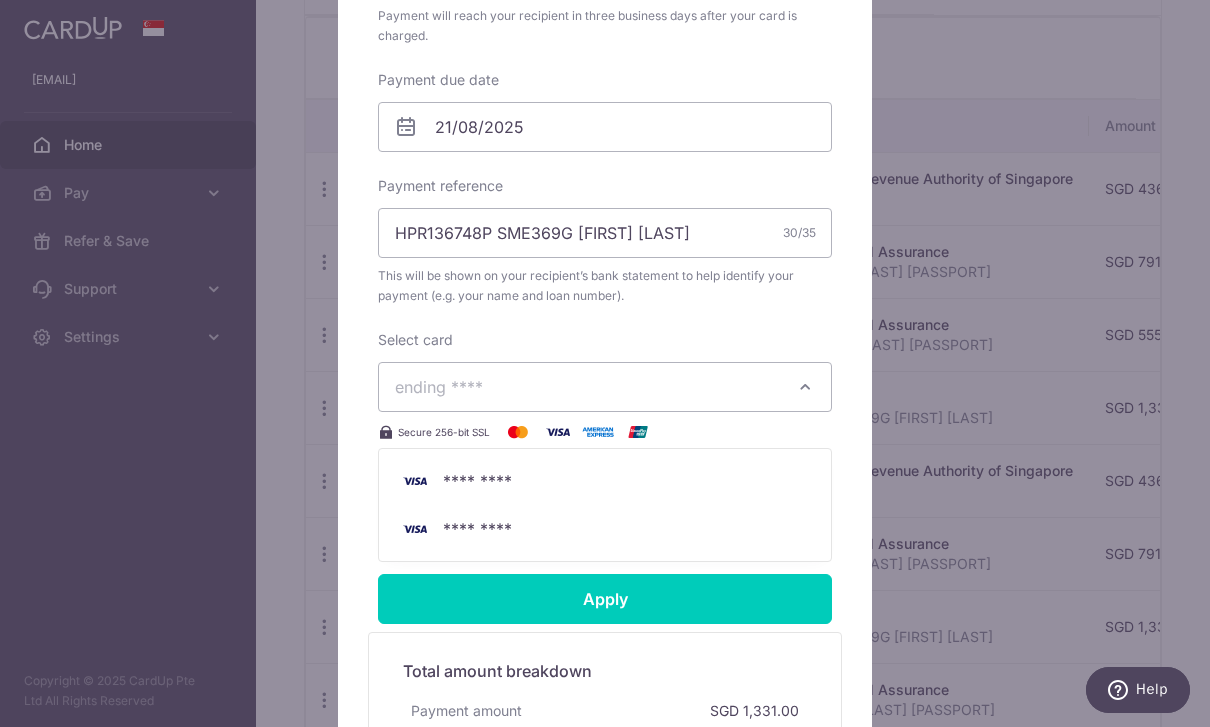 click on "[CREDIT CARD]" at bounding box center [605, 529] 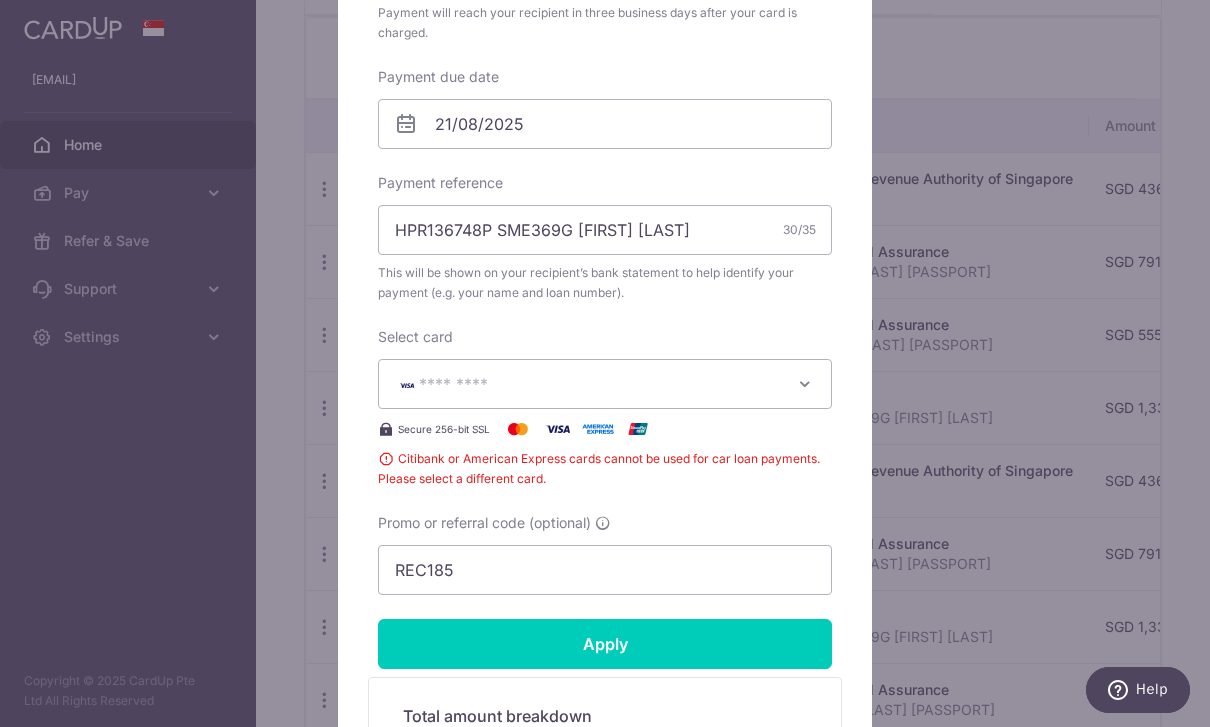 scroll, scrollTop: 582, scrollLeft: 0, axis: vertical 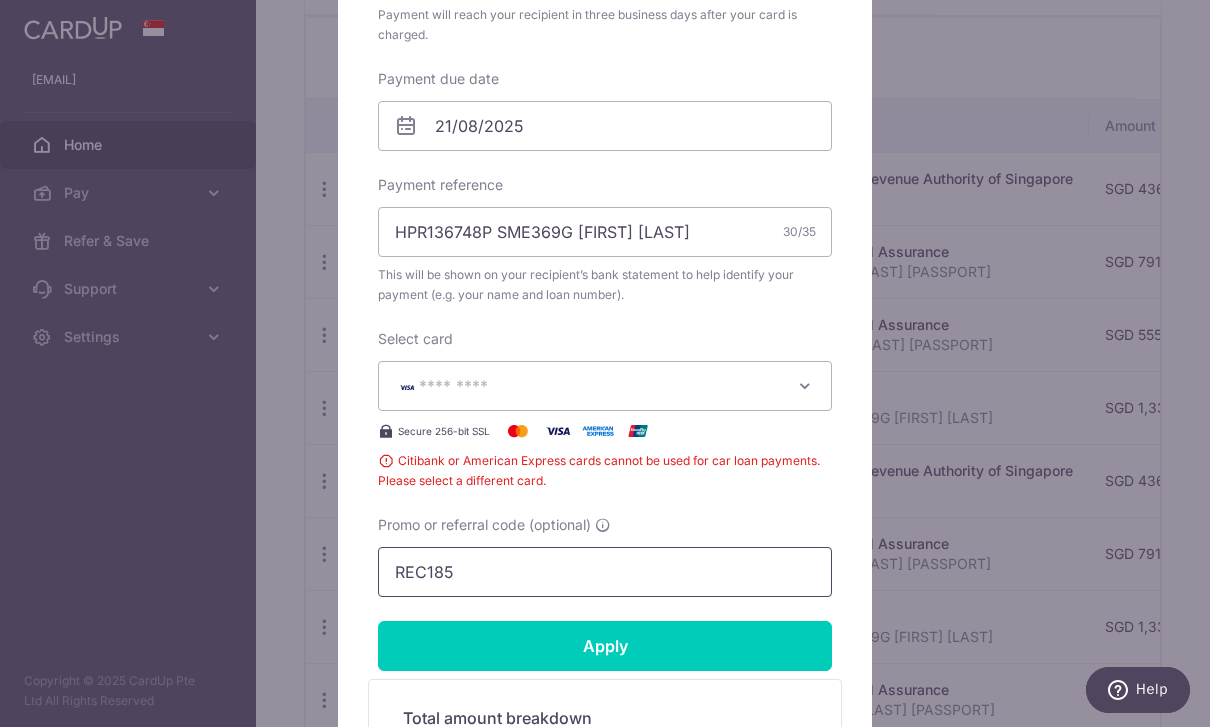 click on "REC185" at bounding box center (605, 572) 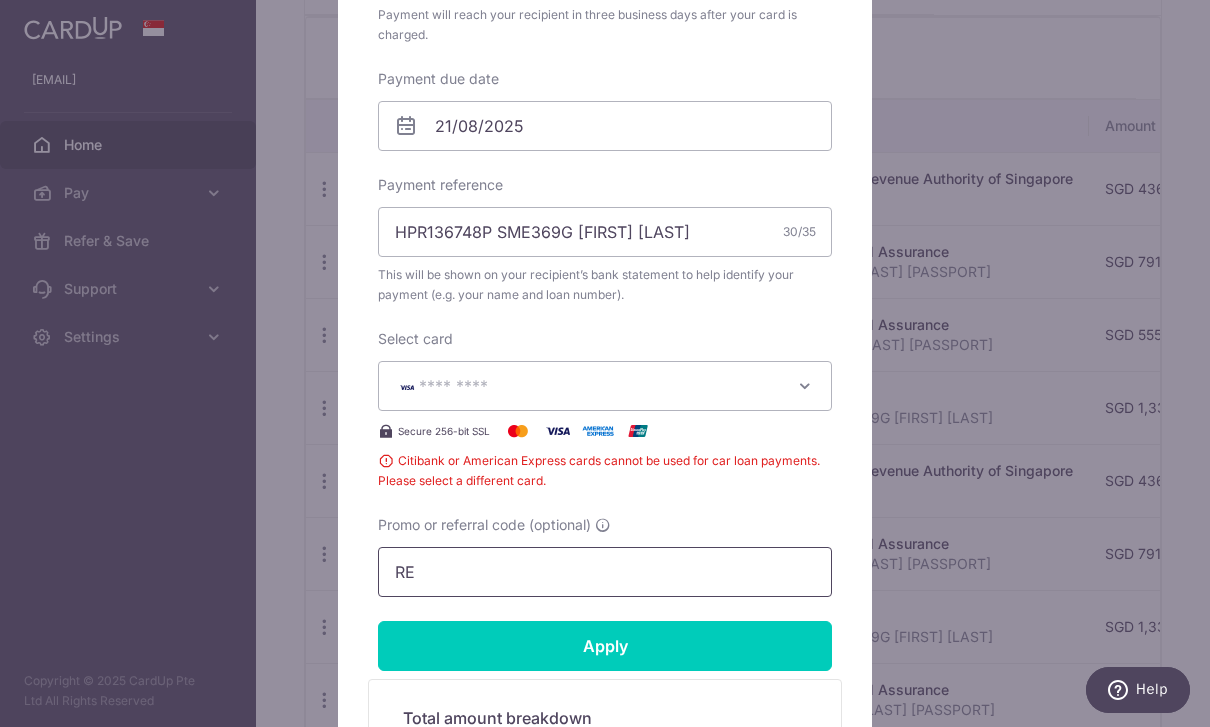 type on "R" 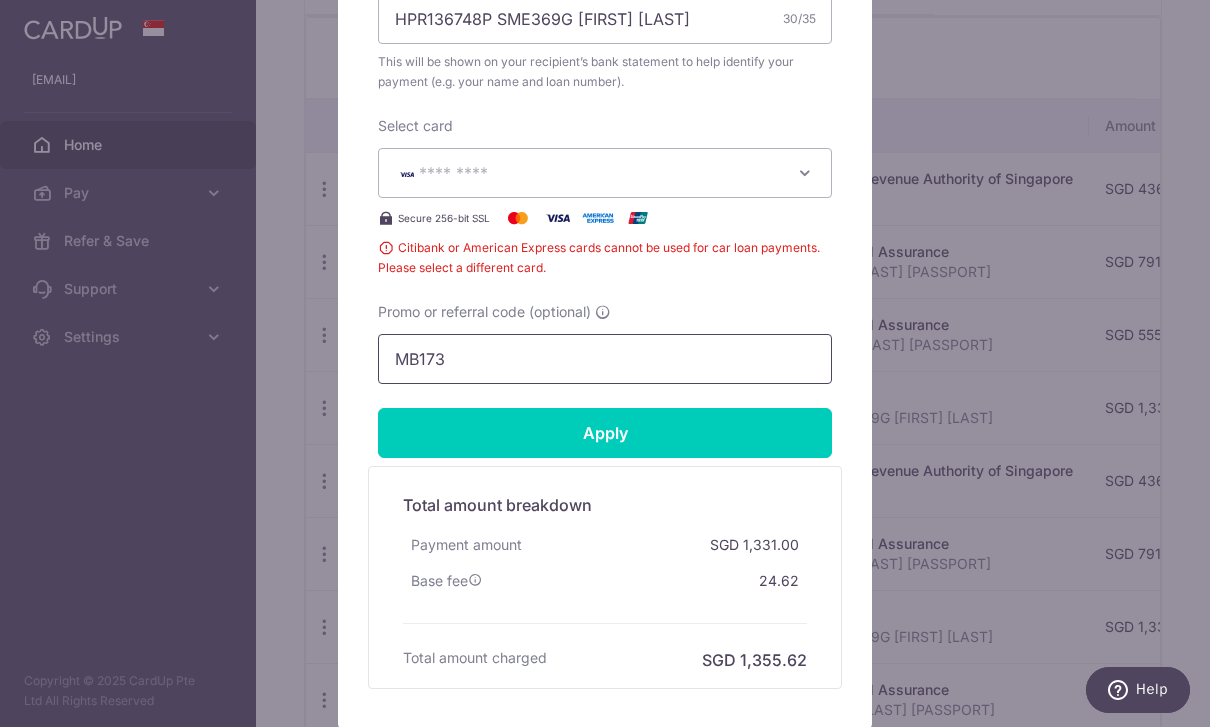 scroll, scrollTop: 797, scrollLeft: 0, axis: vertical 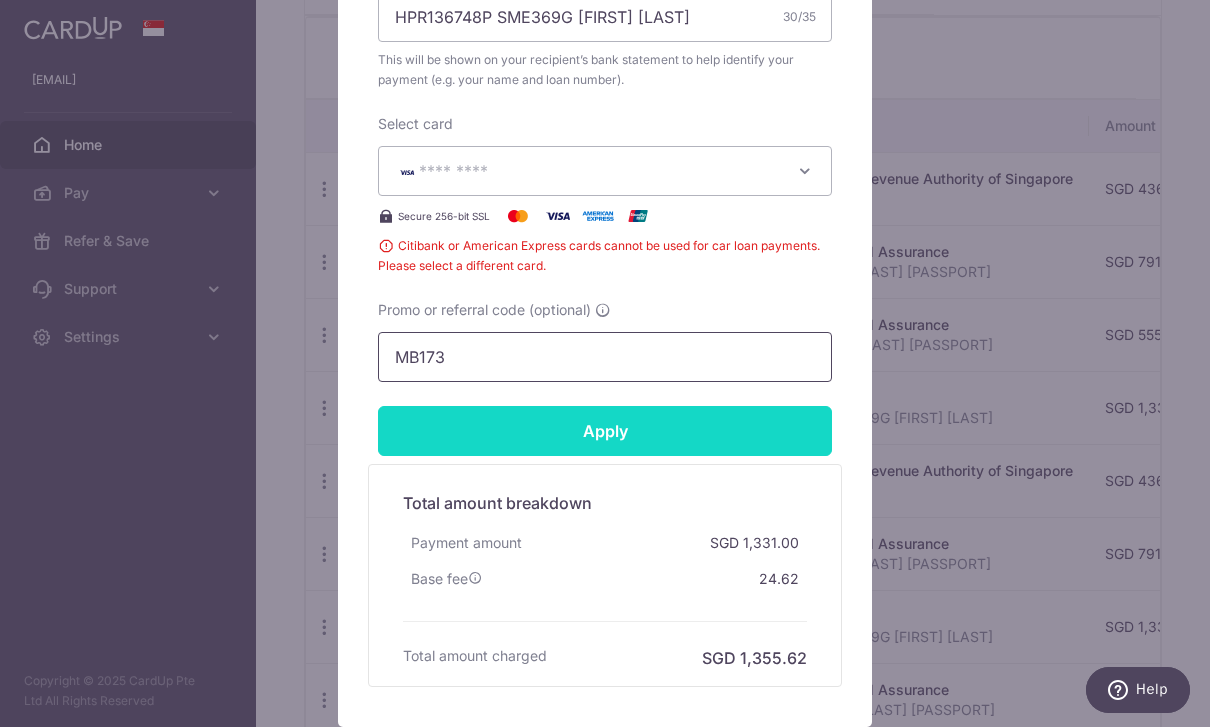 type on "MB173" 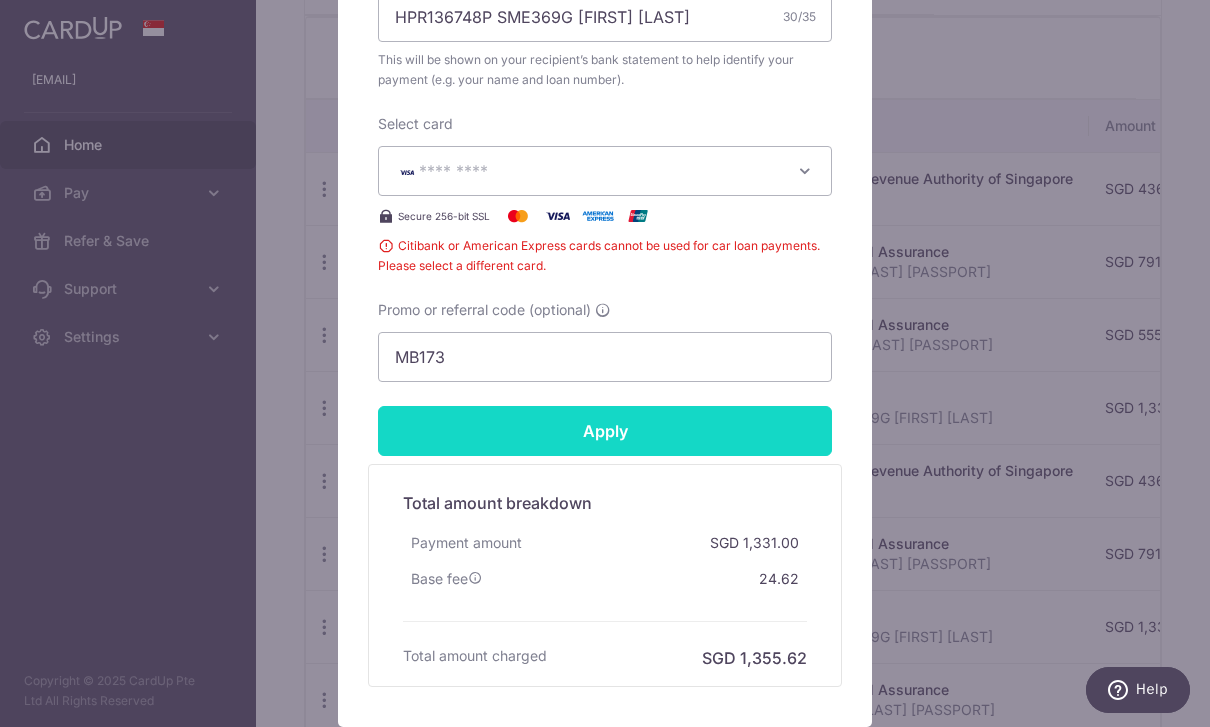 click on "Apply" at bounding box center (605, 431) 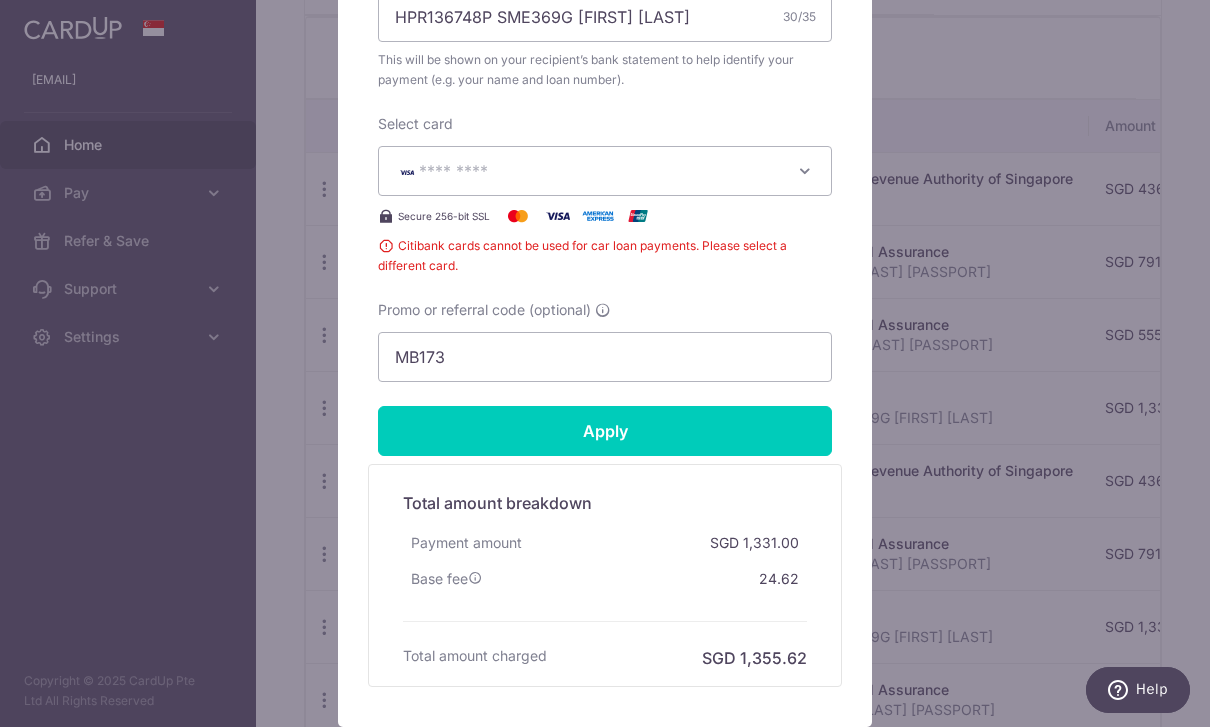 click at bounding box center [805, 171] 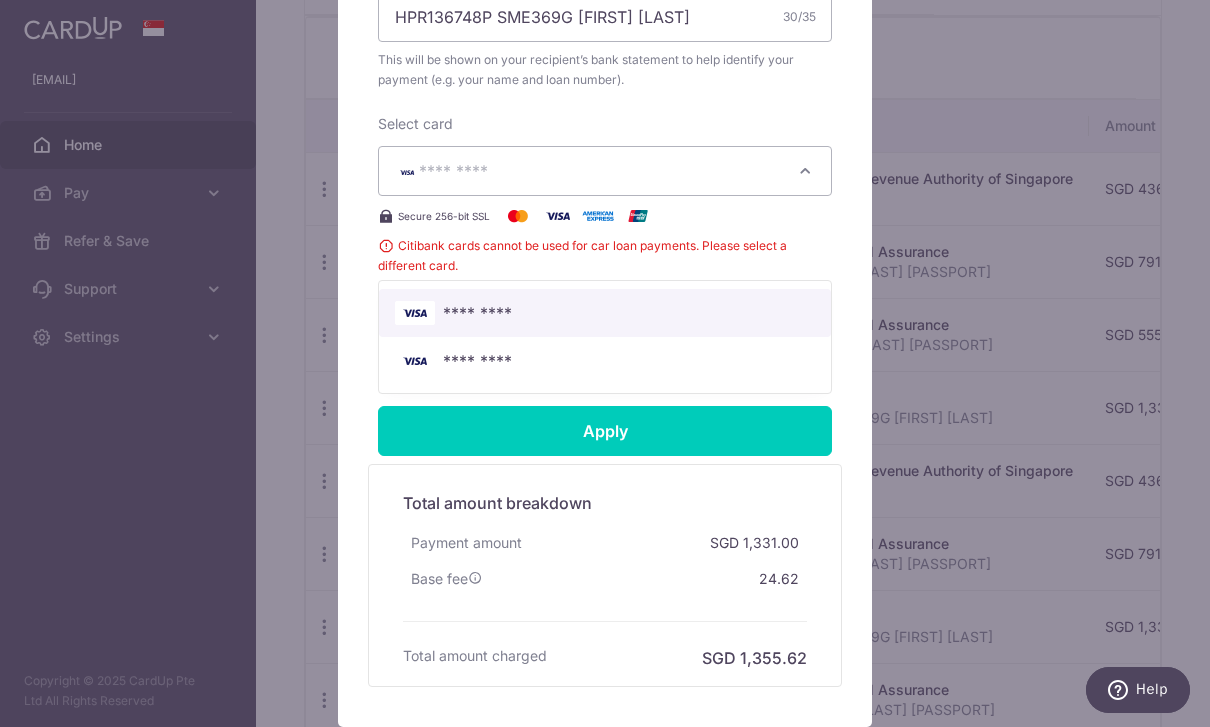 click on "[CREDIT CARD]" at bounding box center (605, 313) 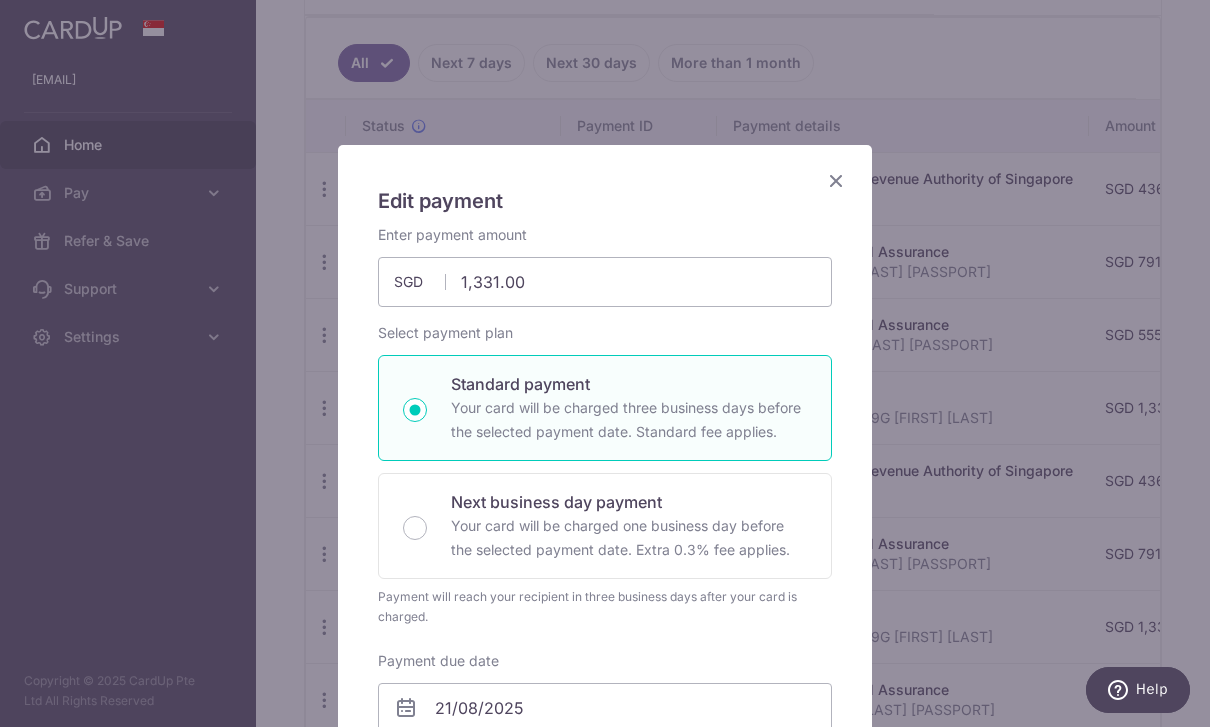 scroll, scrollTop: 0, scrollLeft: 0, axis: both 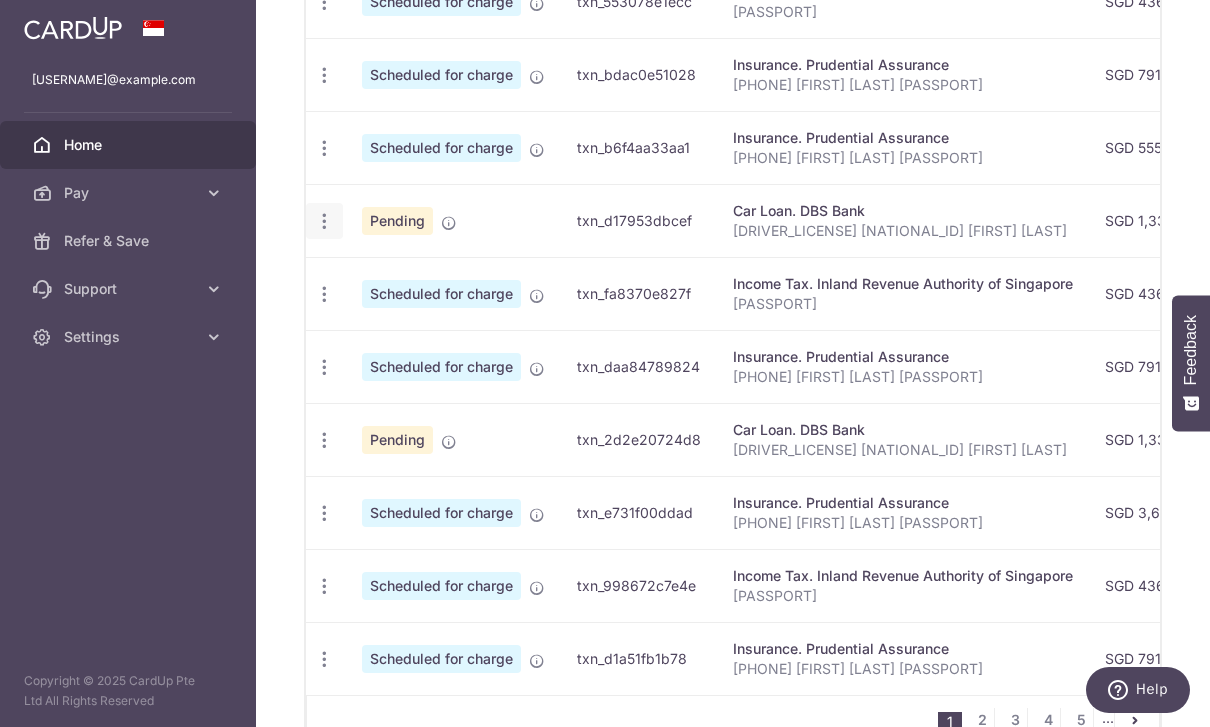 click at bounding box center (324, 2) 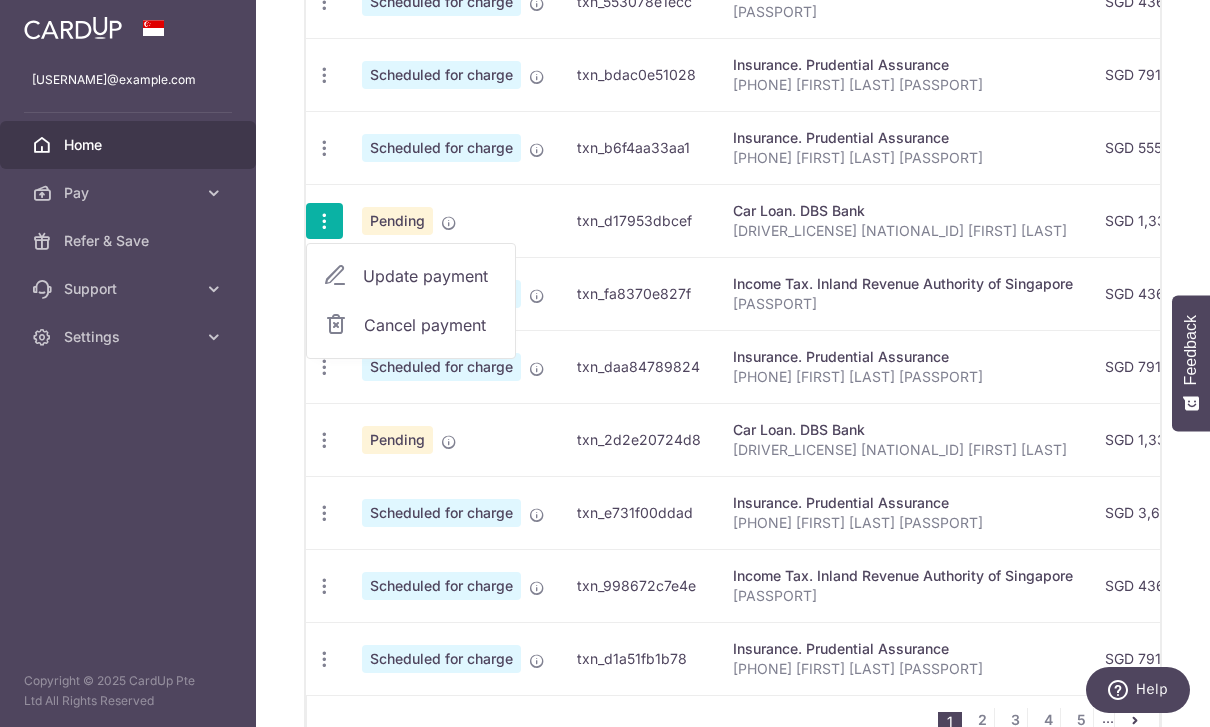 click on "Cancel payment" at bounding box center [431, 325] 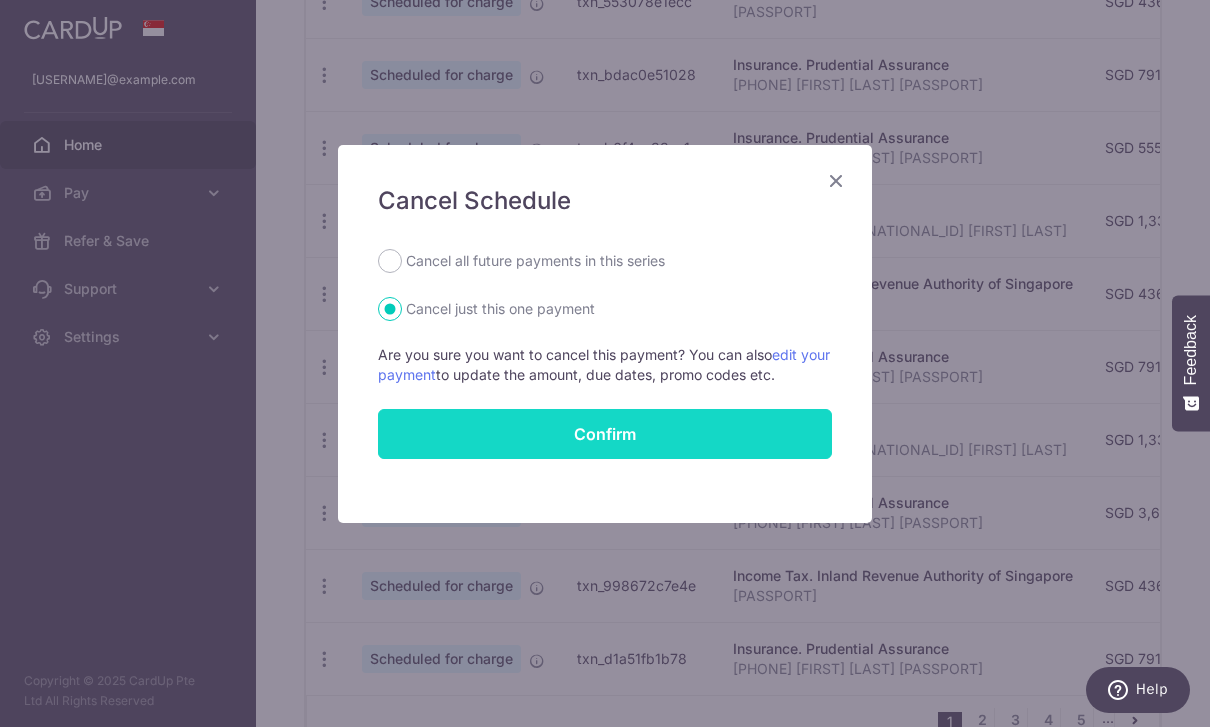 click on "Confirm" at bounding box center (605, 434) 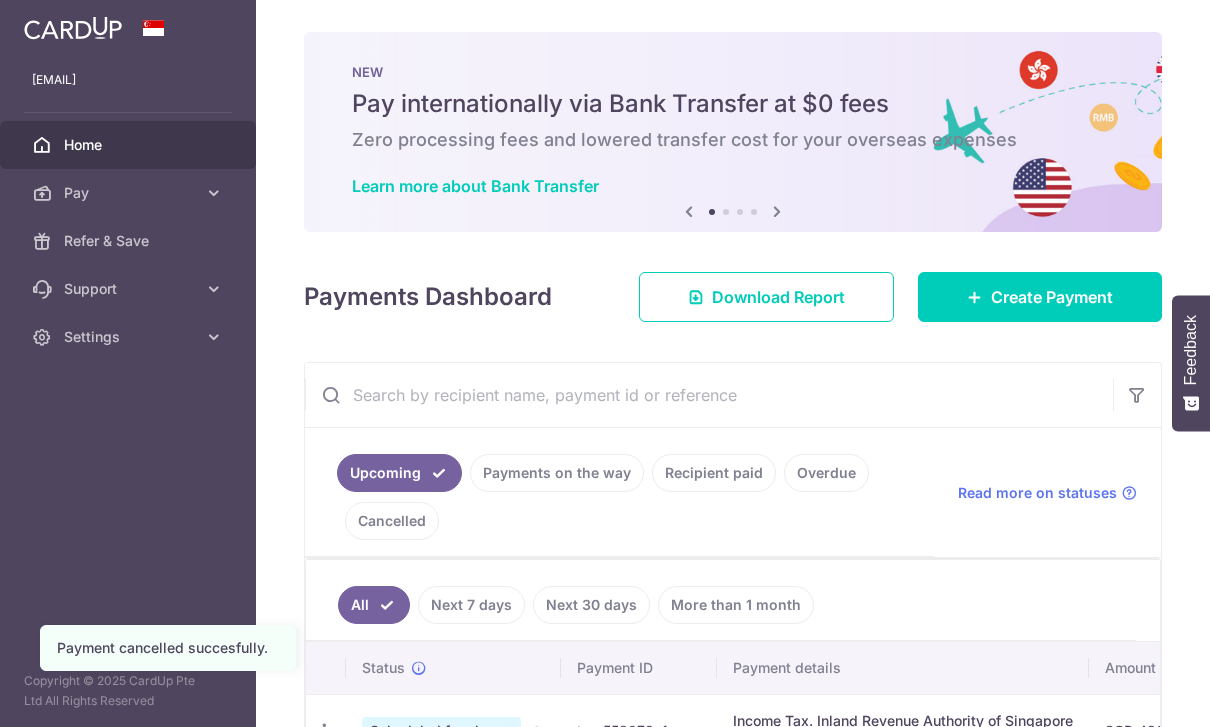 scroll, scrollTop: 0, scrollLeft: 0, axis: both 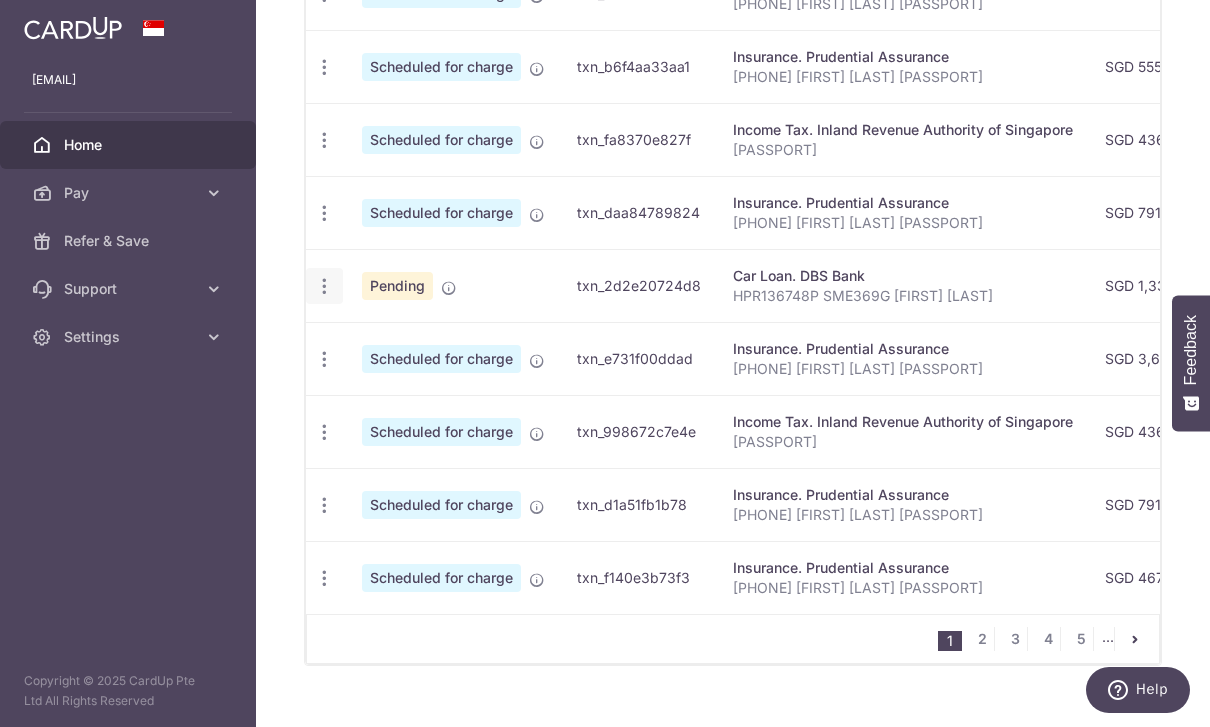 click at bounding box center [324, -79] 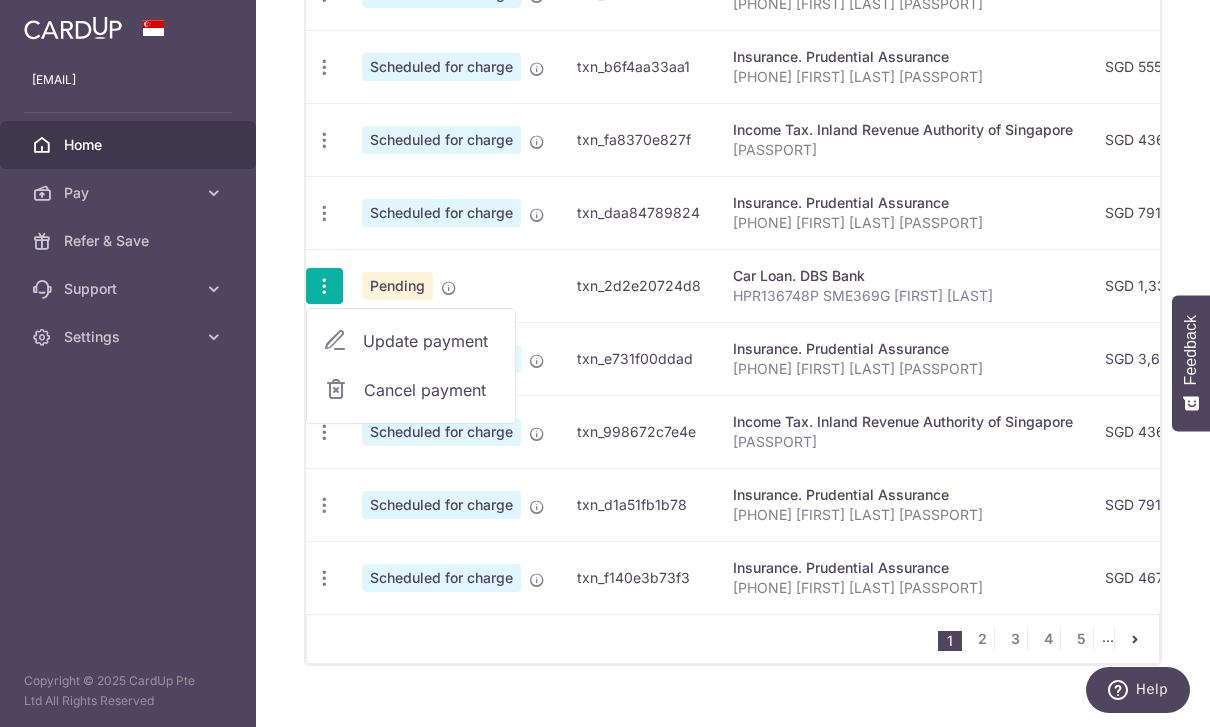 click on "Cancel payment" at bounding box center (431, 390) 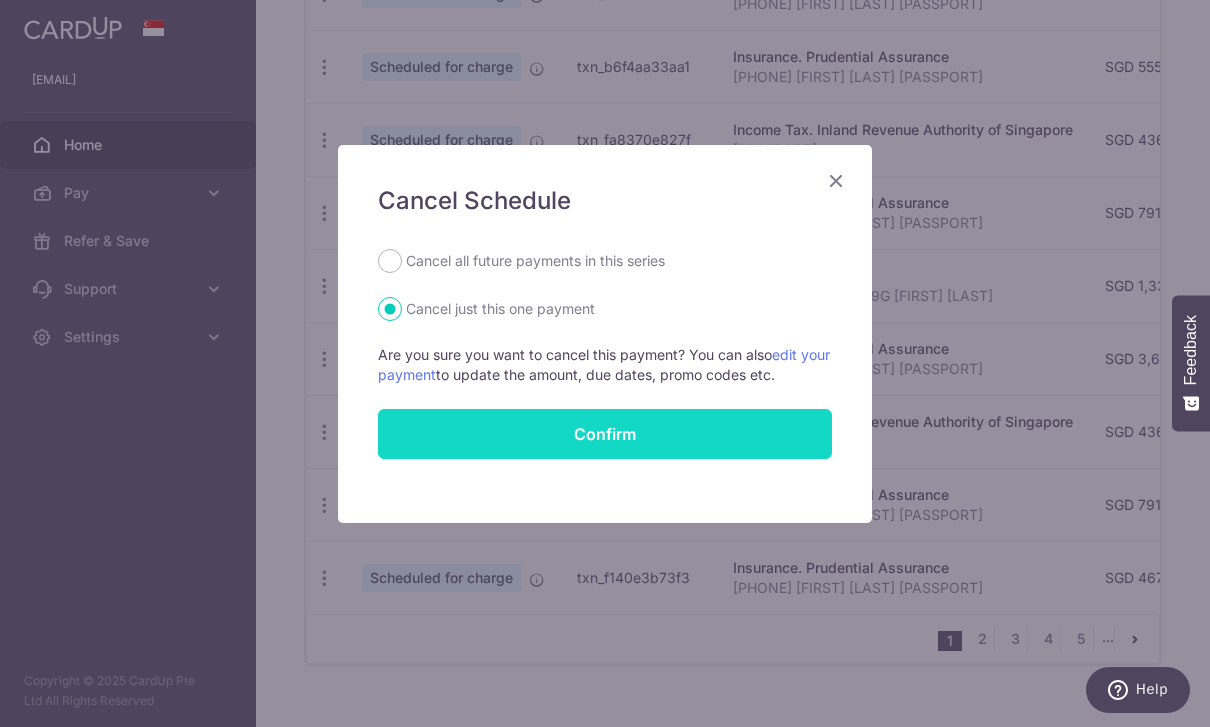 click on "Confirm" at bounding box center (605, 434) 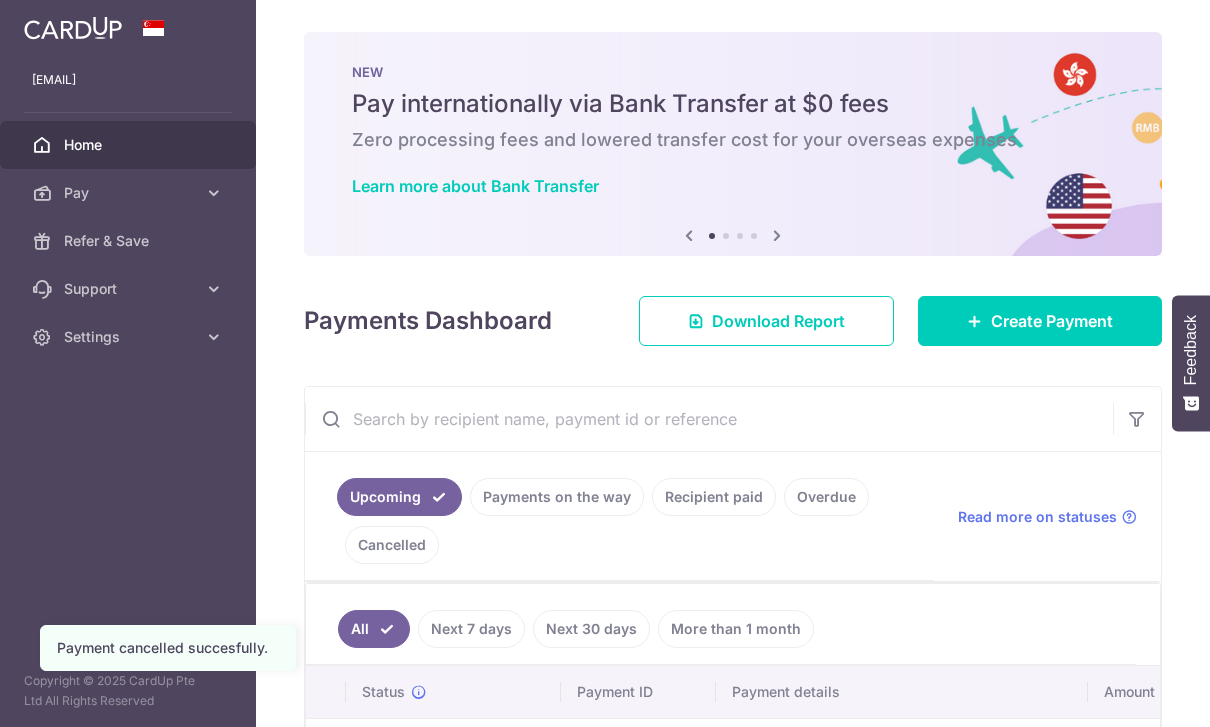 scroll, scrollTop: 0, scrollLeft: 0, axis: both 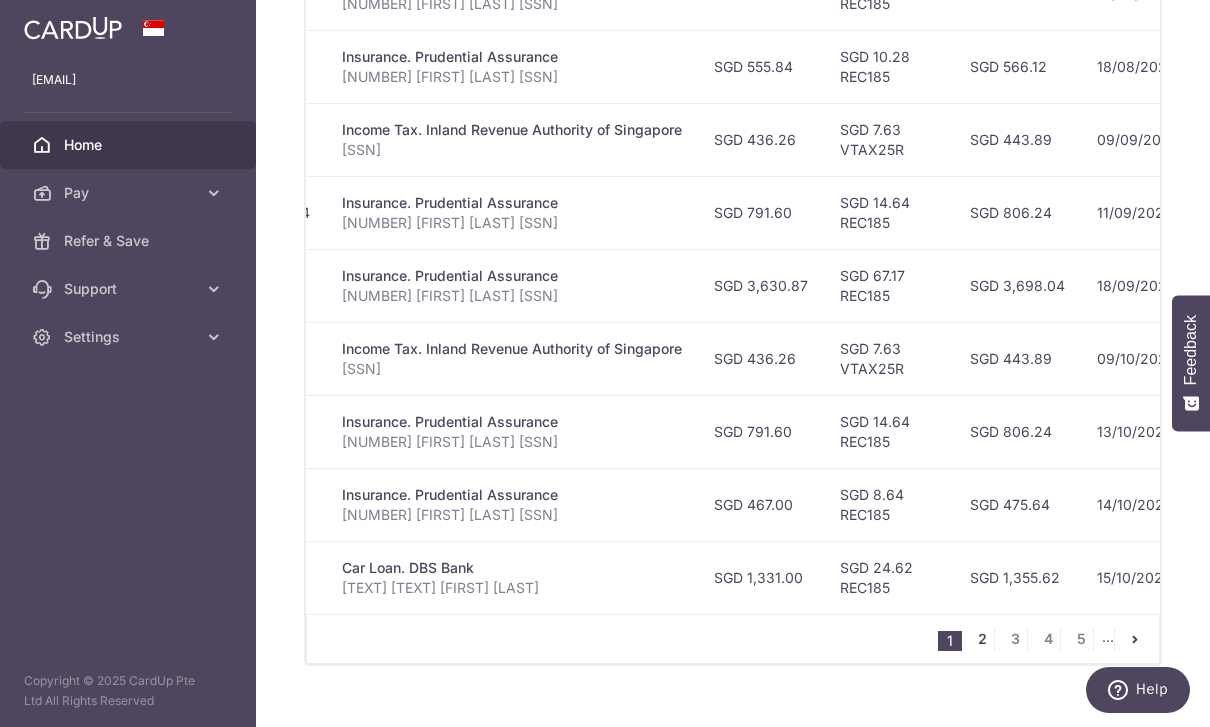 click on "2" at bounding box center (982, 639) 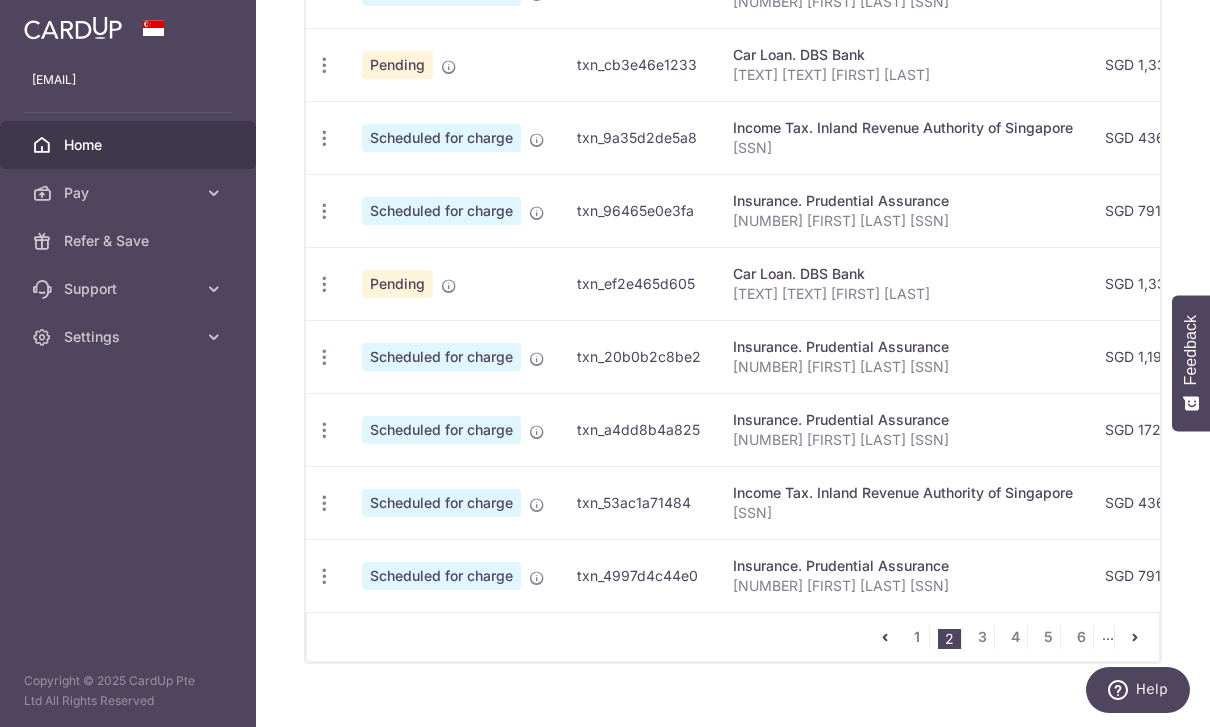 scroll, scrollTop: 834, scrollLeft: 0, axis: vertical 